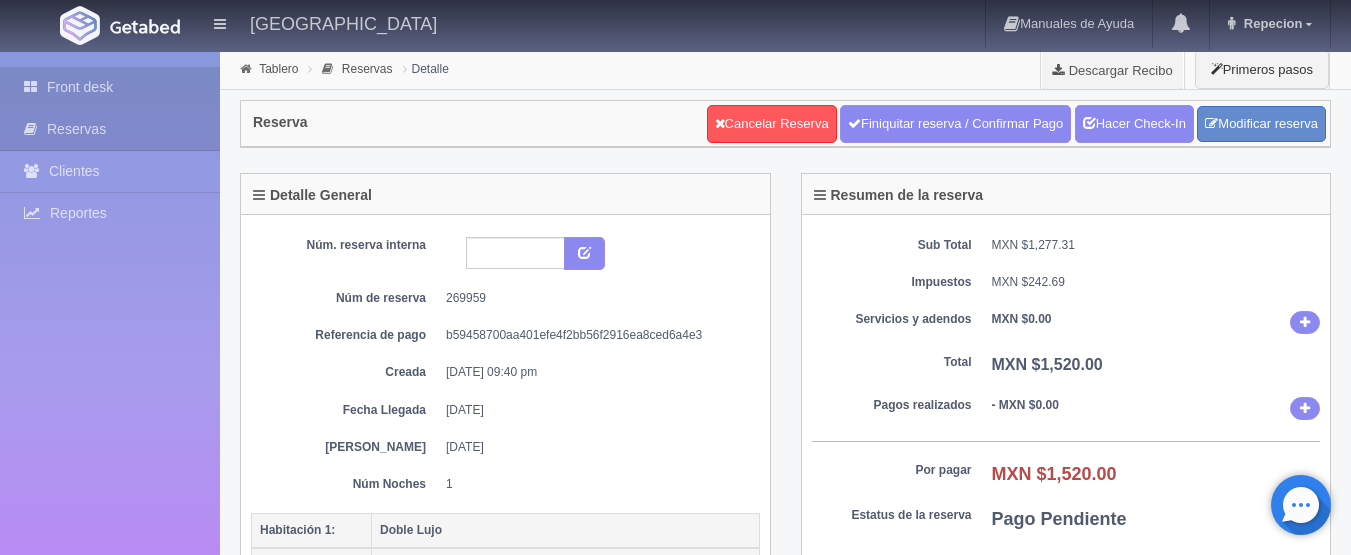 scroll, scrollTop: 0, scrollLeft: 0, axis: both 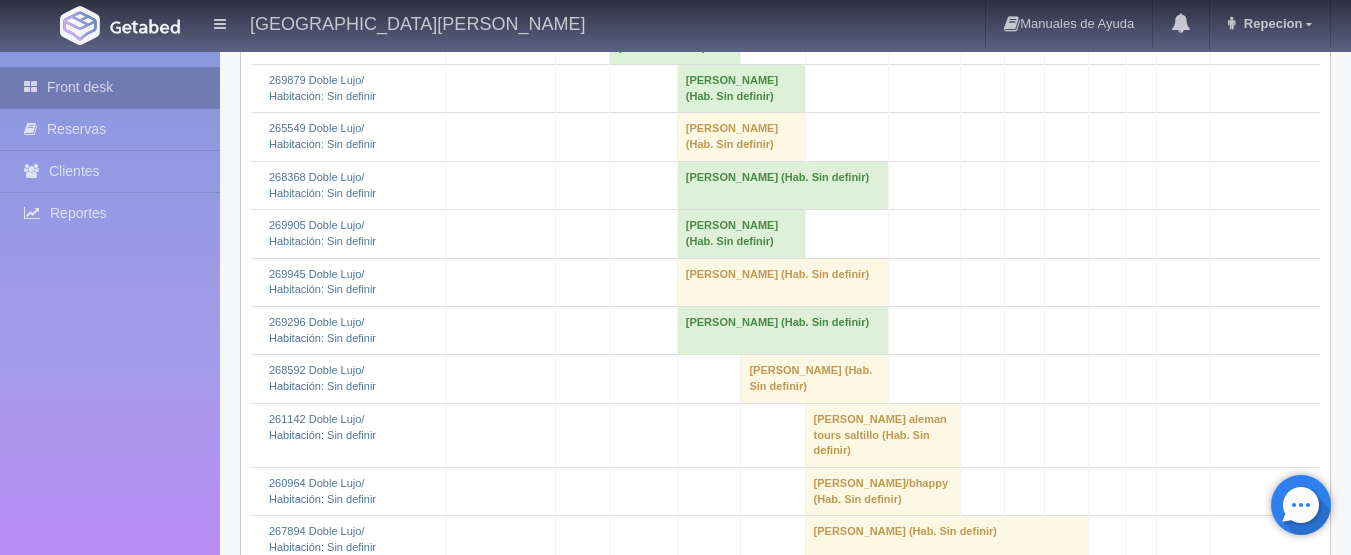 click on "Front desk" at bounding box center [110, 87] 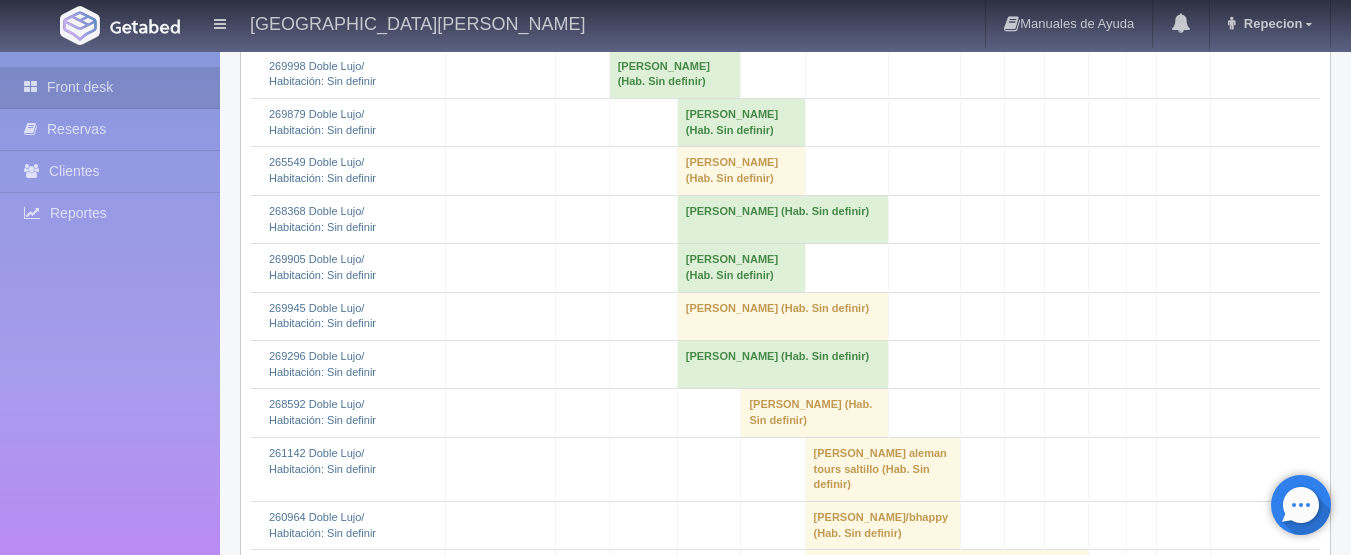 scroll, scrollTop: 2100, scrollLeft: 0, axis: vertical 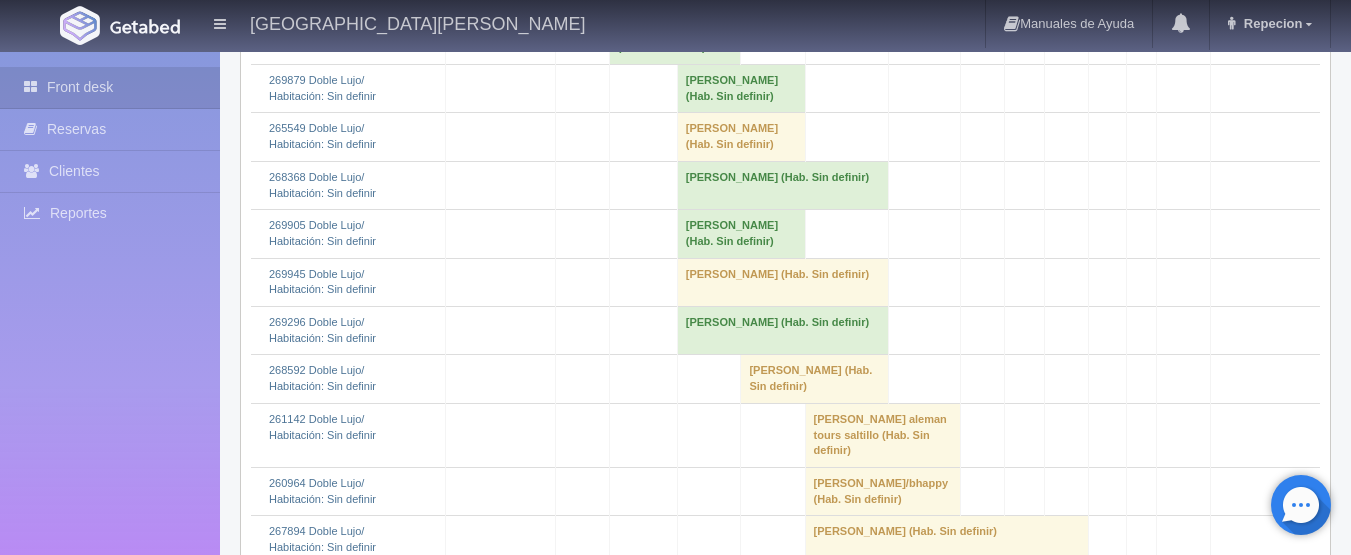 click on "[PERSON_NAME] 												(Hab. Sin definir)" at bounding box center [675, 40] 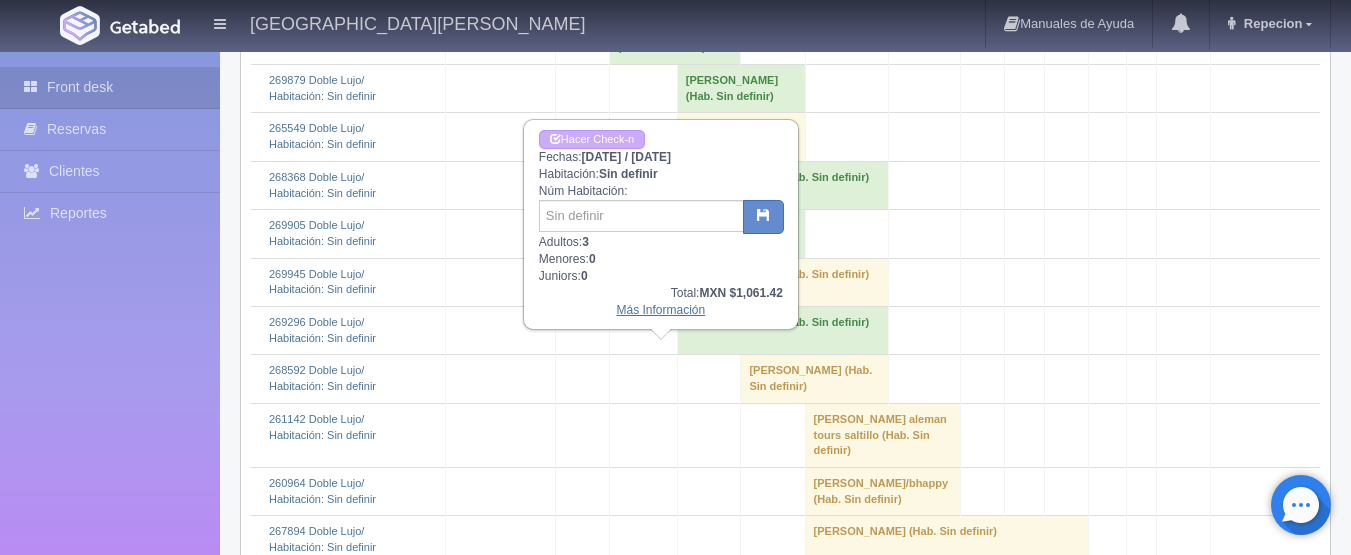 click on "Más Información" at bounding box center [660, 310] 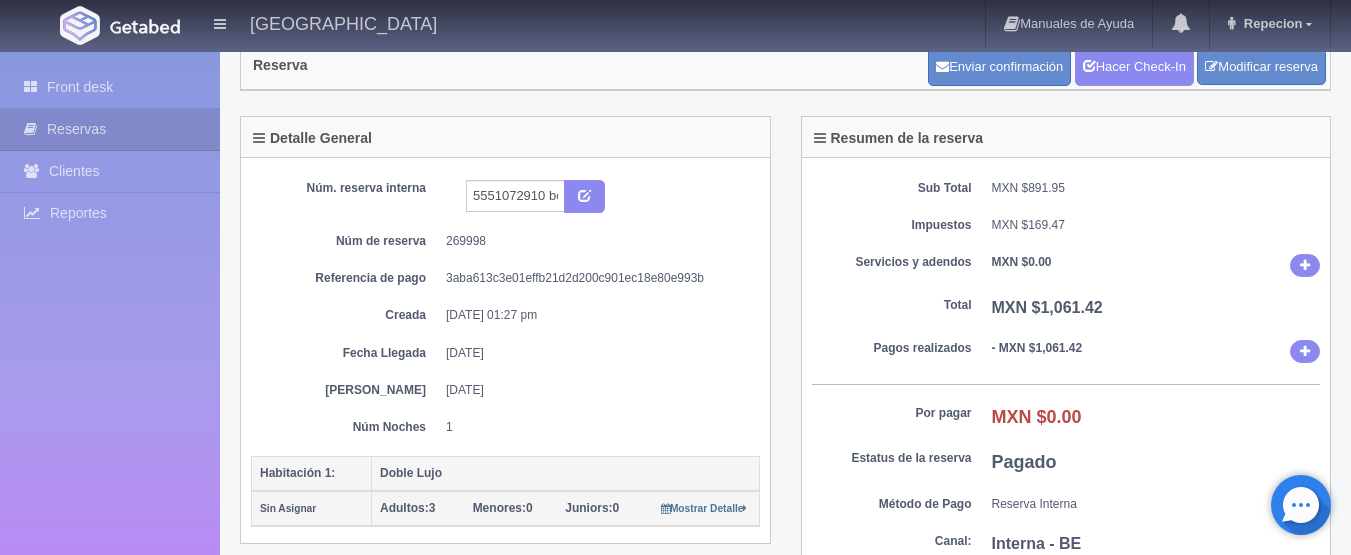 scroll, scrollTop: 0, scrollLeft: 0, axis: both 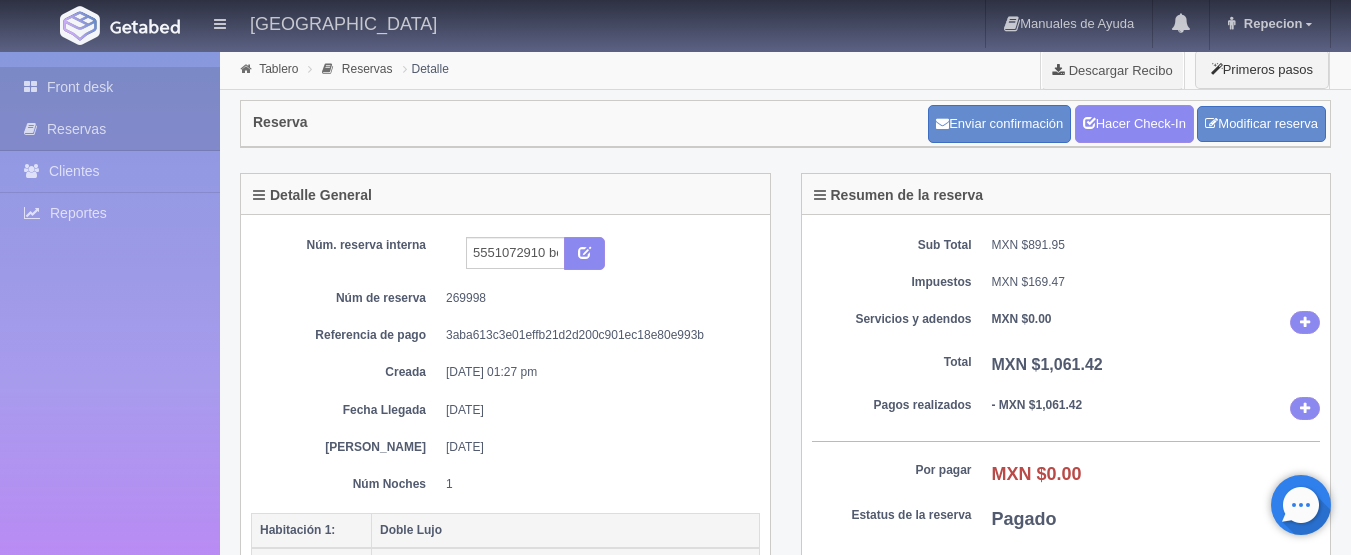 click on "Front desk" at bounding box center (110, 87) 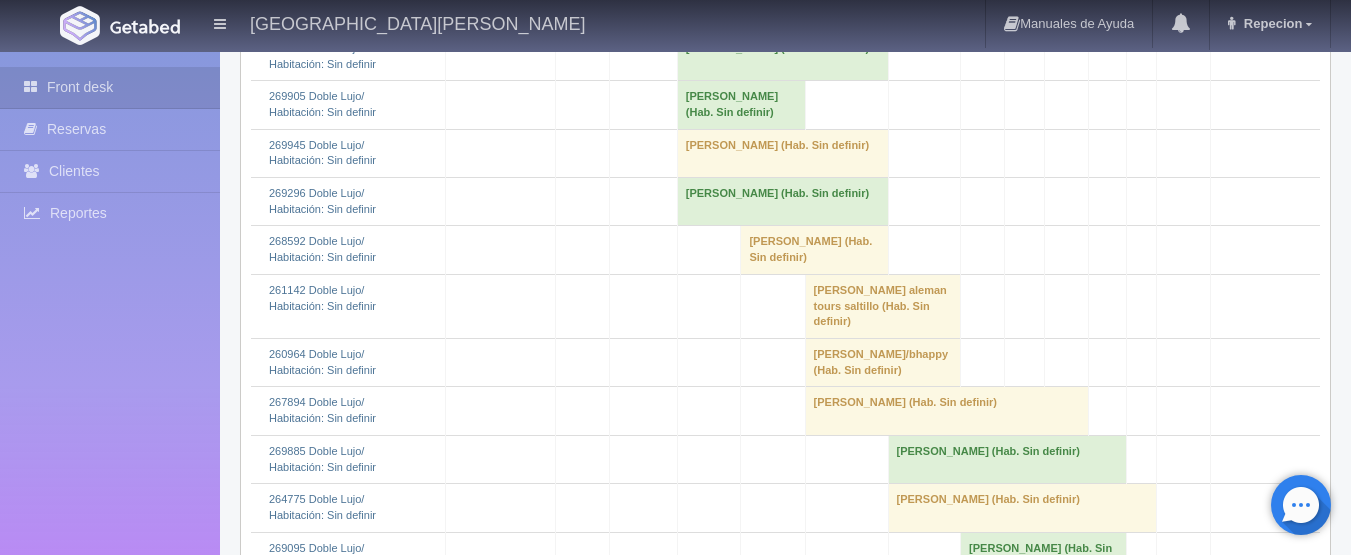scroll, scrollTop: 2300, scrollLeft: 0, axis: vertical 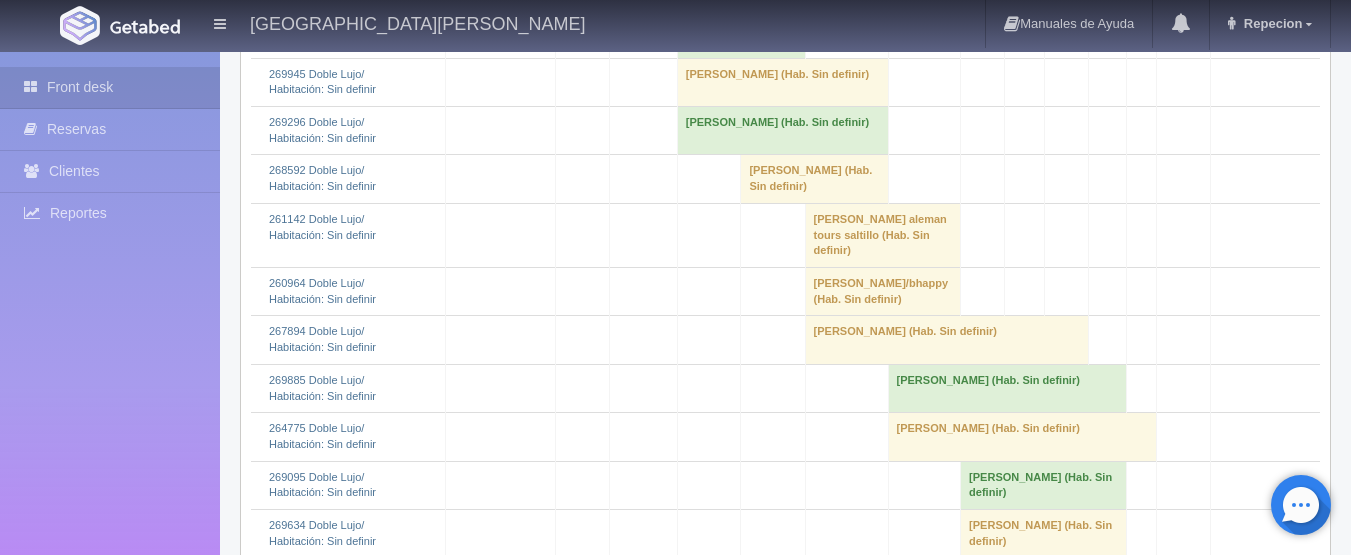 click on "Christian Guillermo Garcia Ortega 												(Hab. Sin definir)" at bounding box center [675, -160] 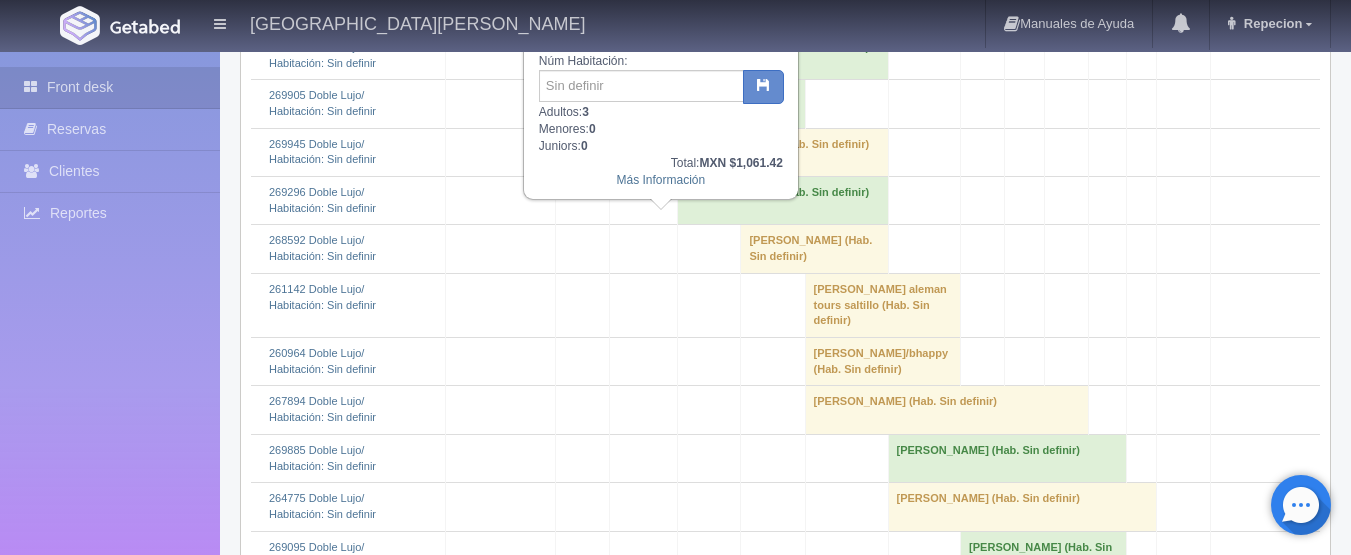 scroll, scrollTop: 2100, scrollLeft: 0, axis: vertical 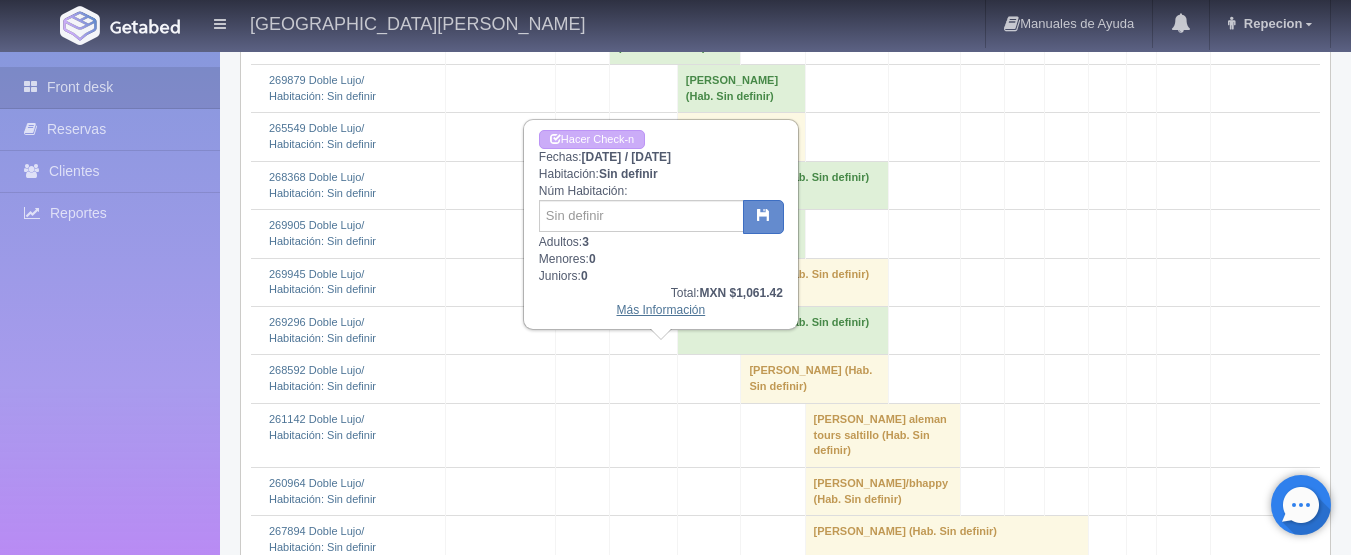 click on "Más Información" at bounding box center [660, 310] 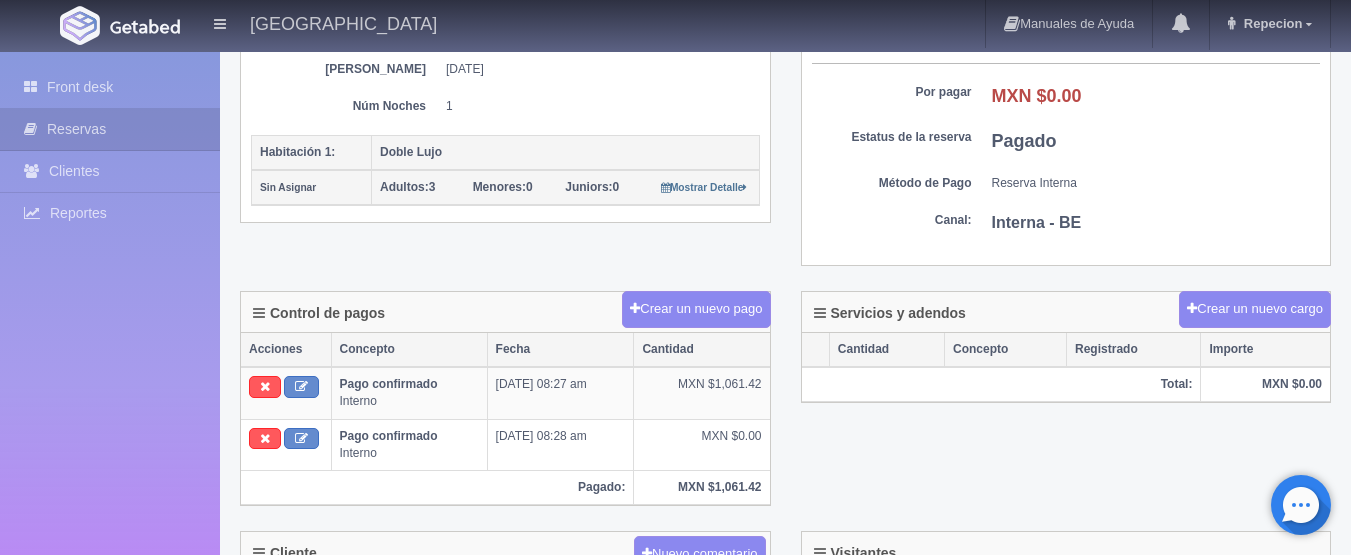 scroll, scrollTop: 400, scrollLeft: 0, axis: vertical 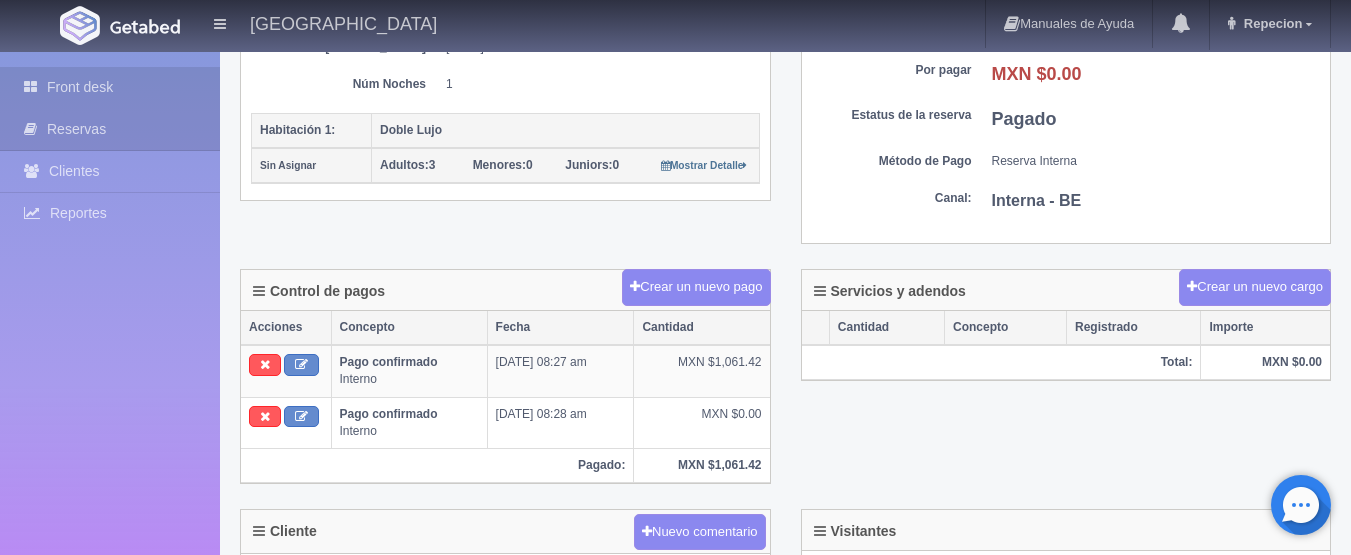 click on "Front desk" at bounding box center [110, 87] 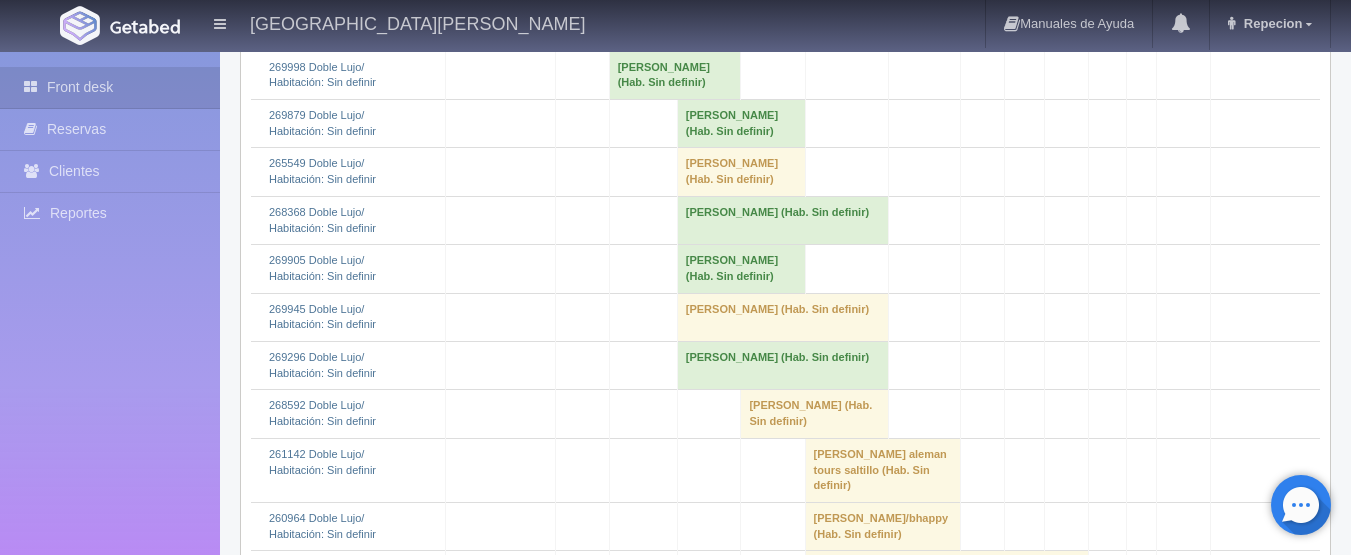 scroll, scrollTop: 2100, scrollLeft: 0, axis: vertical 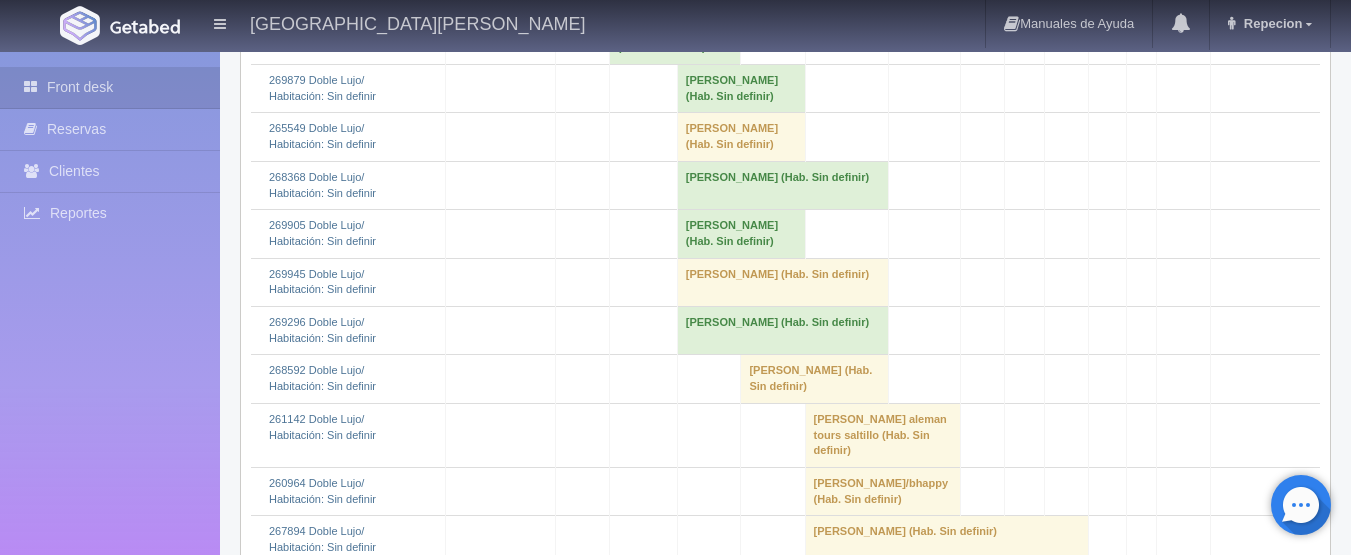 click on "Christian Guillermo Garcia Ortega 												(Hab. Sin definir)" at bounding box center (675, 40) 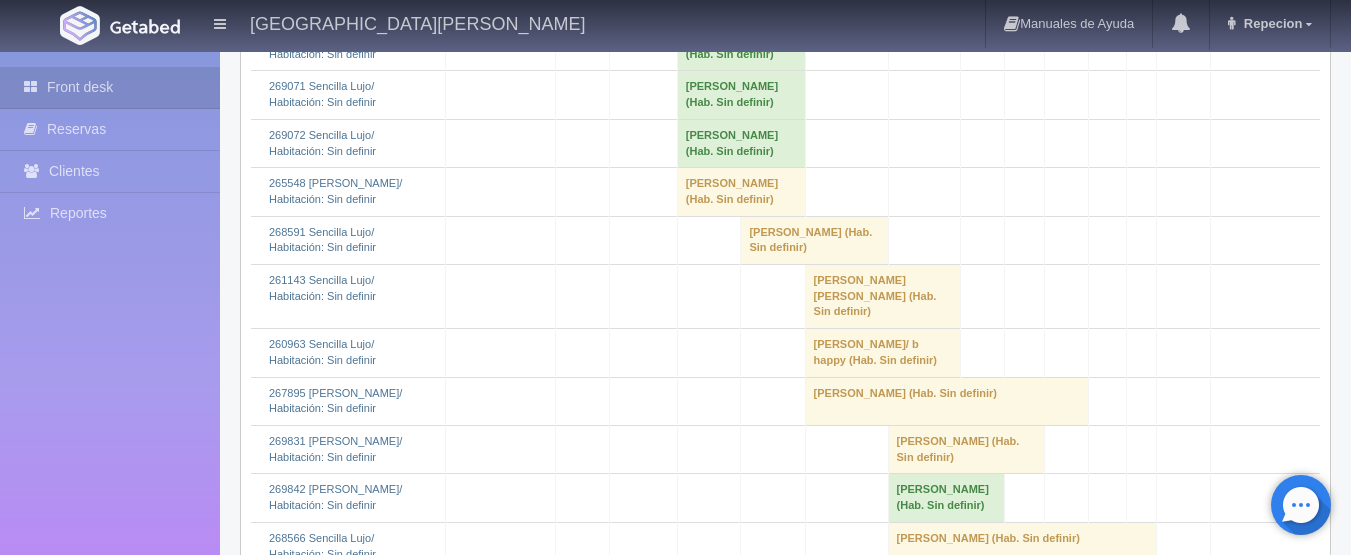 scroll, scrollTop: 4700, scrollLeft: 0, axis: vertical 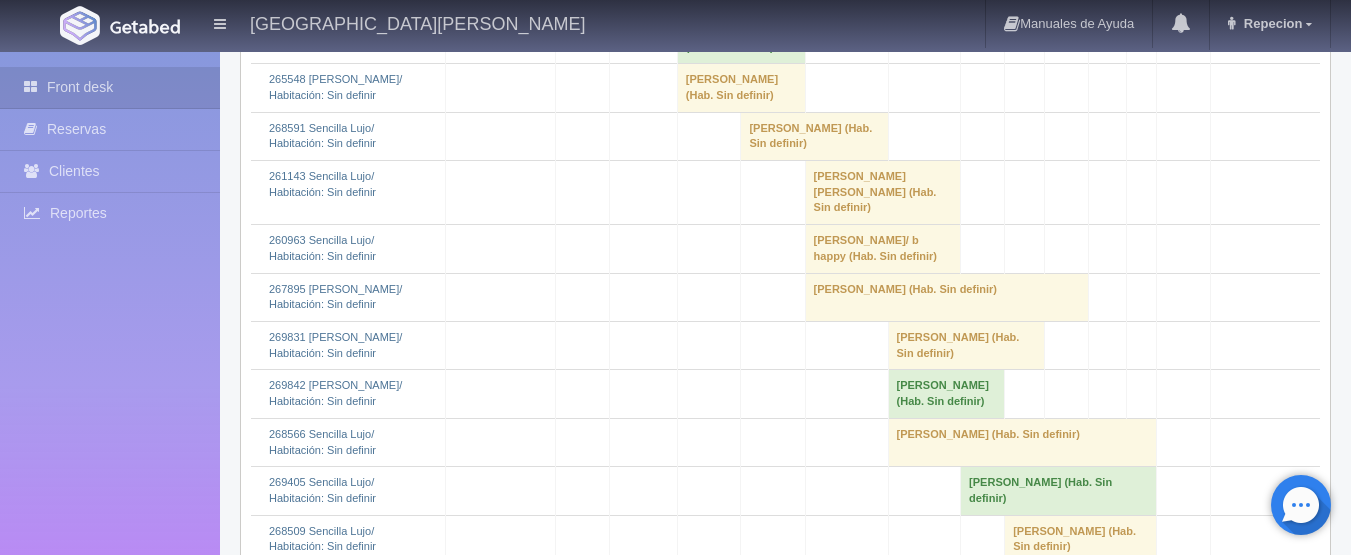 click on "Christian Guillermo Garcia Ortega 												(Hab. Sin definir)" at bounding box center (675, -154) 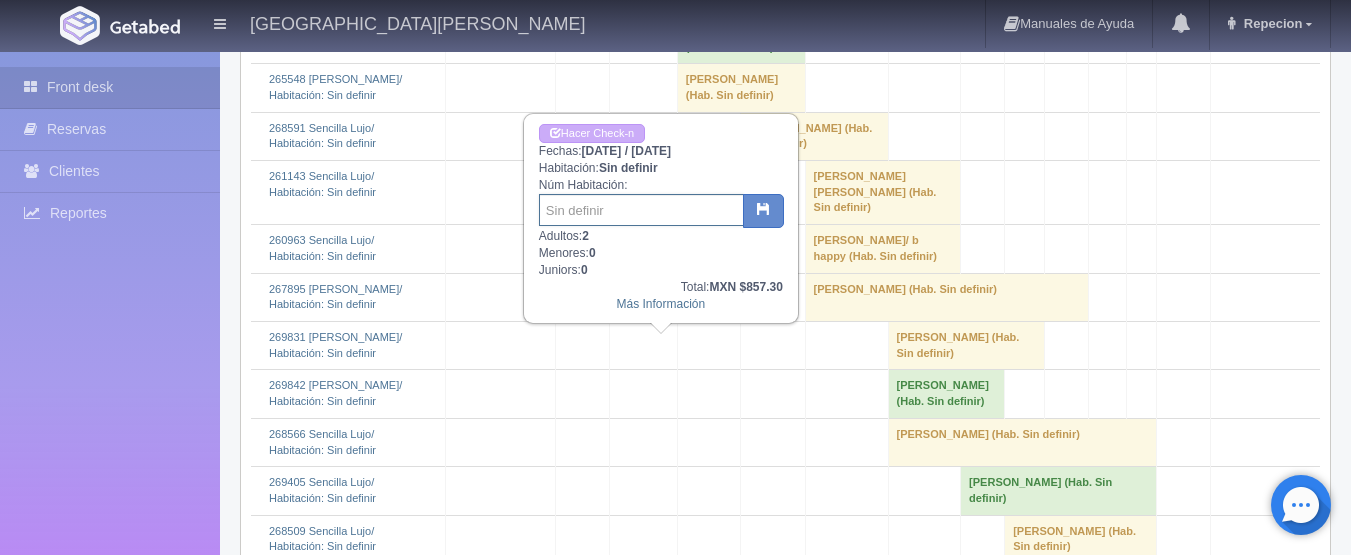 click at bounding box center (641, 210) 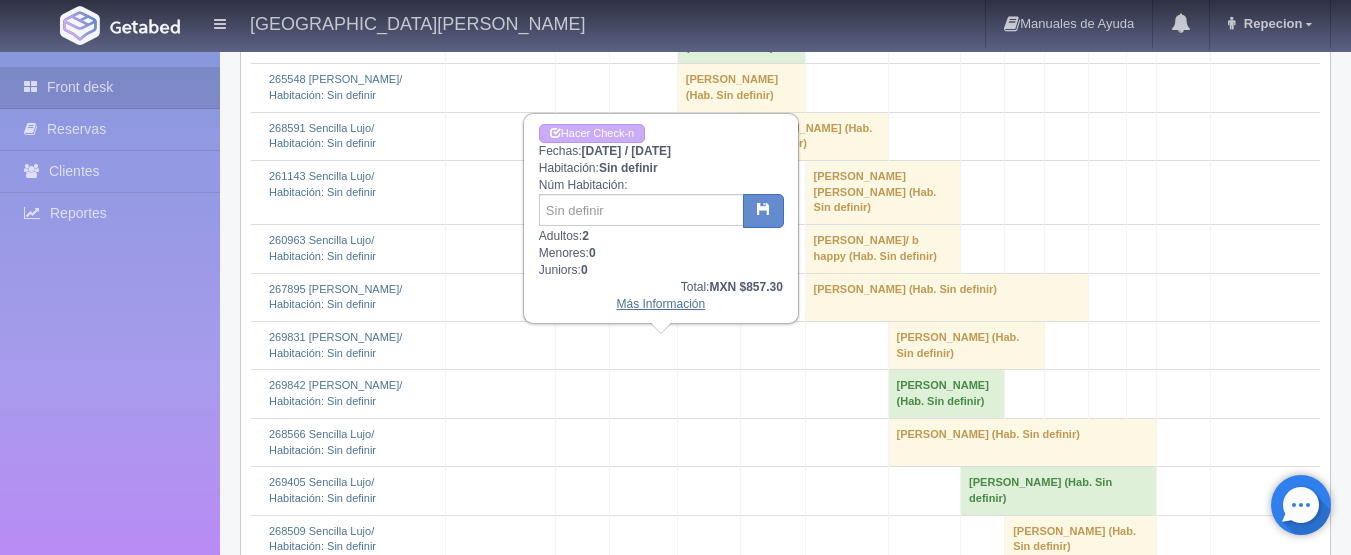 click on "Más Información" at bounding box center (660, 304) 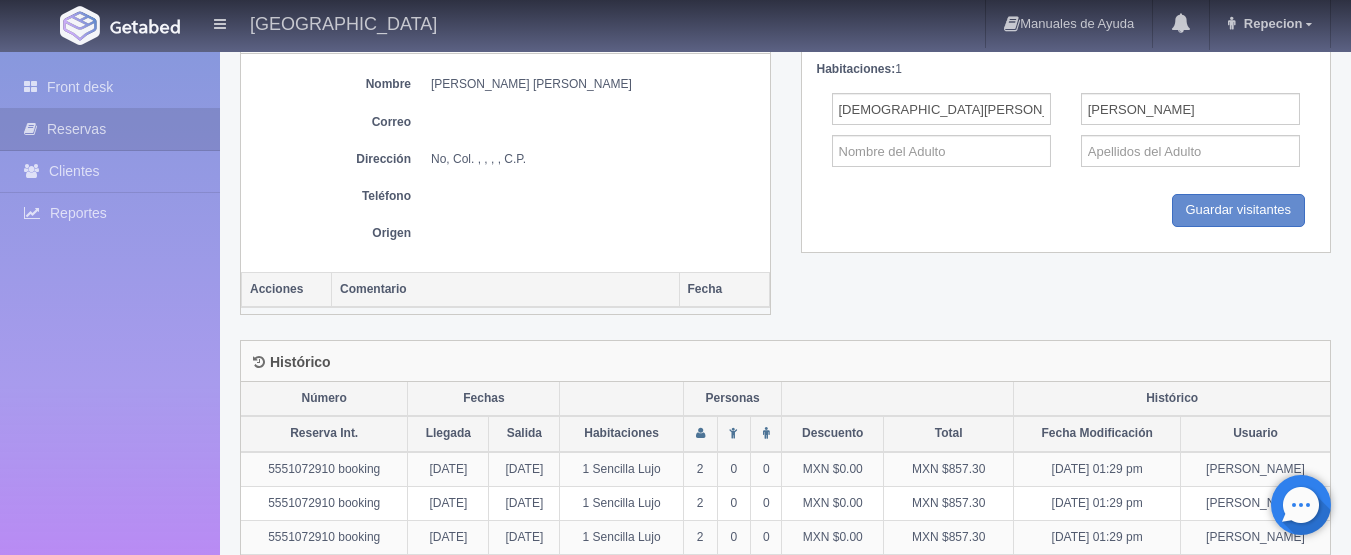 scroll, scrollTop: 1000, scrollLeft: 0, axis: vertical 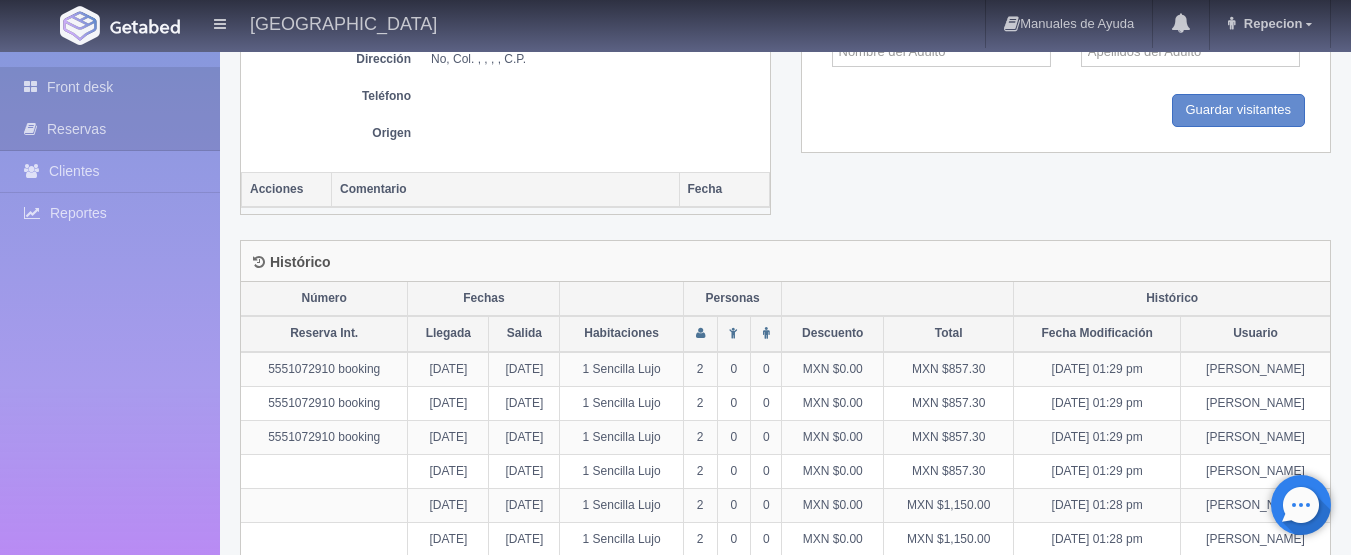 click on "Front desk" at bounding box center (110, 87) 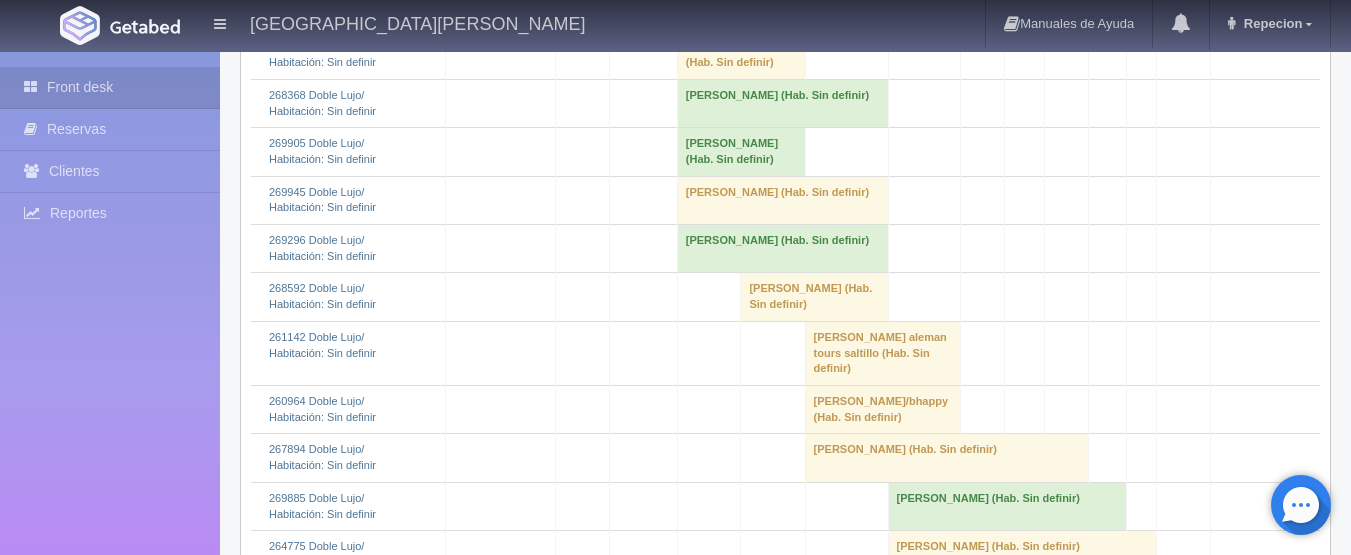 scroll, scrollTop: 2200, scrollLeft: 0, axis: vertical 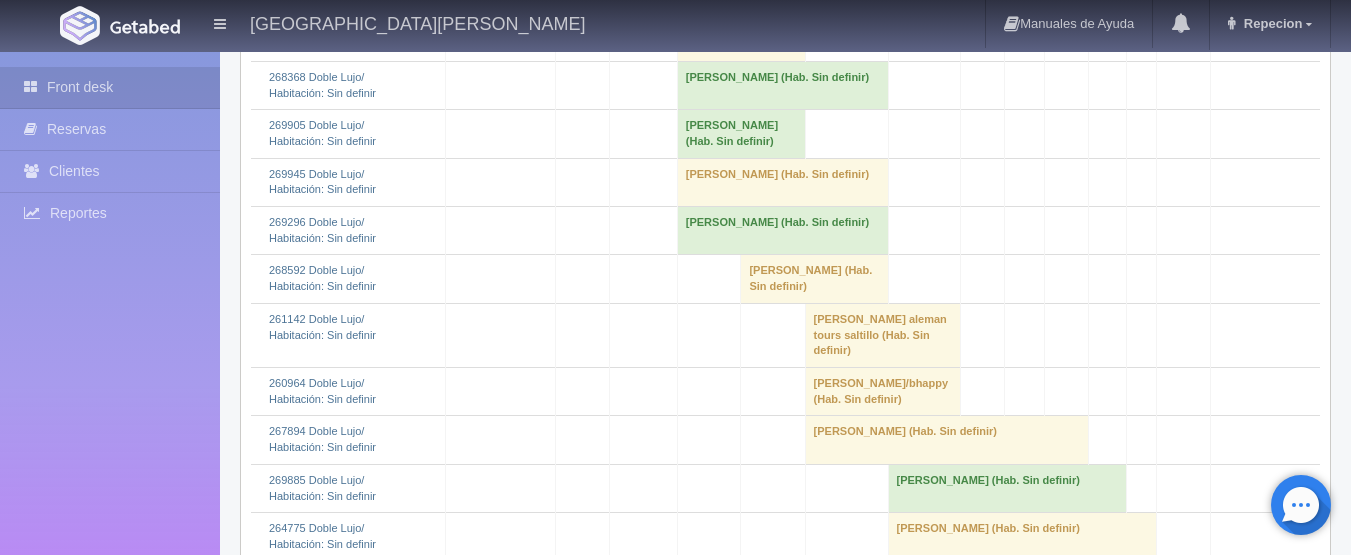 click on "Christian Guillermo Garcia Ortega 												(Hab. Sin definir)" at bounding box center [675, -60] 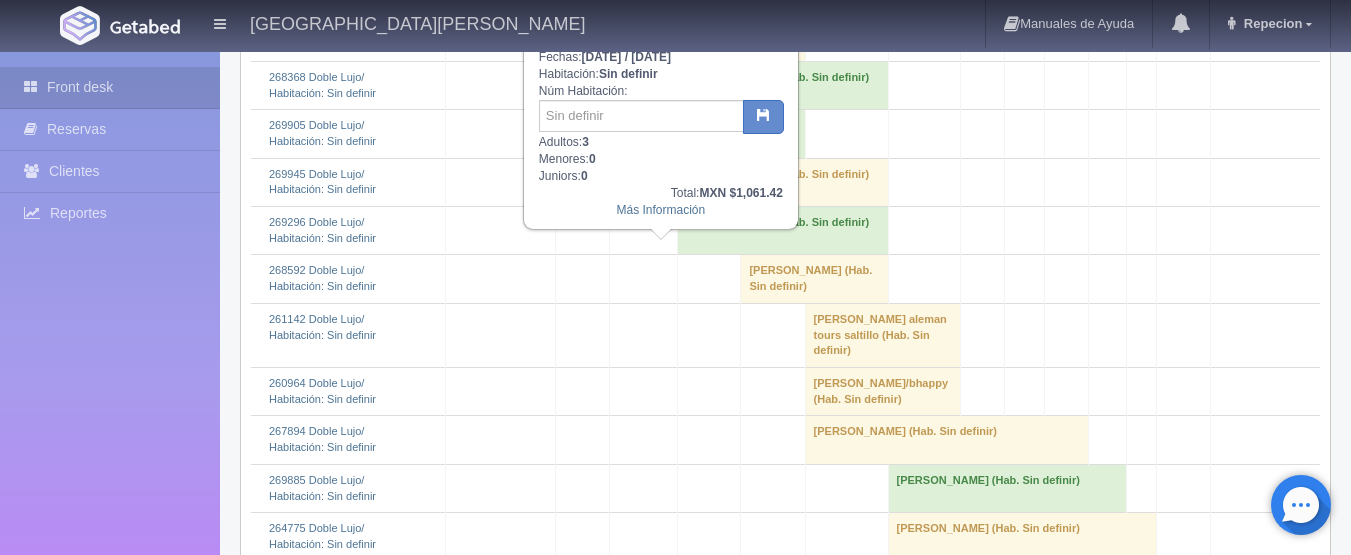 click on "Más Información" at bounding box center (661, 210) 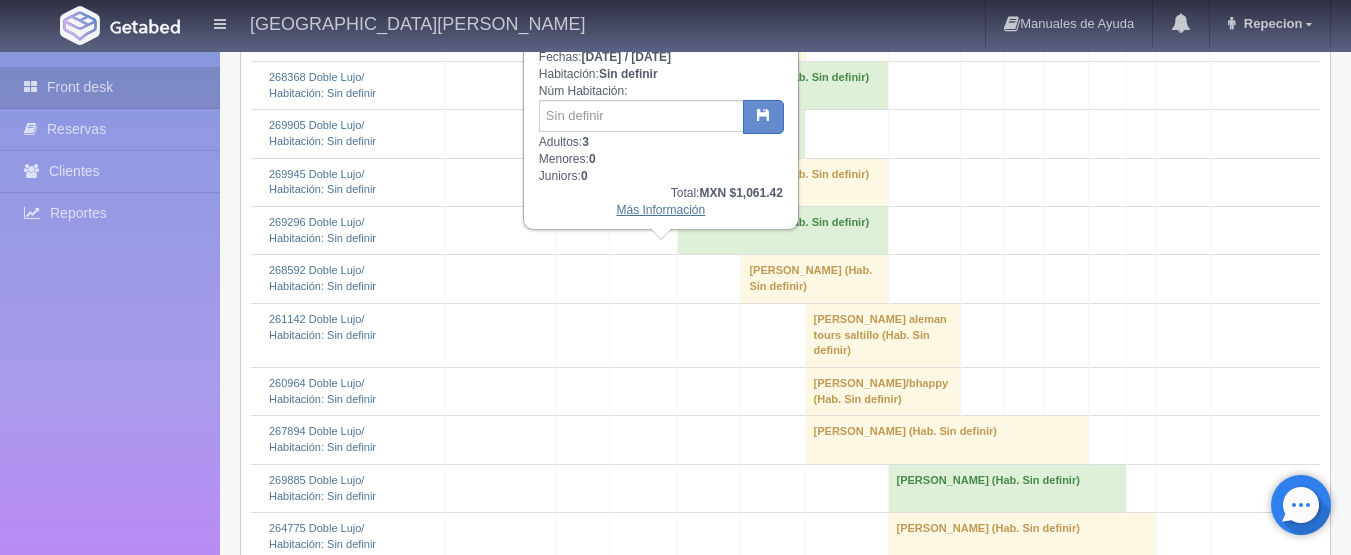 click on "Más Información" at bounding box center [660, 210] 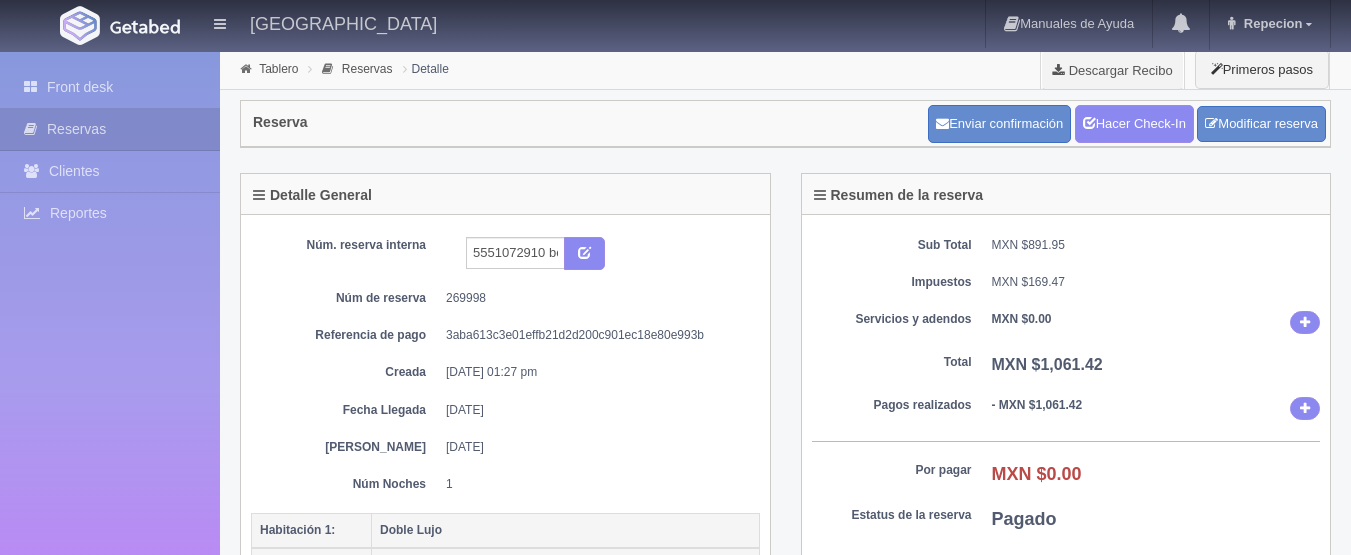 scroll, scrollTop: 0, scrollLeft: 0, axis: both 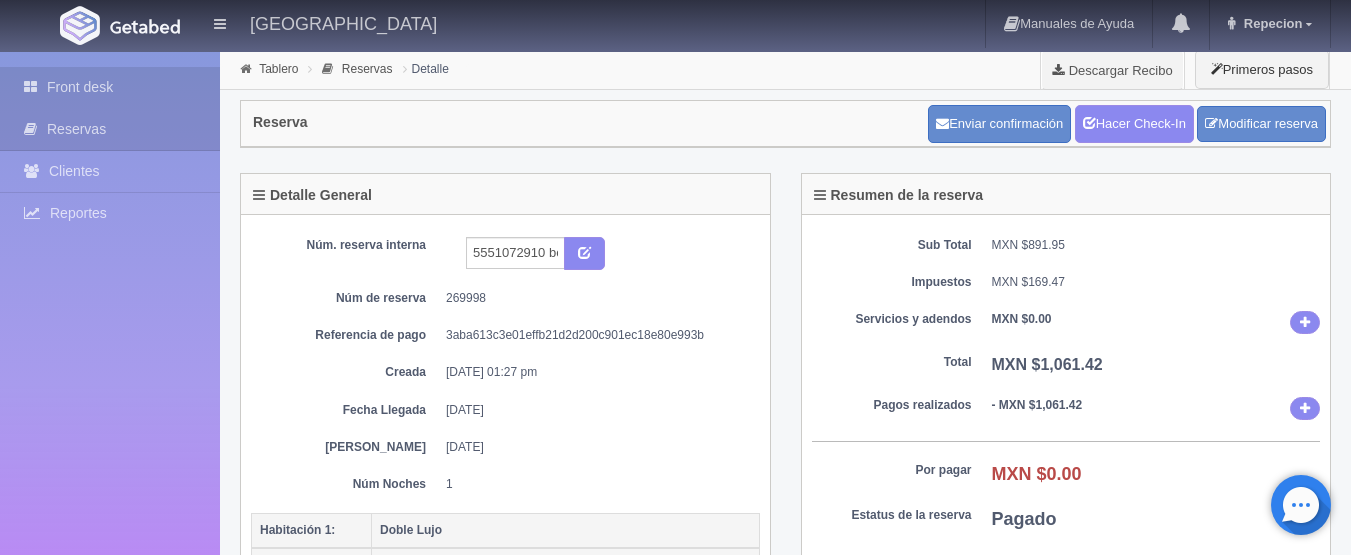 click on "Front desk" at bounding box center (110, 87) 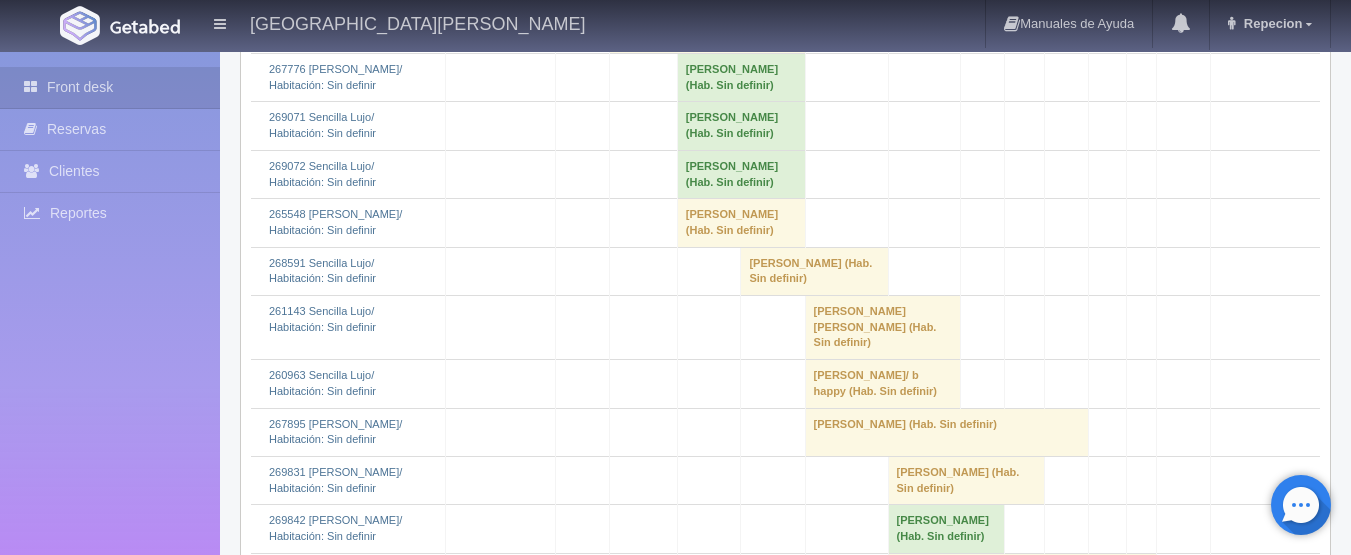 scroll, scrollTop: 4600, scrollLeft: 0, axis: vertical 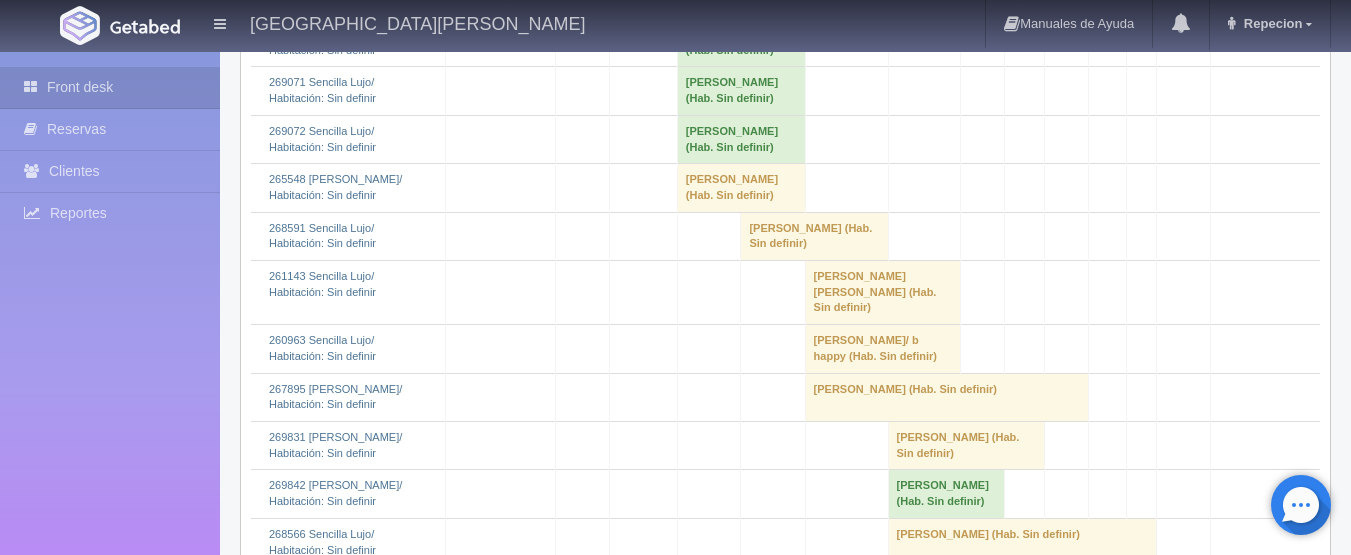 click on "Lizbeth Pinzon 												(Hab. Sin definir)" at bounding box center [675, -103] 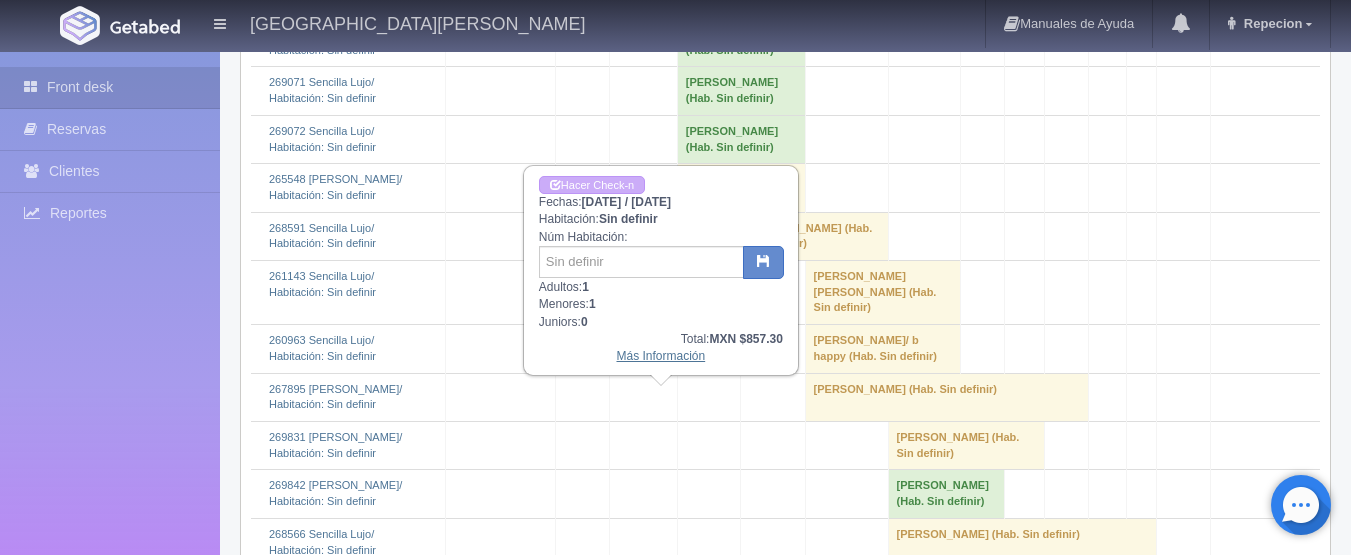 click on "Más Información" at bounding box center (660, 356) 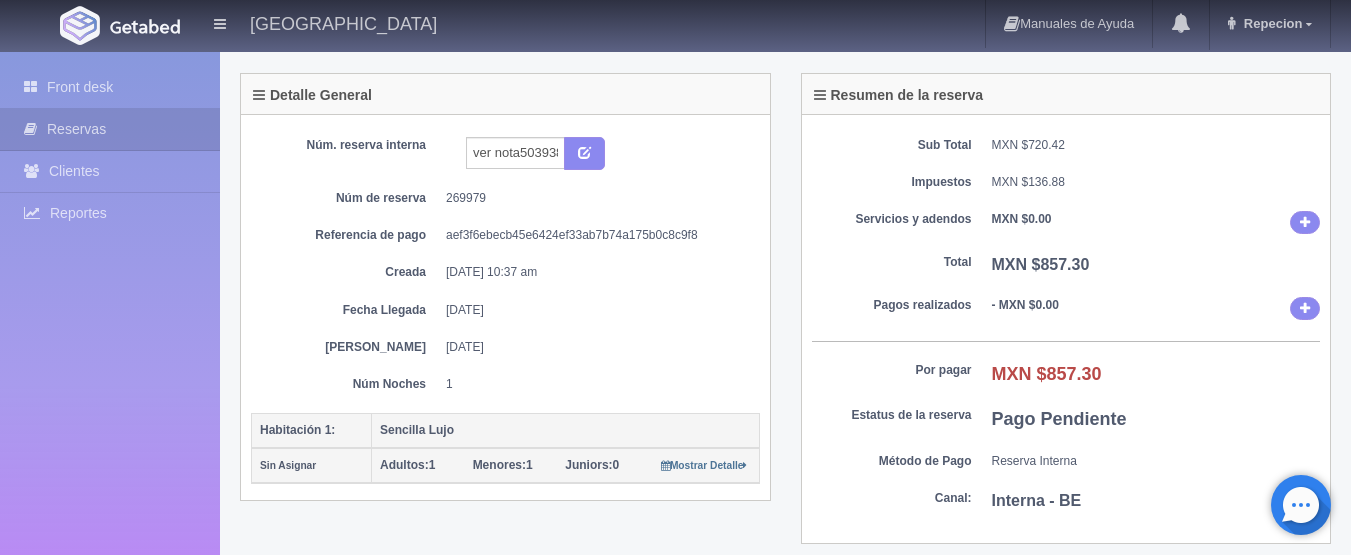 scroll, scrollTop: 0, scrollLeft: 0, axis: both 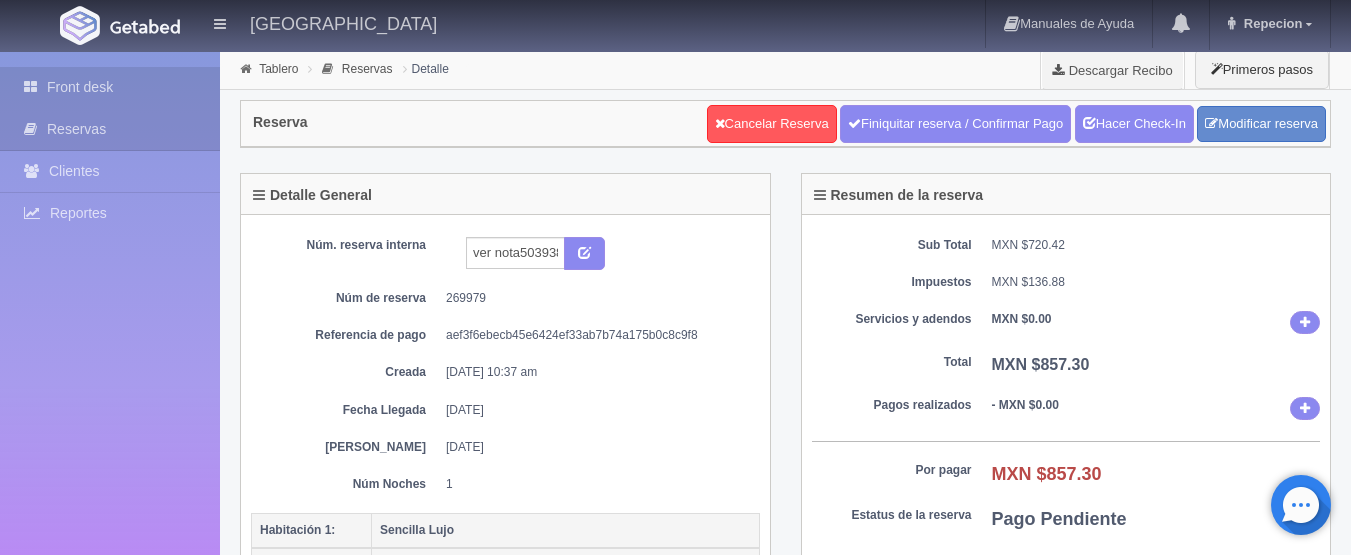 click on "Front desk" at bounding box center [110, 87] 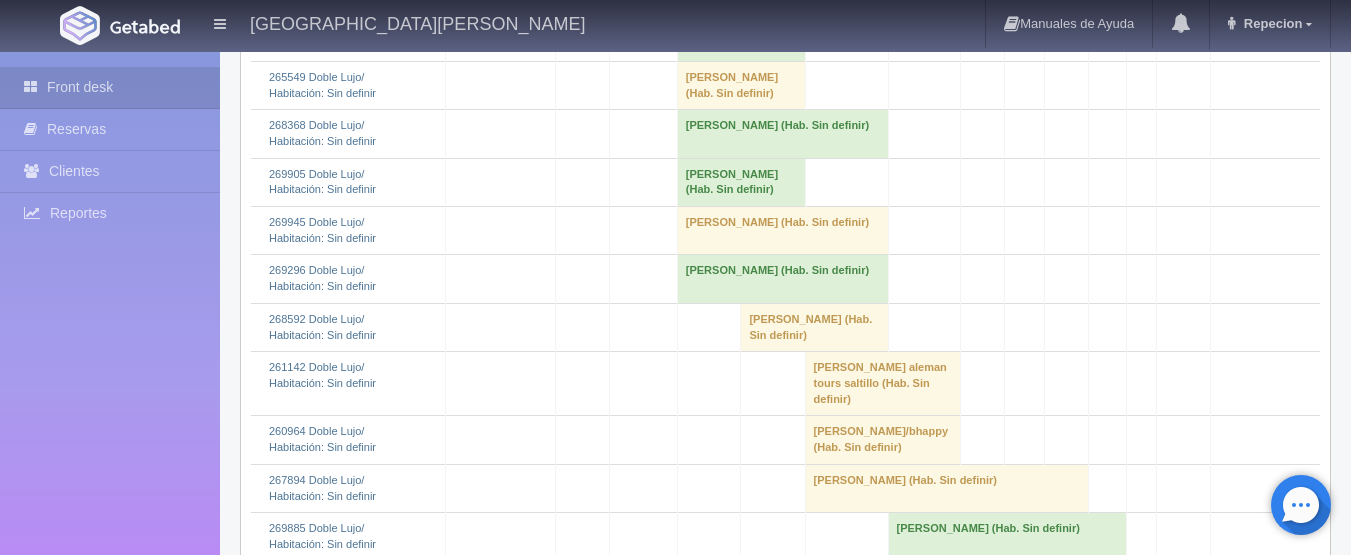 scroll, scrollTop: 2100, scrollLeft: 0, axis: vertical 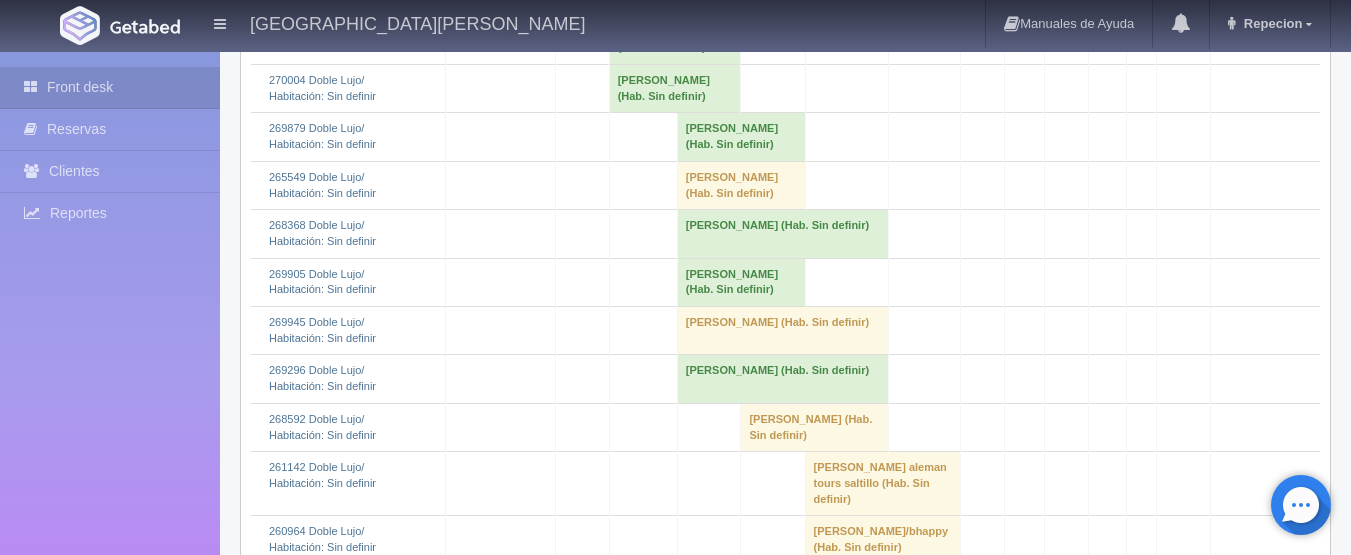 click on "[PERSON_NAME] 												(Hab. Sin definir)" at bounding box center [675, -57] 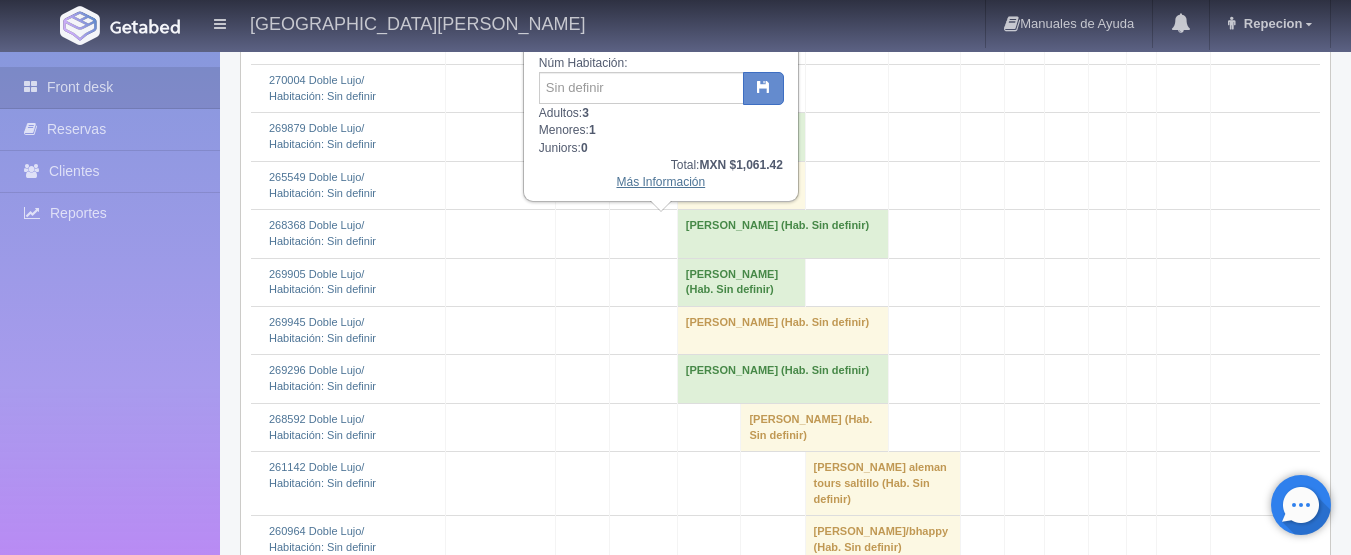 click on "Más Información" at bounding box center (660, 182) 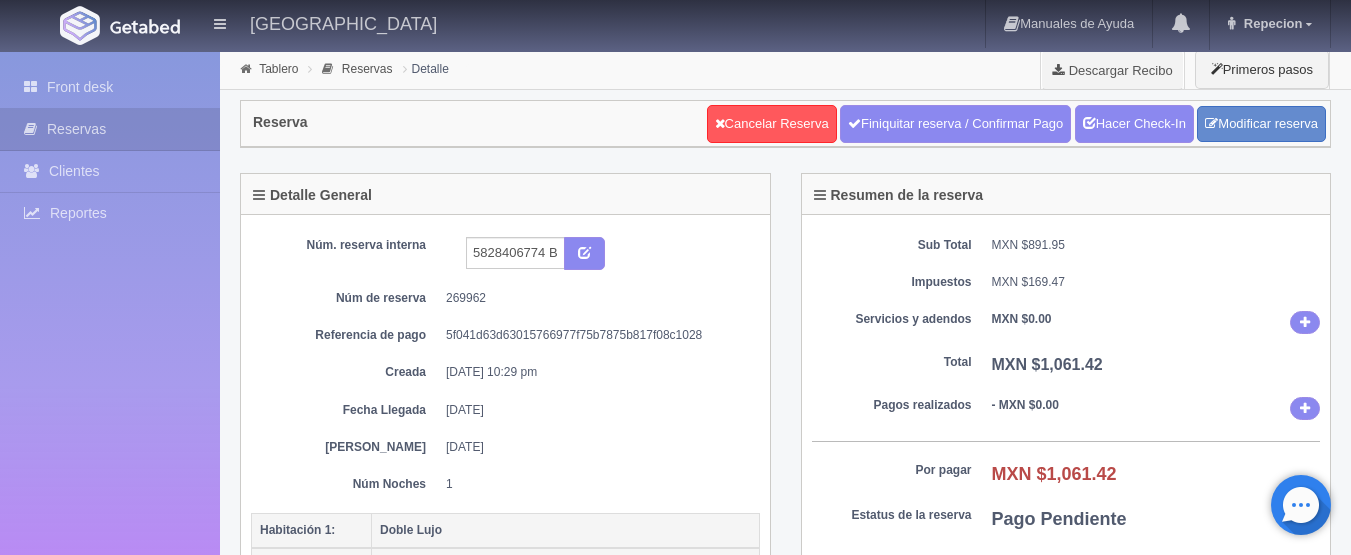 scroll, scrollTop: 0, scrollLeft: 0, axis: both 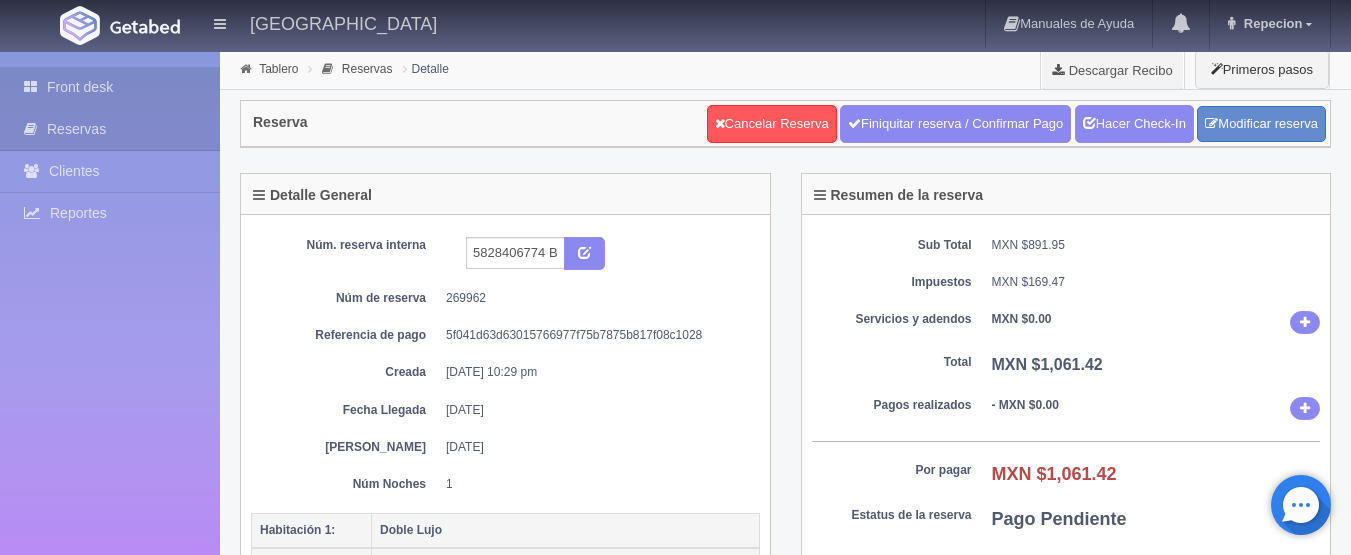 click on "Front desk" at bounding box center (110, 87) 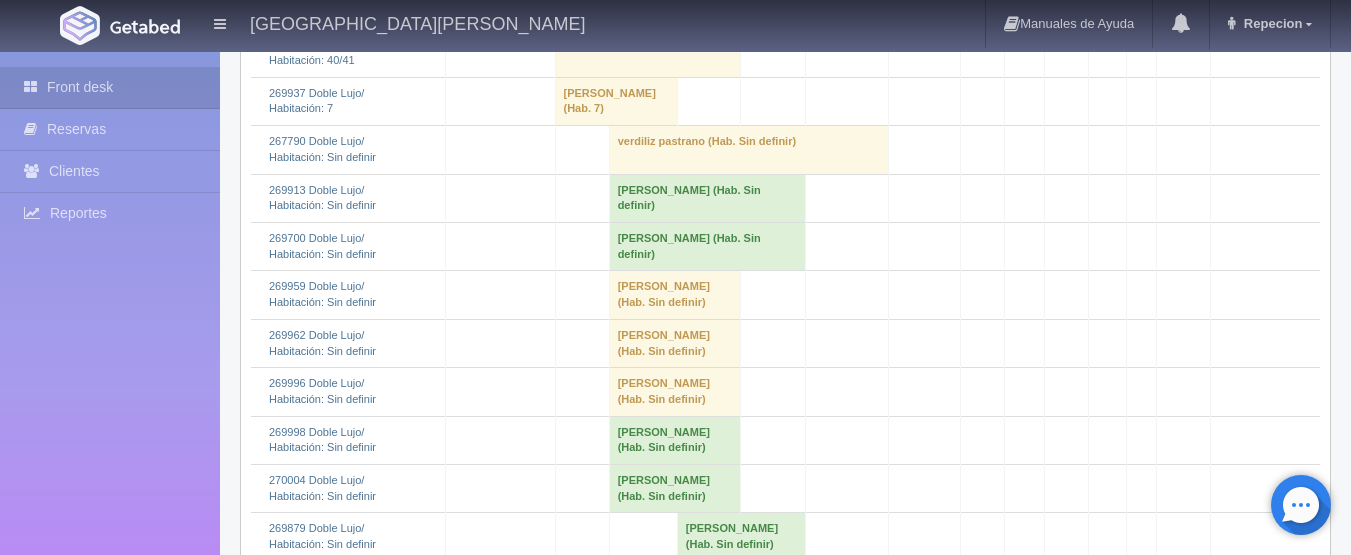 scroll, scrollTop: 1800, scrollLeft: 0, axis: vertical 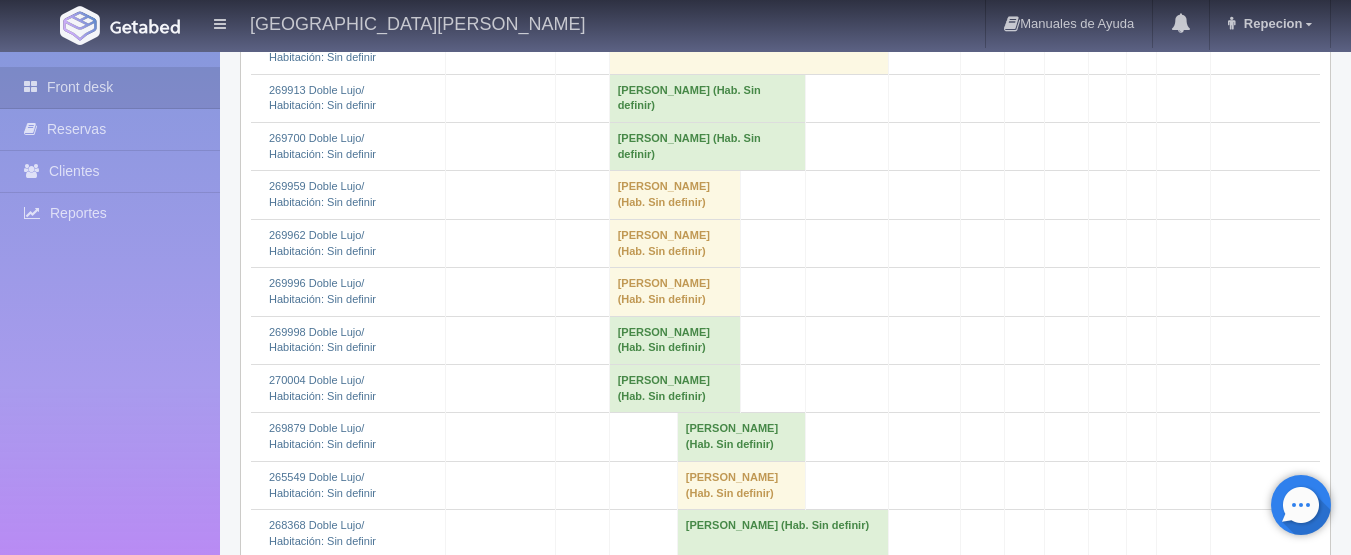 click on "[PERSON_NAME] 												(Hab. Sin definir)" at bounding box center [707, 147] 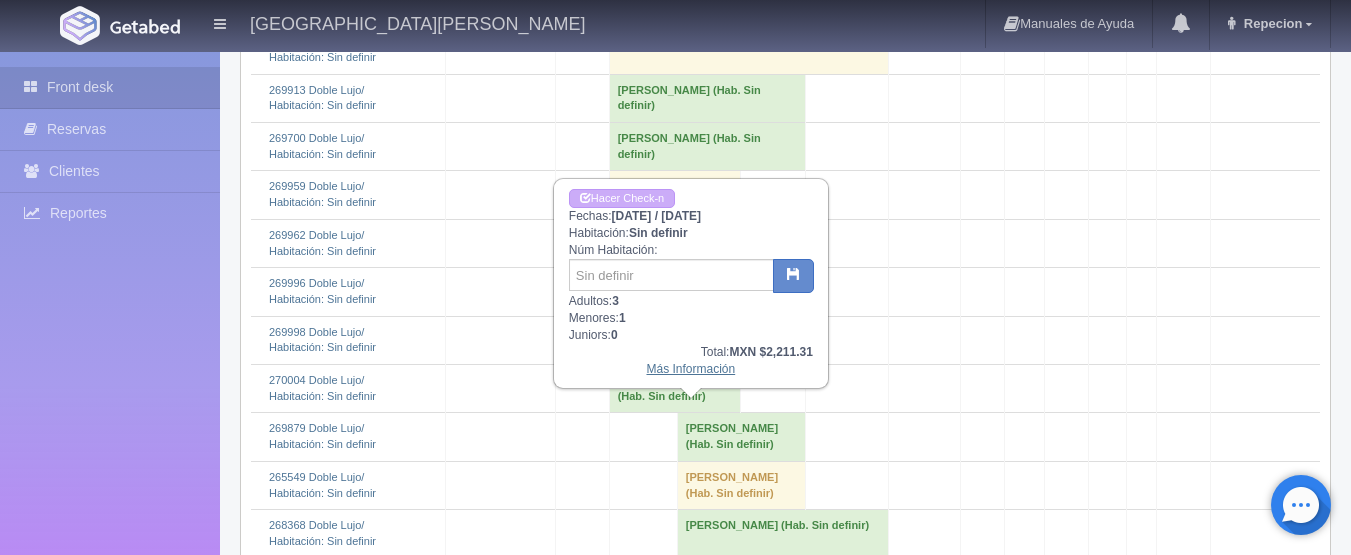 click on "Más Información" at bounding box center [690, 369] 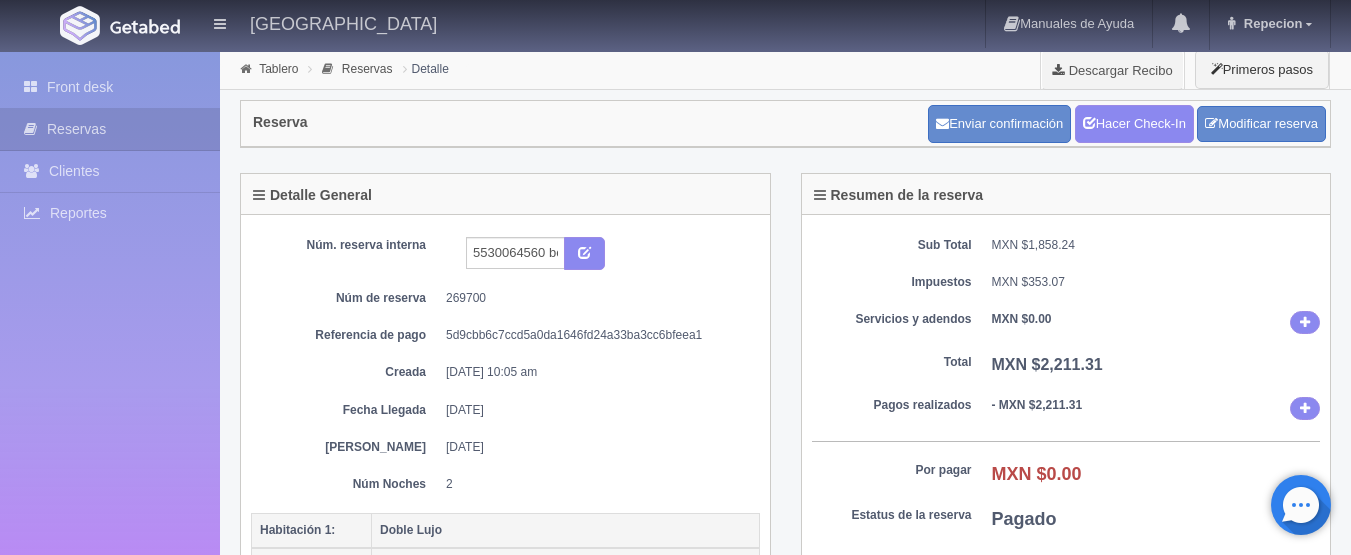 scroll, scrollTop: 0, scrollLeft: 0, axis: both 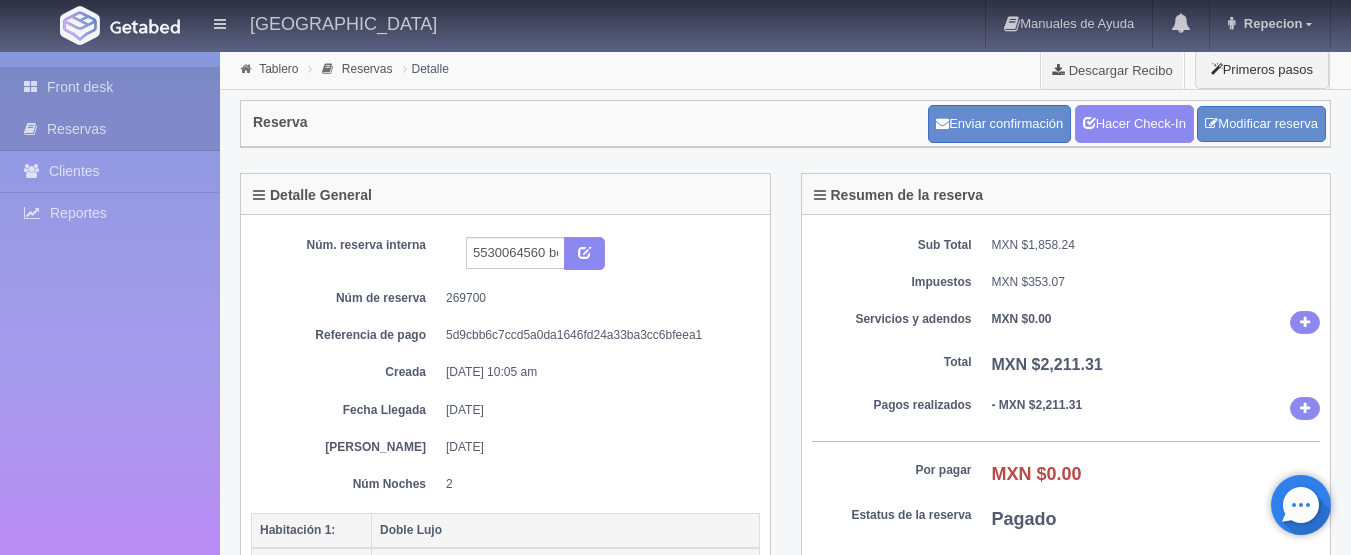 click on "Front desk" at bounding box center (110, 87) 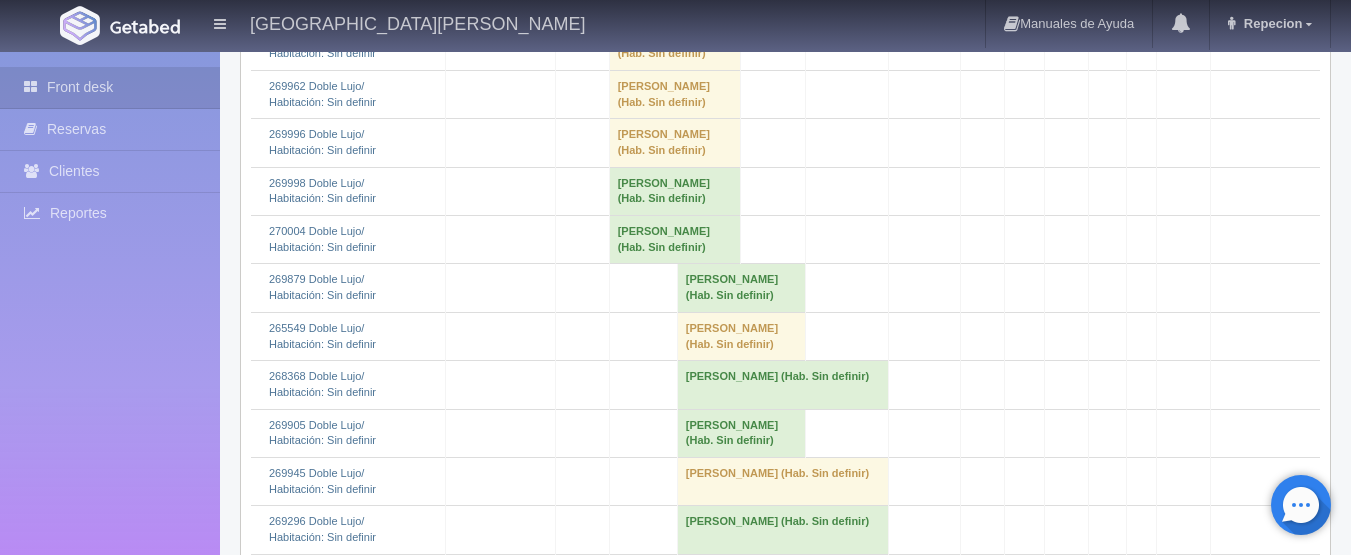 scroll, scrollTop: 2000, scrollLeft: 0, axis: vertical 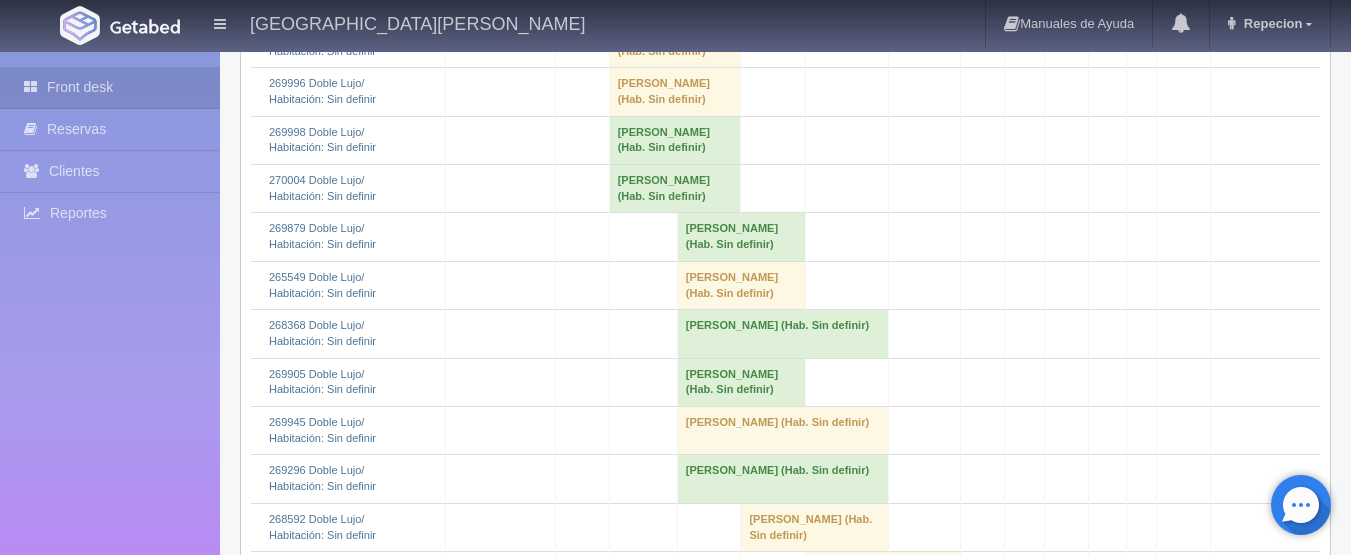 click on "[PERSON_NAME] 												(Hab. Sin definir)" at bounding box center (675, 43) 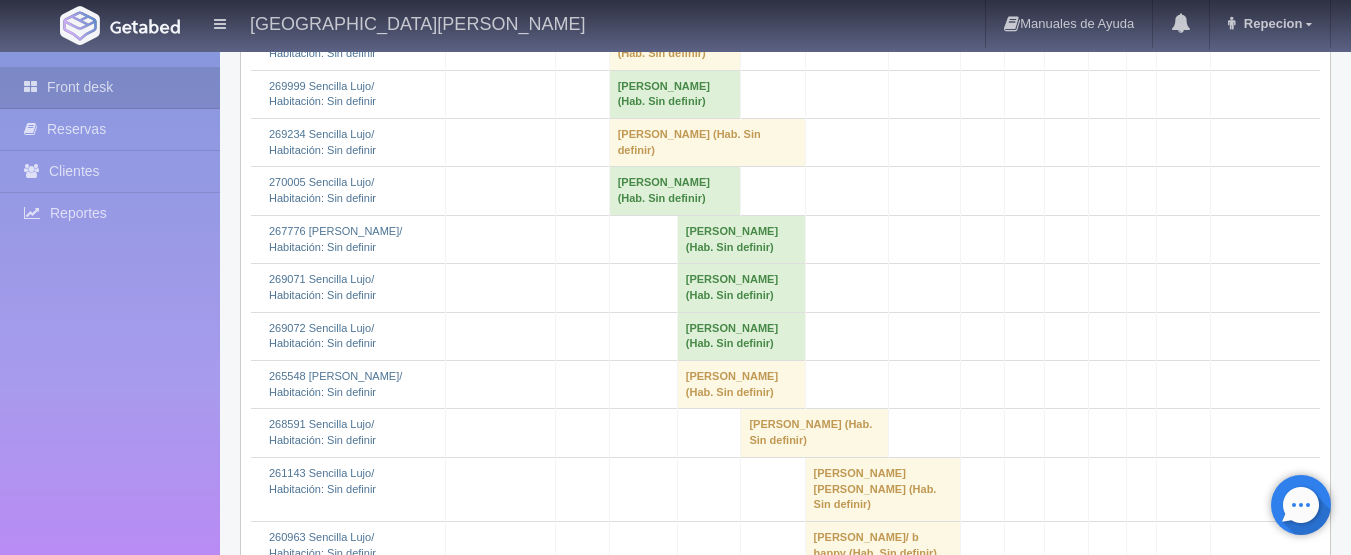 scroll, scrollTop: 4600, scrollLeft: 0, axis: vertical 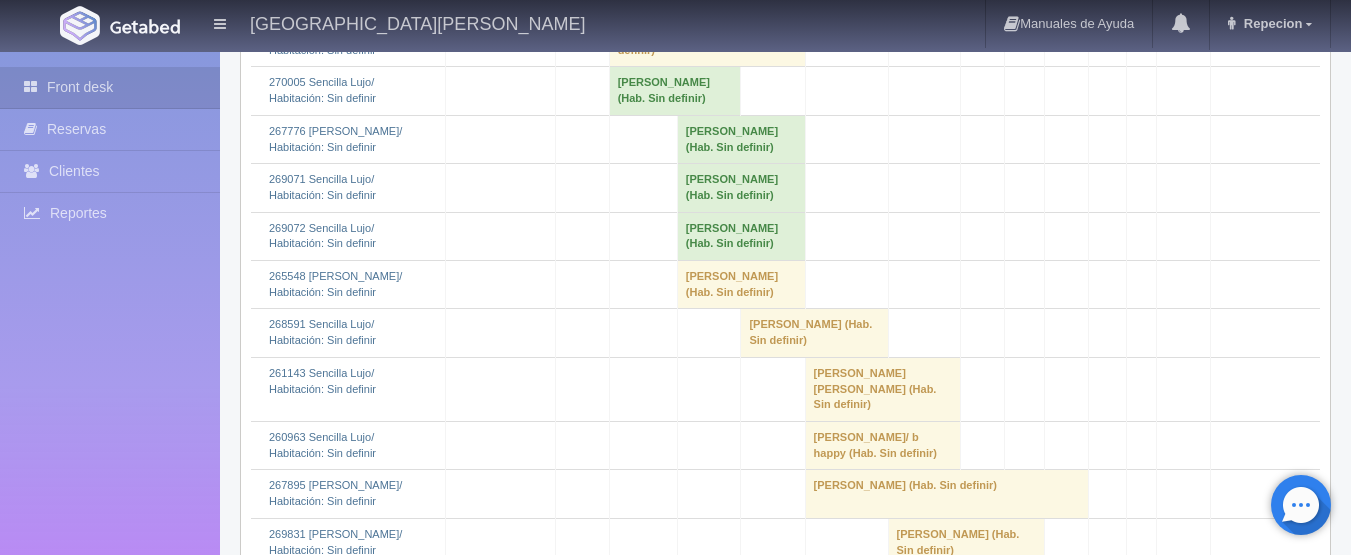 click on "[PERSON_NAME] 												(Hab. Sin definir)" at bounding box center [675, -103] 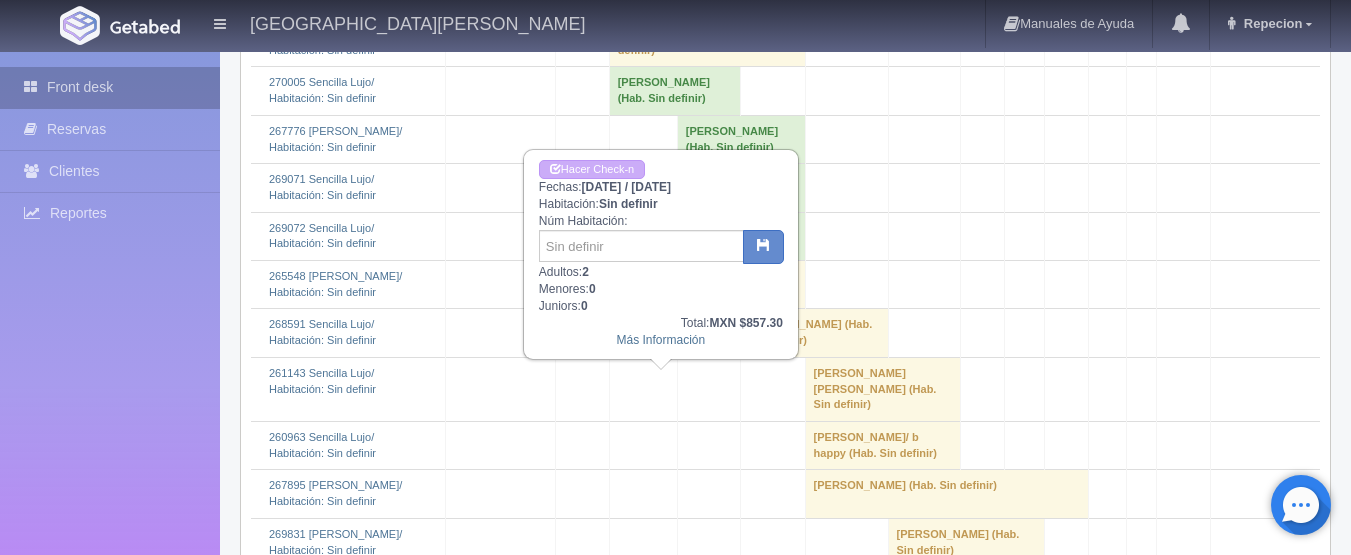 click on "Front desk" at bounding box center [110, 87] 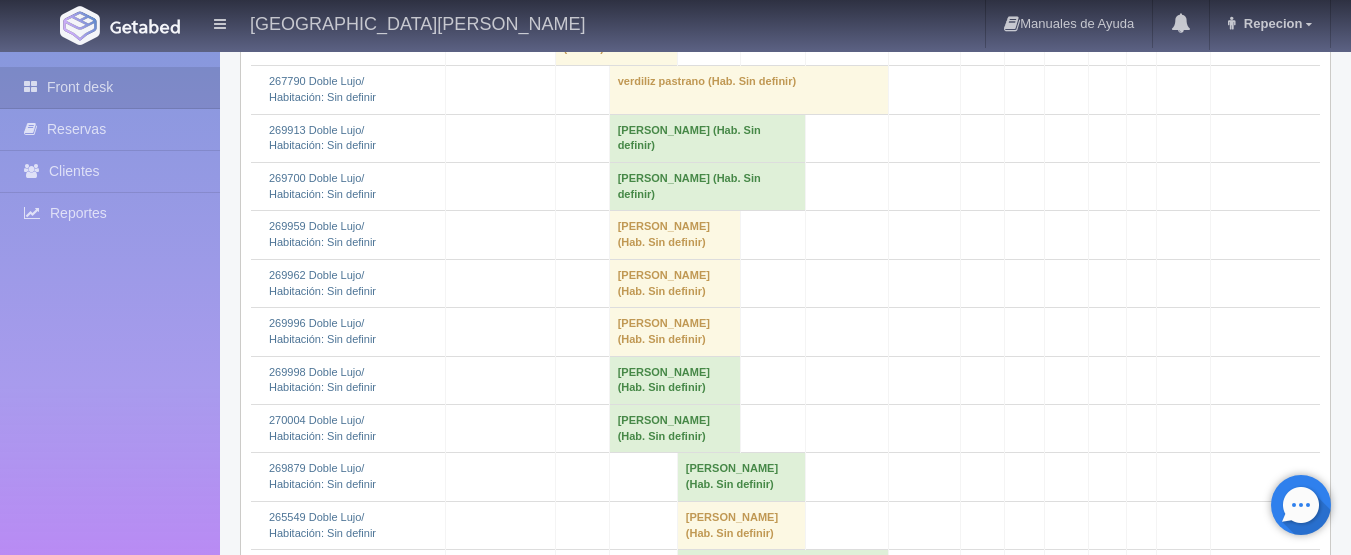 scroll, scrollTop: 1800, scrollLeft: 0, axis: vertical 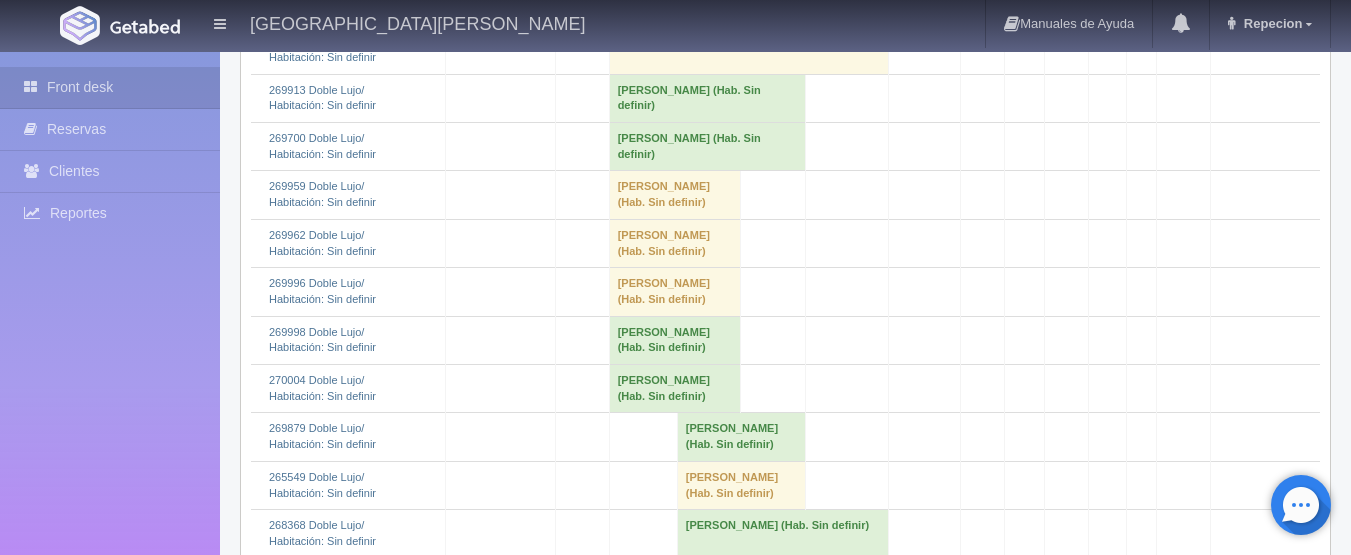 click on "Felipe Rivas Rodarte 												(Hab. Sin definir)" at bounding box center [707, 147] 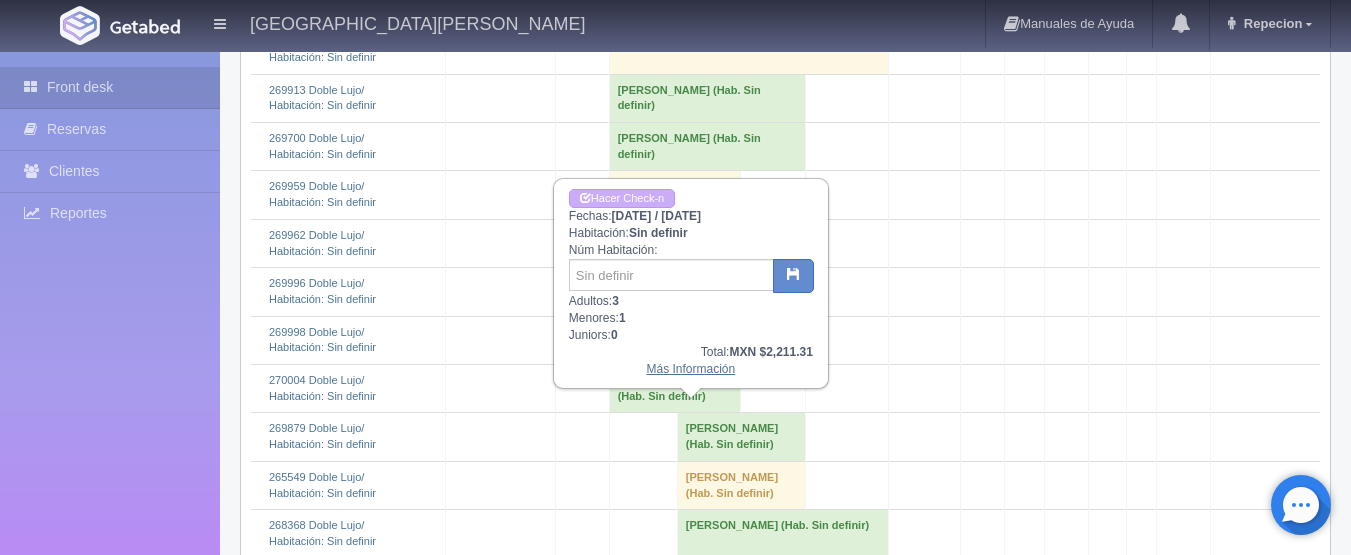 click on "Más Información" at bounding box center [690, 369] 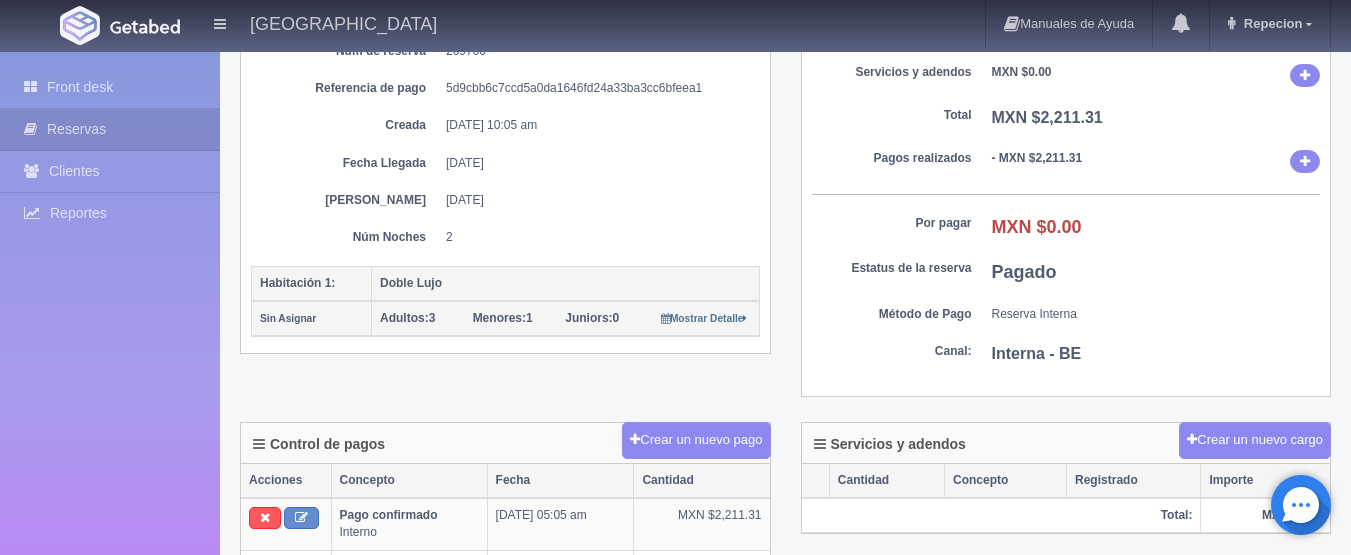 scroll, scrollTop: 0, scrollLeft: 0, axis: both 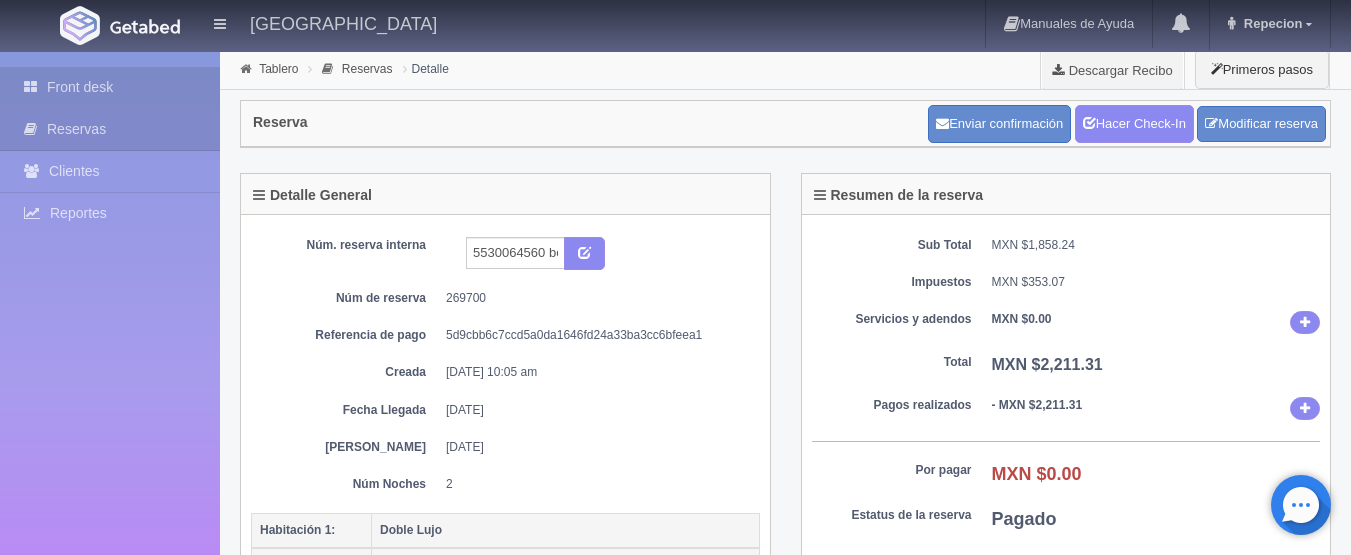 click on "Front desk" at bounding box center [110, 87] 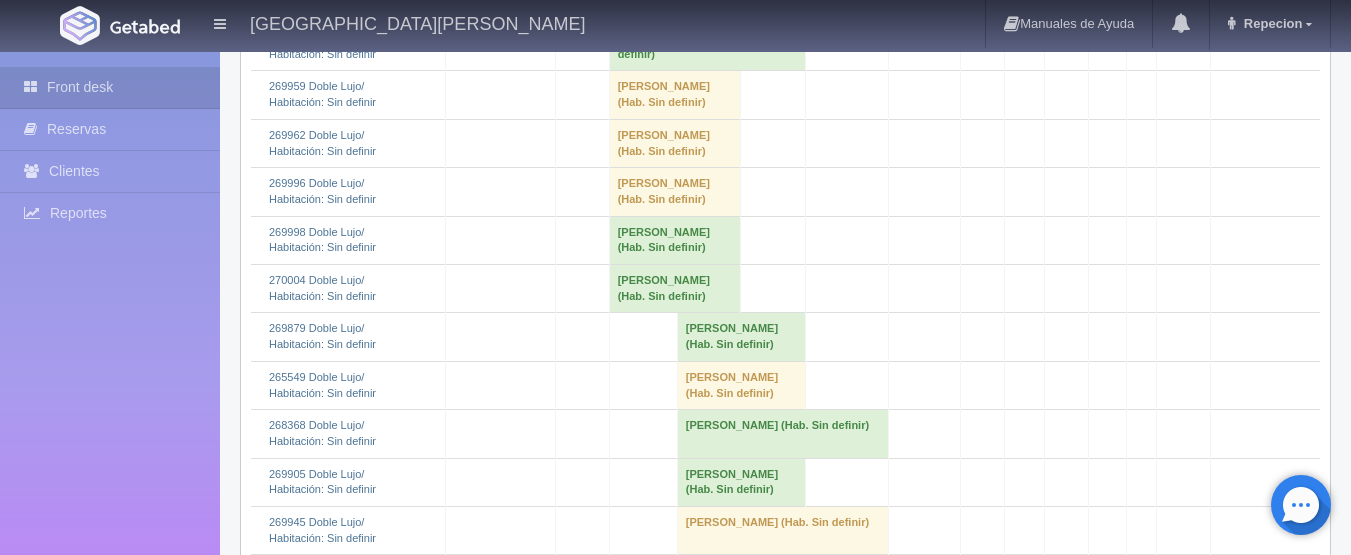 scroll, scrollTop: 2000, scrollLeft: 0, axis: vertical 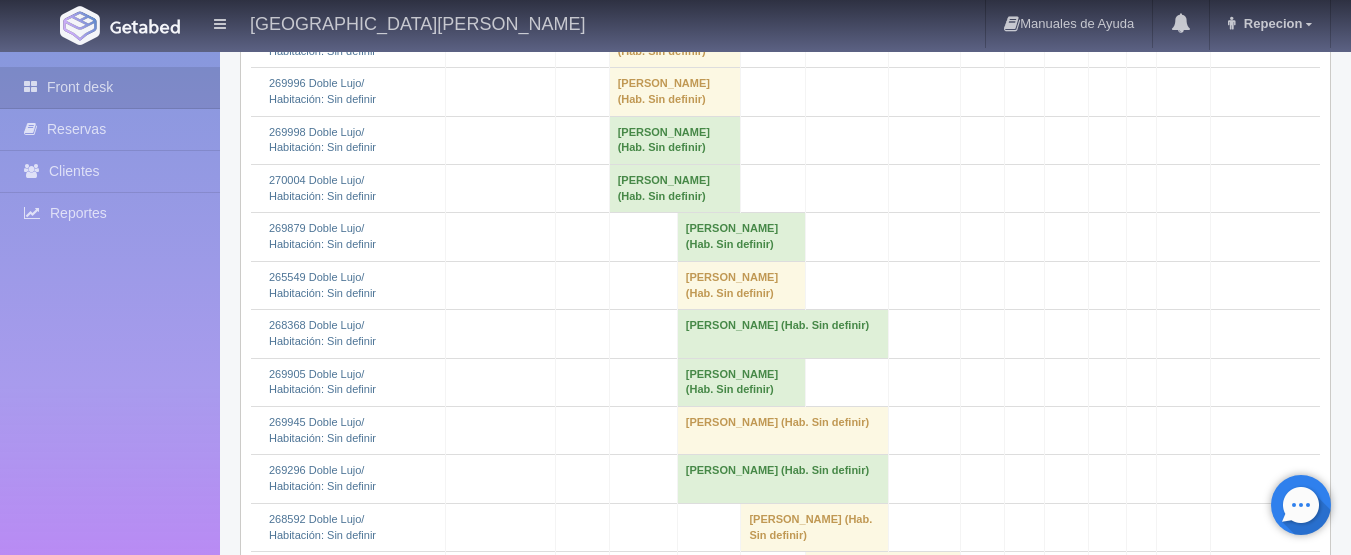 click on "Rosario Alelí Munguia Cobian 												(Hab. Sin definir)" at bounding box center (675, 92) 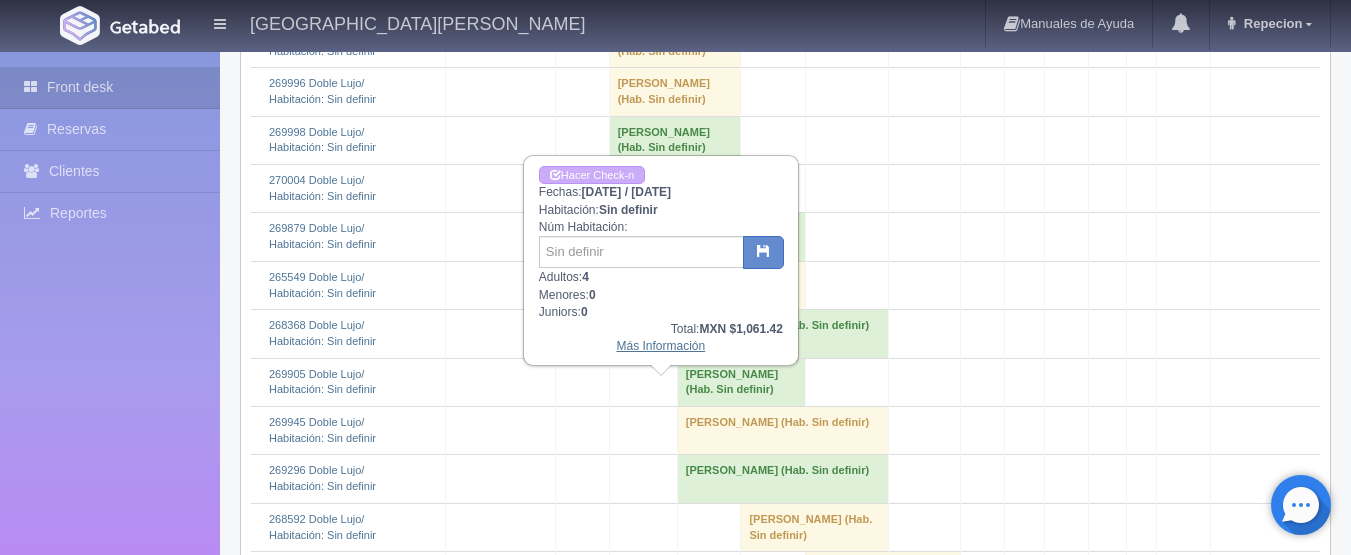 click on "Más Información" at bounding box center (660, 346) 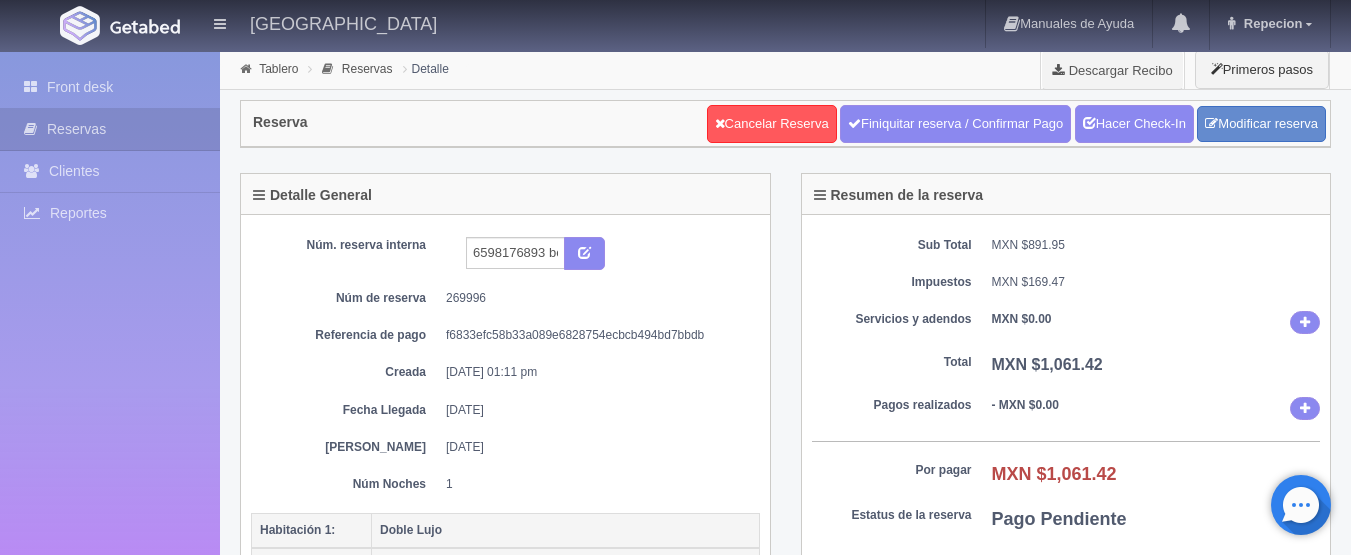 scroll, scrollTop: 0, scrollLeft: 0, axis: both 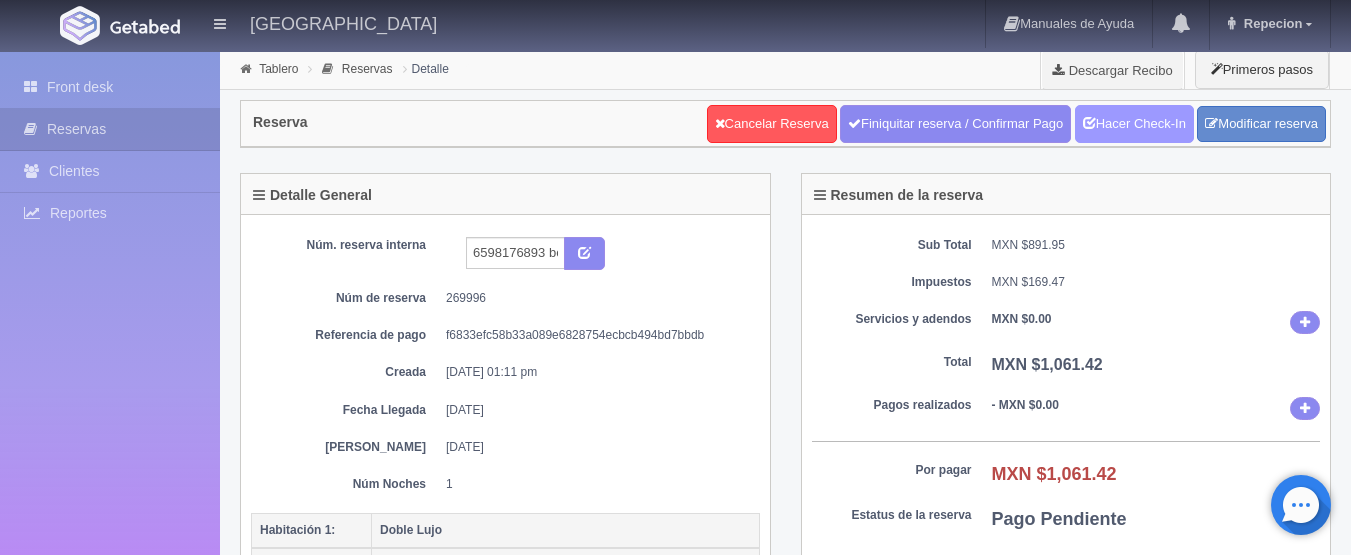 click on "Hacer Check-In" at bounding box center (1134, 124) 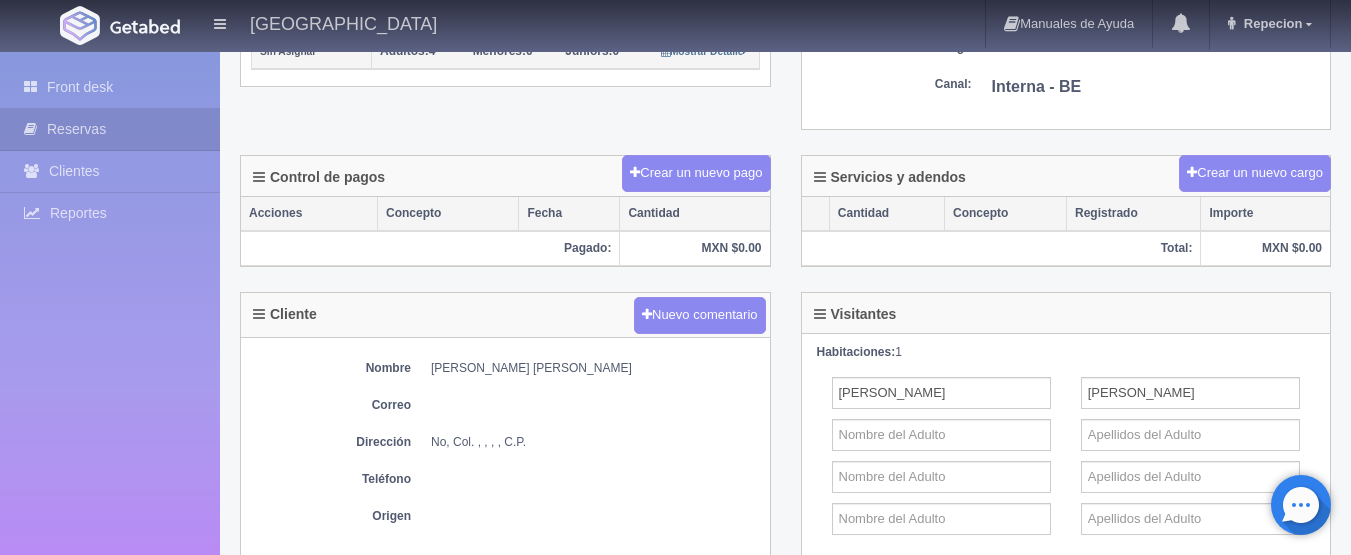 scroll, scrollTop: 600, scrollLeft: 0, axis: vertical 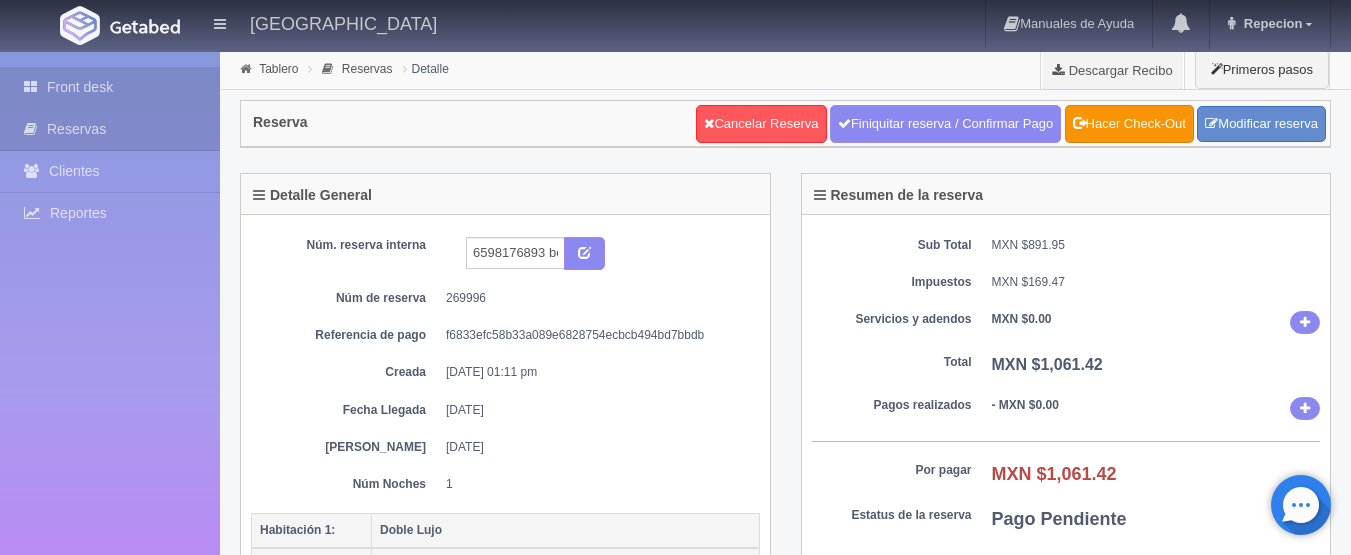 click on "Front desk" at bounding box center [110, 87] 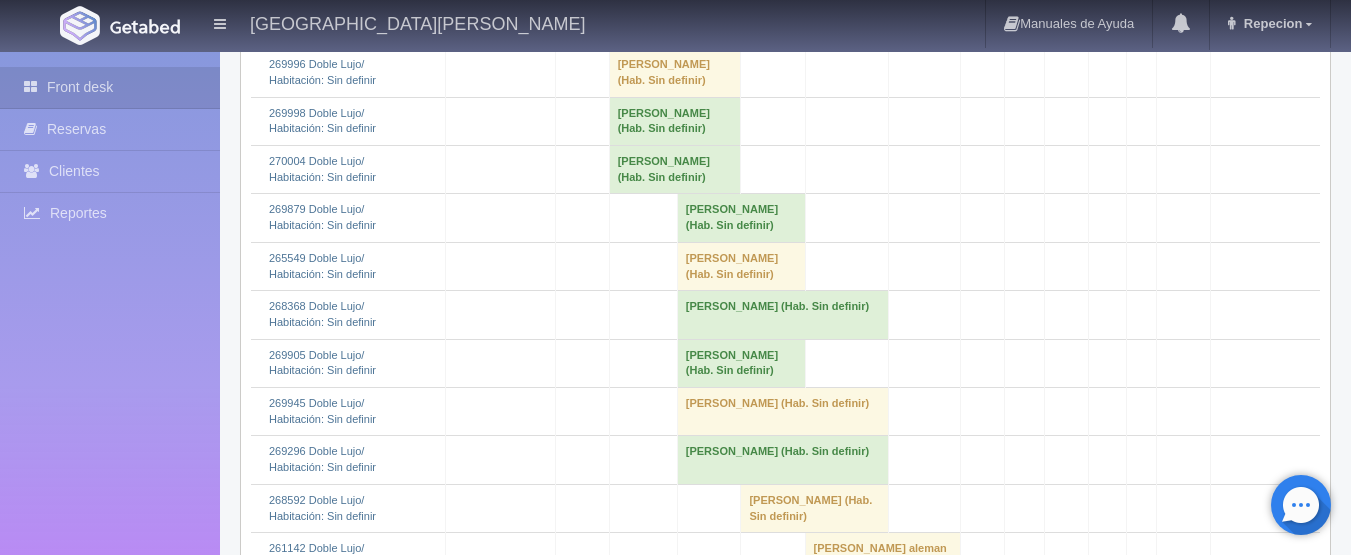 scroll, scrollTop: 2100, scrollLeft: 0, axis: vertical 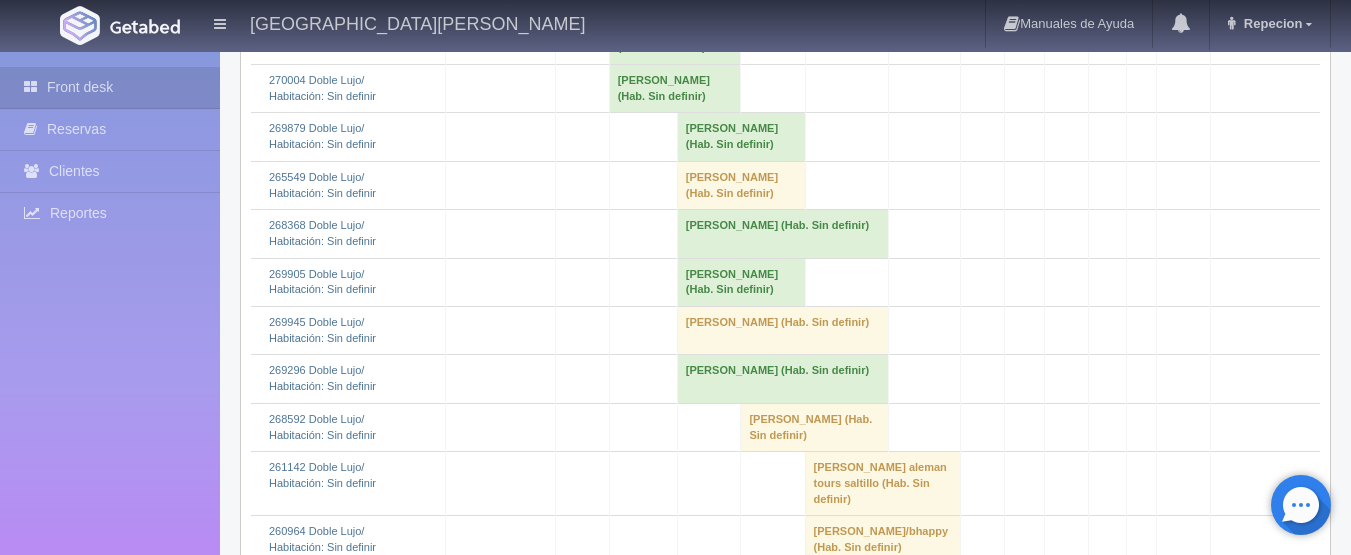 click on "[PERSON_NAME] 												(Hab. Sin definir)" at bounding box center [675, -8] 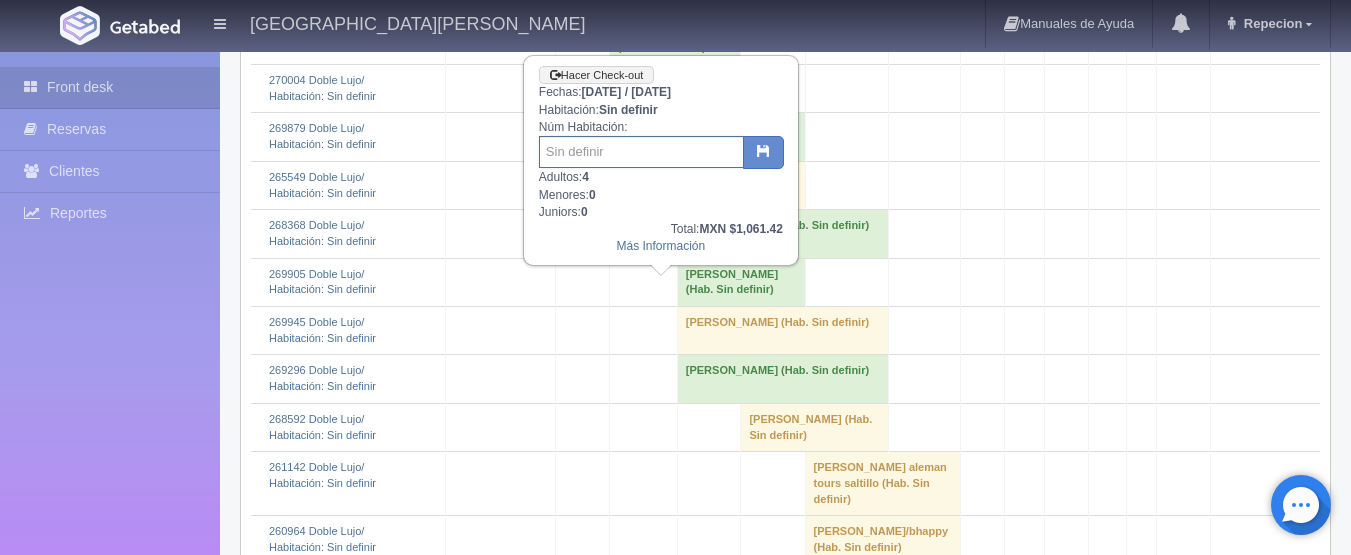 click at bounding box center [641, 152] 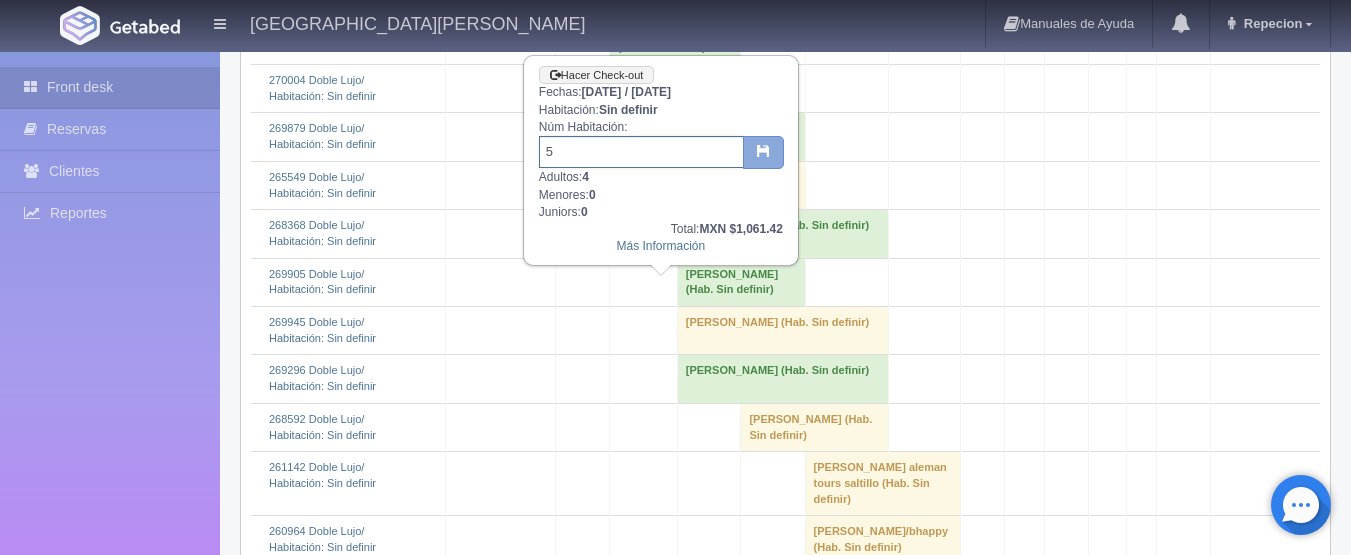 type on "5" 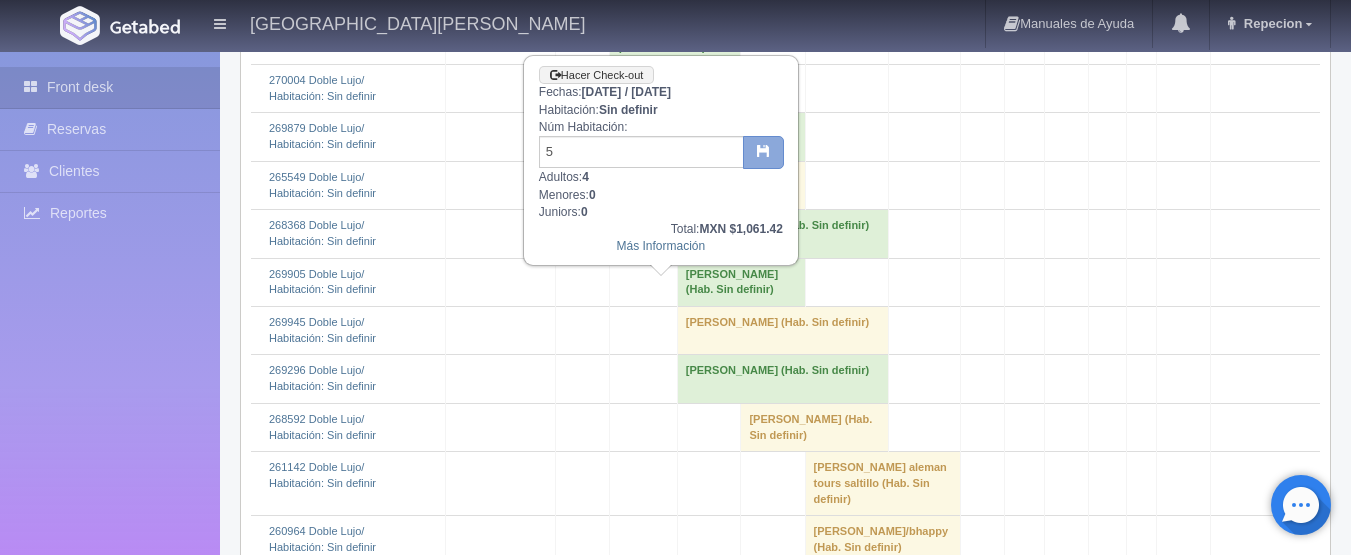 click at bounding box center (763, 153) 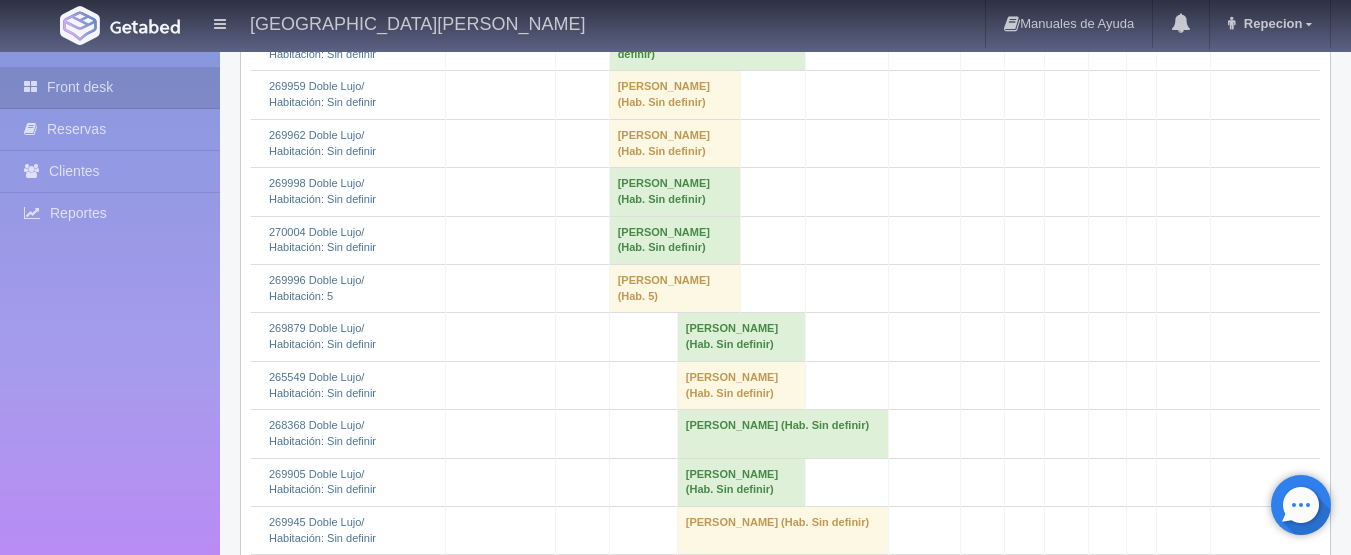 scroll, scrollTop: 2000, scrollLeft: 0, axis: vertical 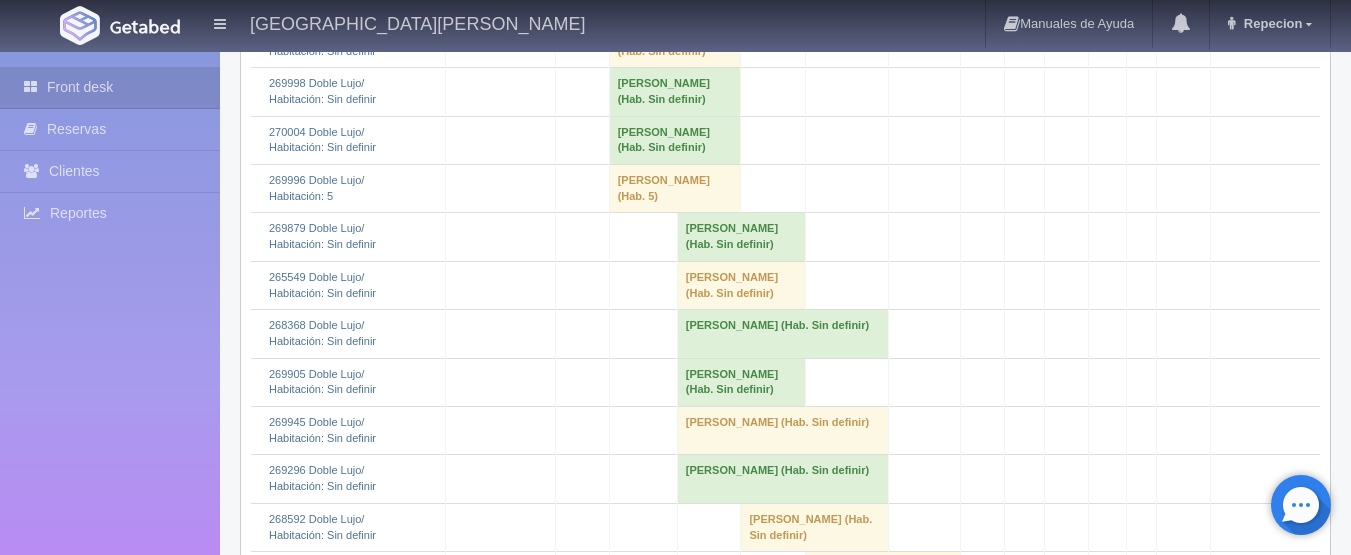 click on "[PERSON_NAME] 												(Hab. Sin definir)" at bounding box center [675, 43] 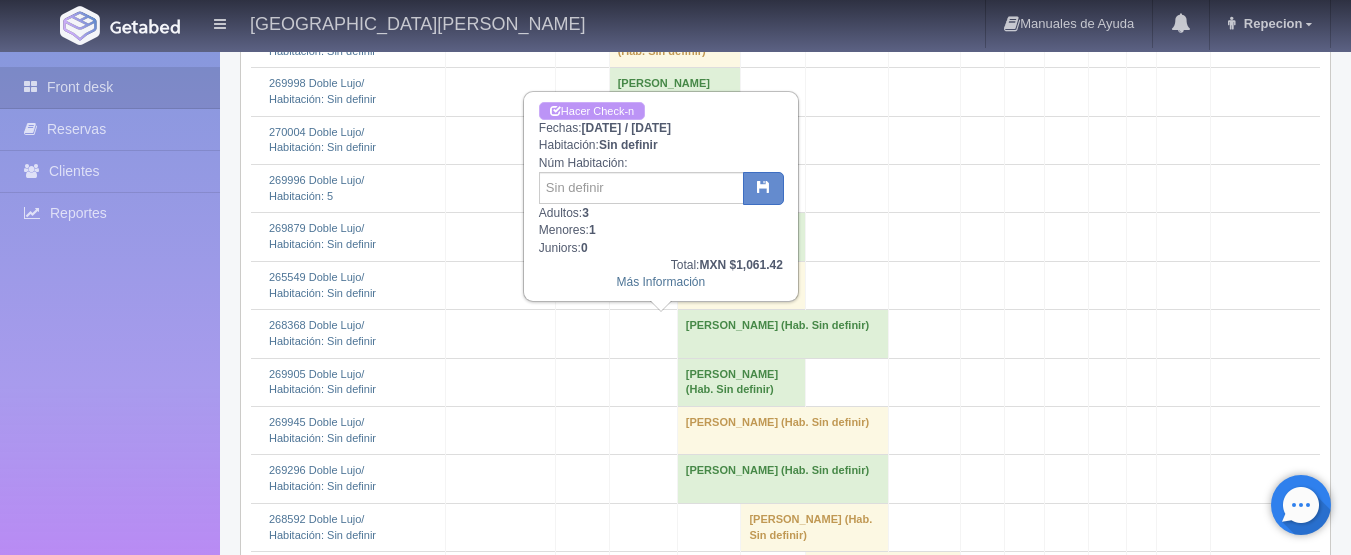 click on "Hacer Check-n" at bounding box center (592, 111) 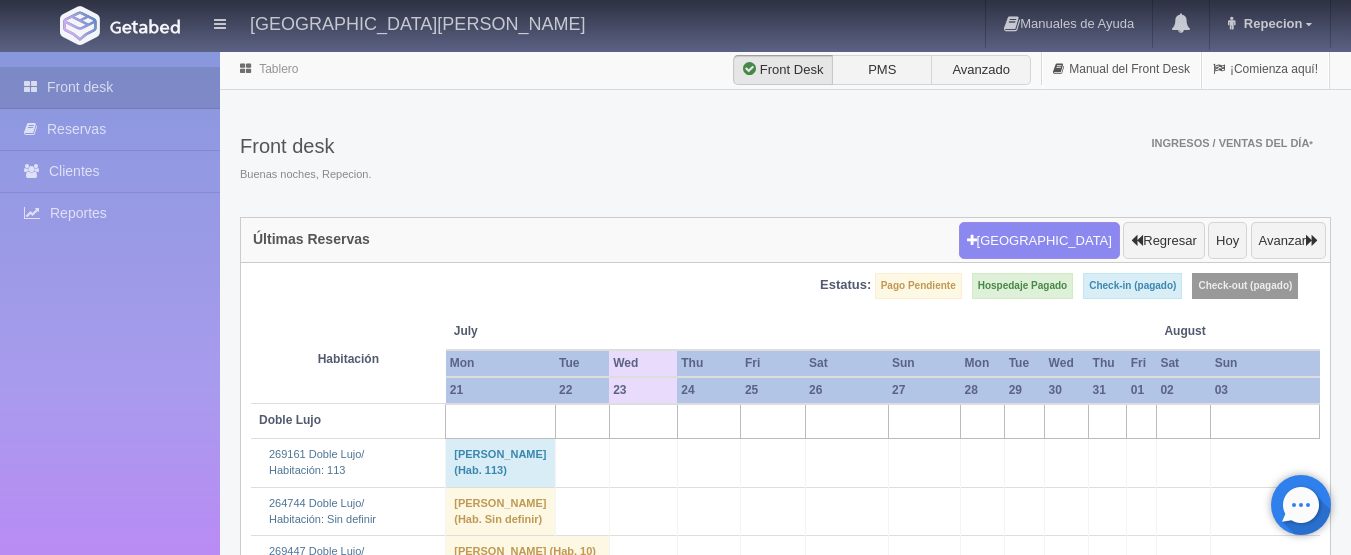 scroll, scrollTop: 2000, scrollLeft: 0, axis: vertical 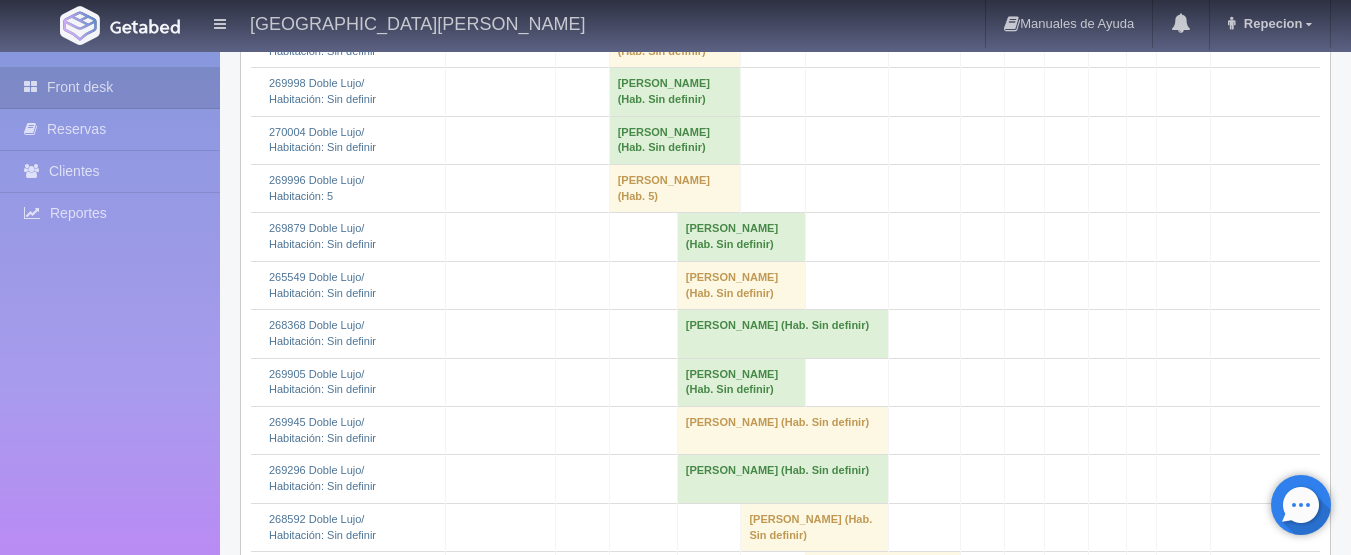 click on "Eunice Talia  Alaniz Aguirre 												(Hab. Sin definir)" at bounding box center (675, 43) 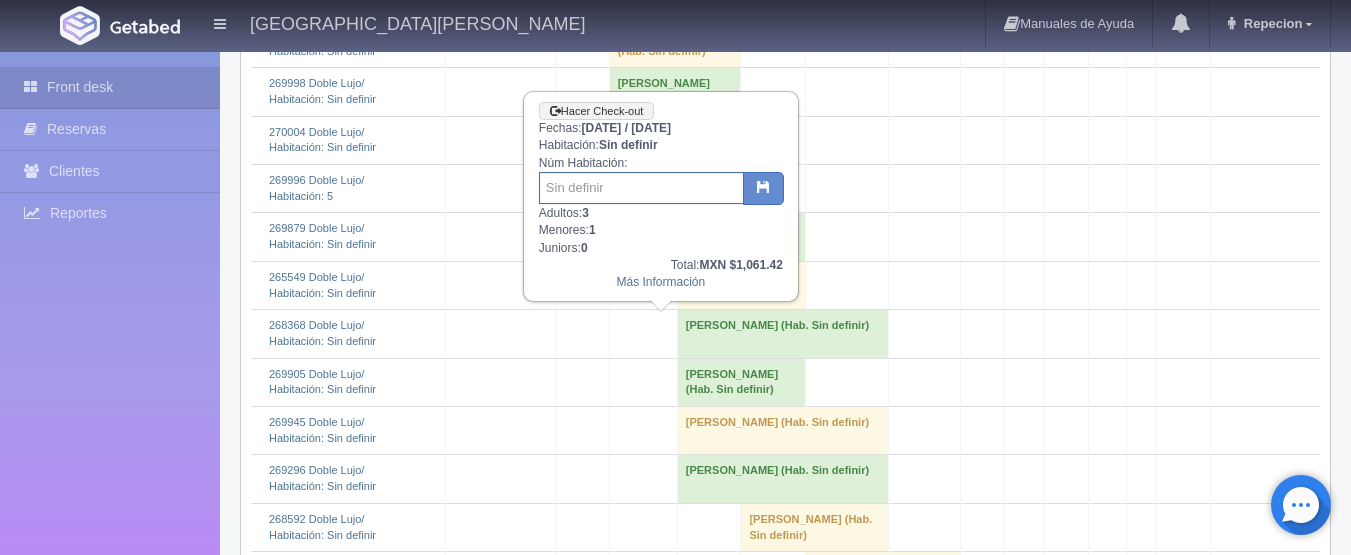 click at bounding box center (641, 188) 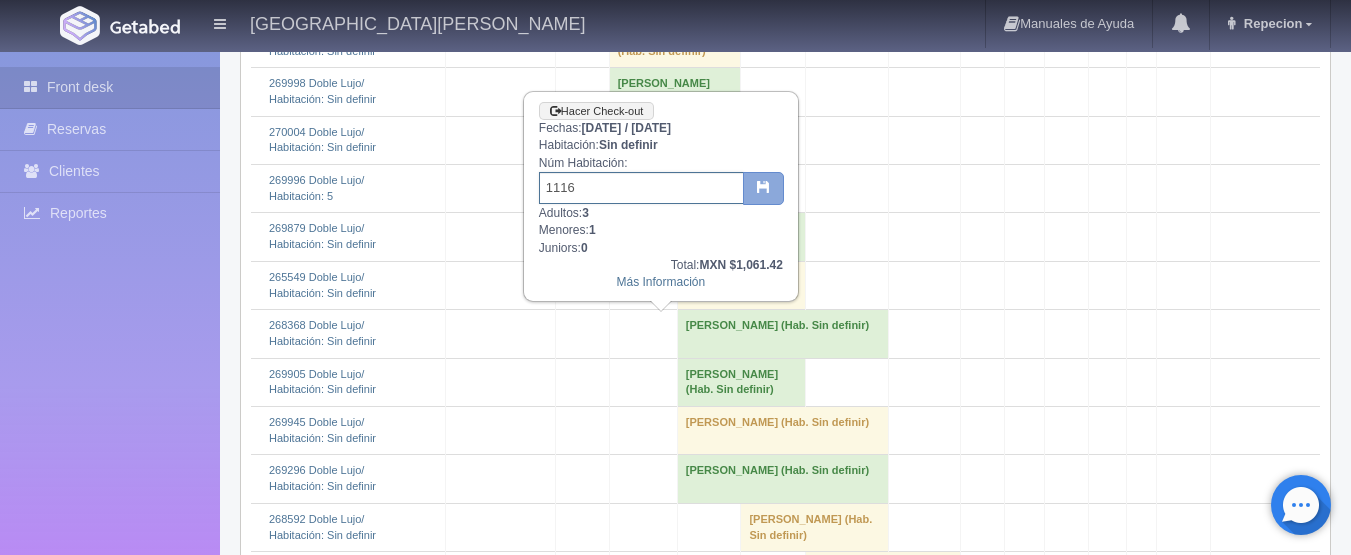 type on "1116" 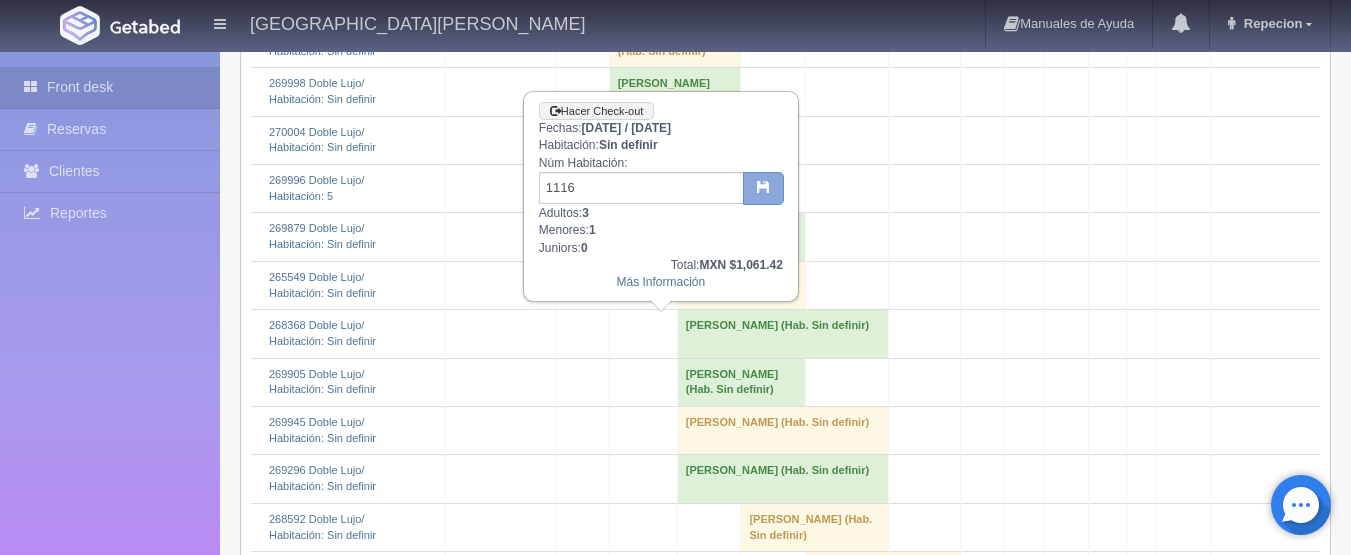 click at bounding box center [763, 186] 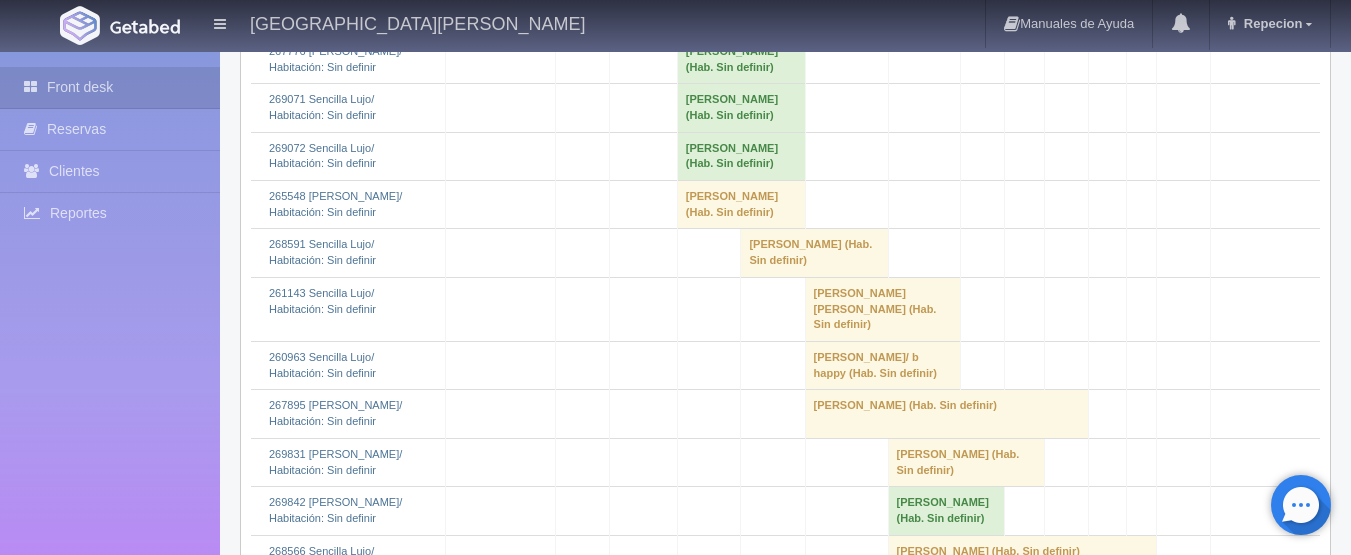 scroll, scrollTop: 4800, scrollLeft: 0, axis: vertical 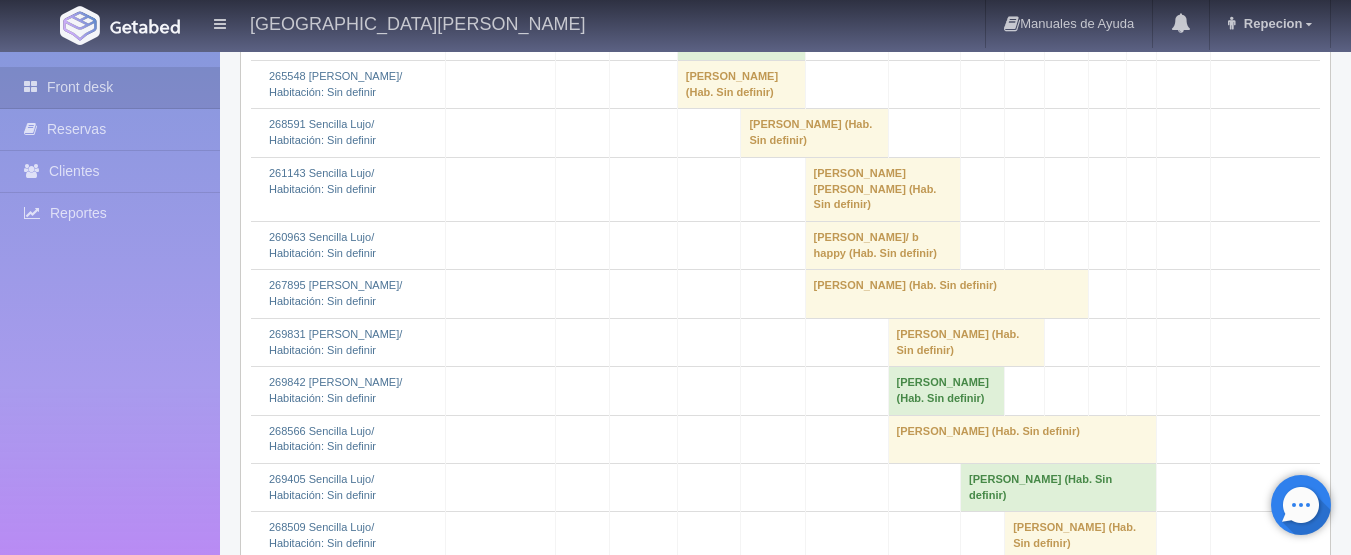click on "[PERSON_NAME] 												(Hab. Sin definir)" at bounding box center [675, -303] 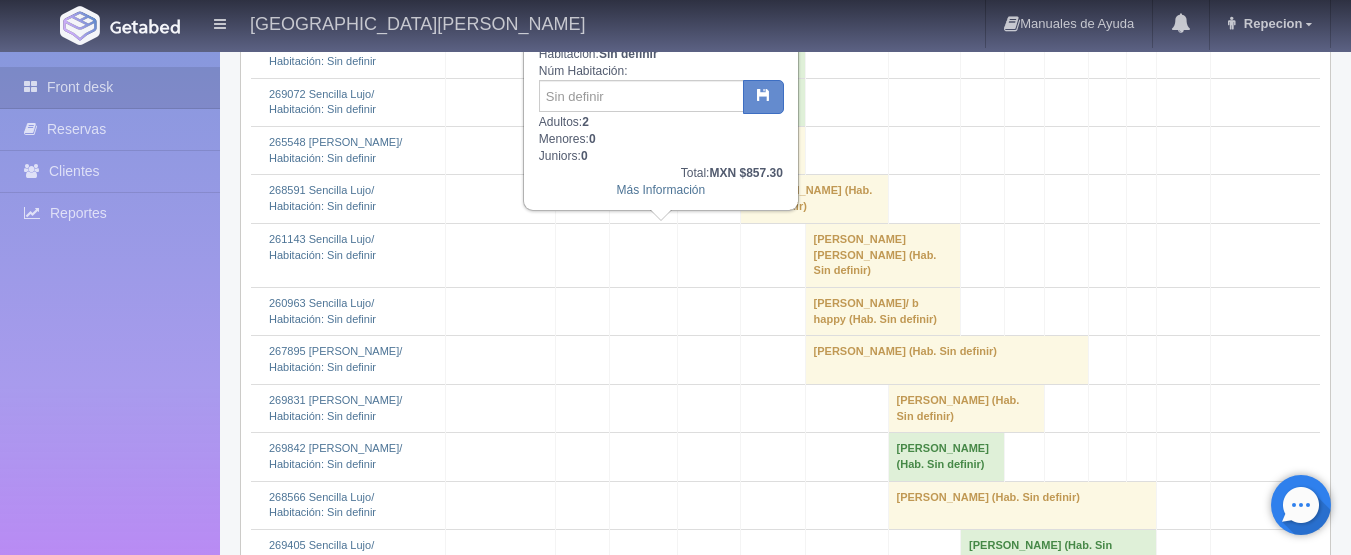 scroll, scrollTop: 4700, scrollLeft: 0, axis: vertical 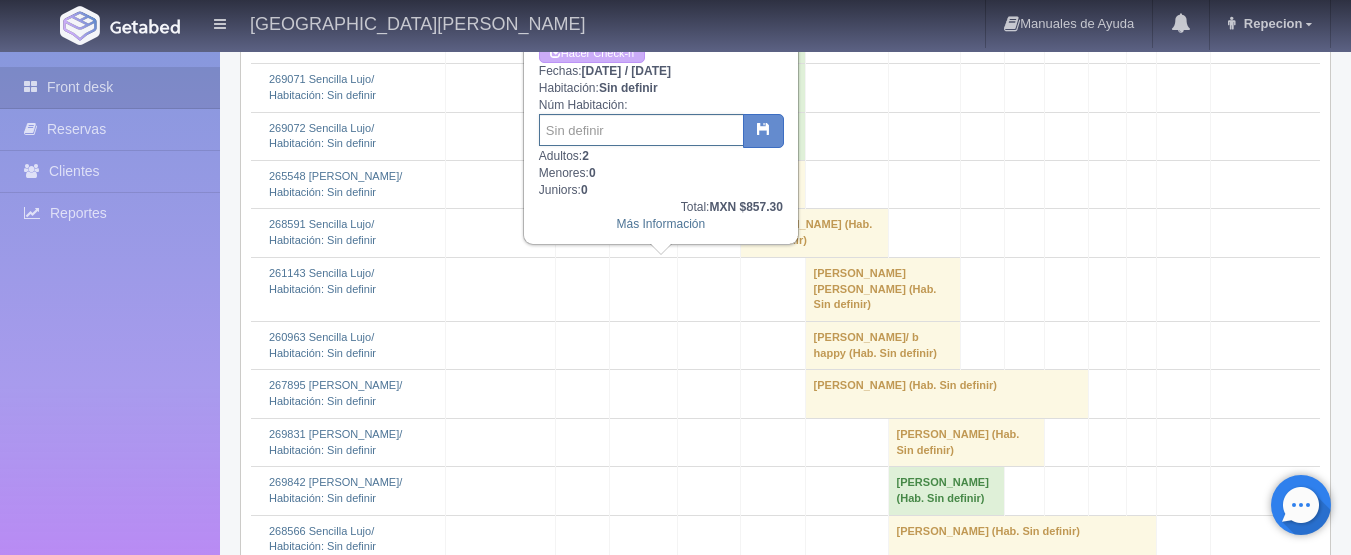 click at bounding box center (641, 130) 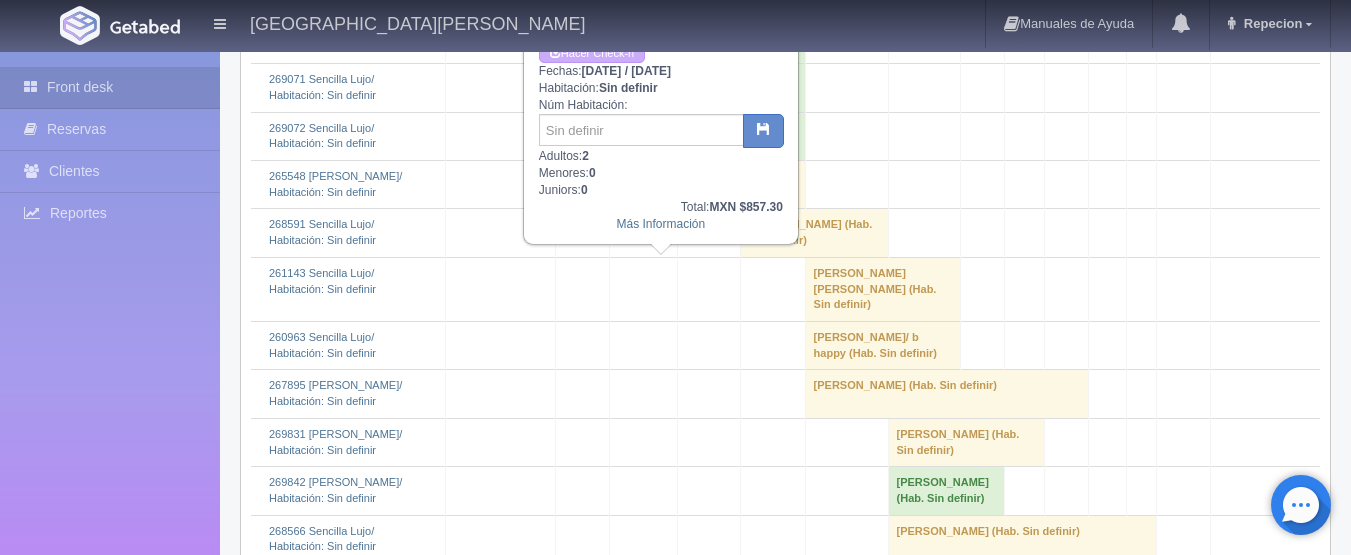click on "HOTEL SAN FRANCISCO PLAZA
Manuales de Ayuda
Actualizaciones recientes
Repecion
Mi Perfil
Salir / Log Out" at bounding box center [675, 25] 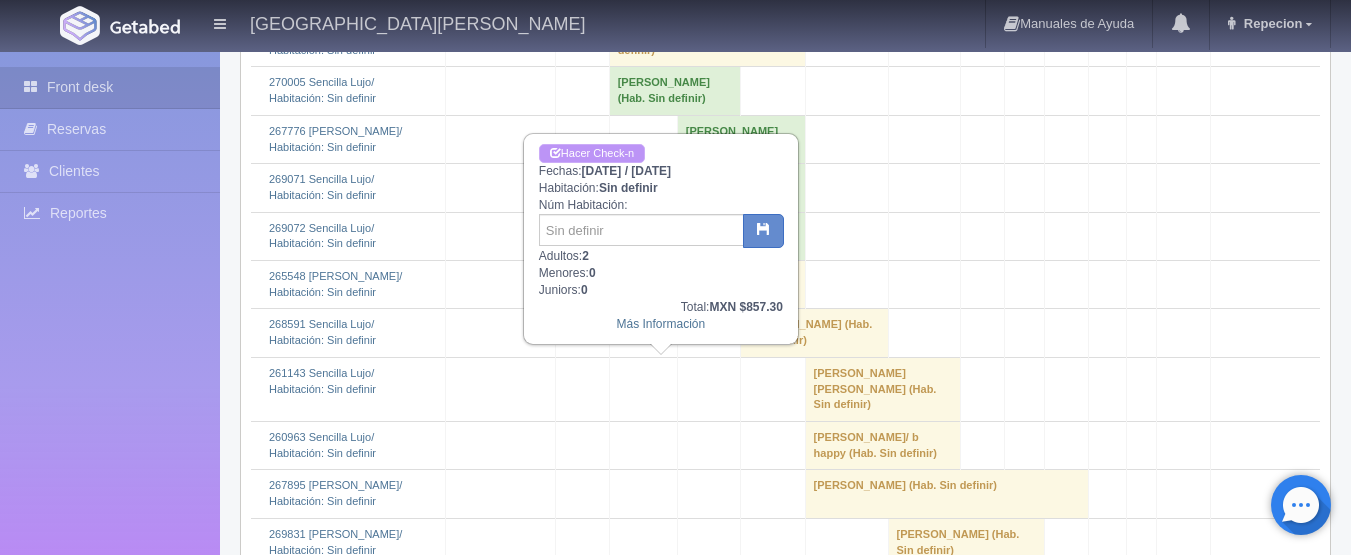 click on "Hacer Check-n" at bounding box center [592, 153] 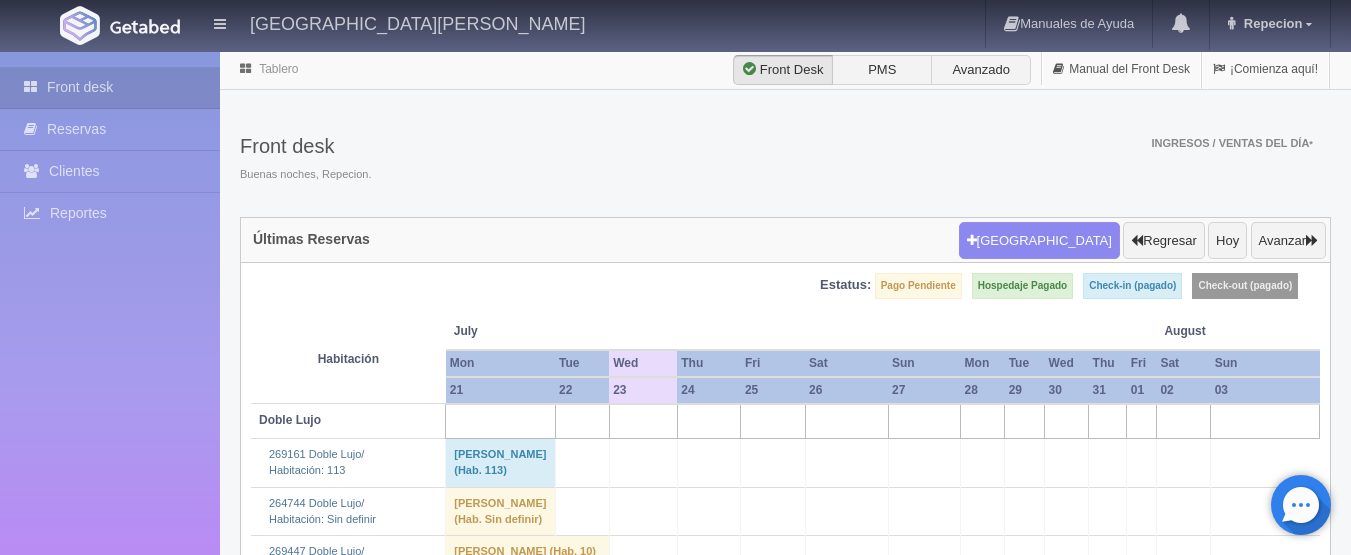 scroll, scrollTop: 4600, scrollLeft: 0, axis: vertical 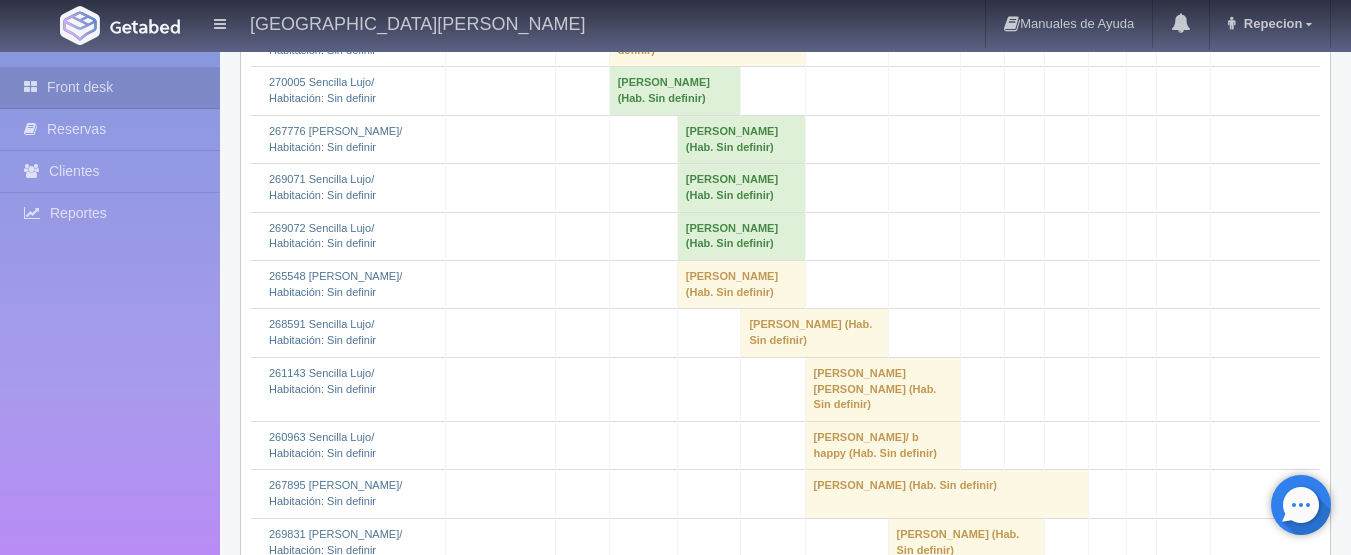 click on "Eunice Talia Alaniz Aguirre 												(Hab. Sin definir)" at bounding box center (675, -103) 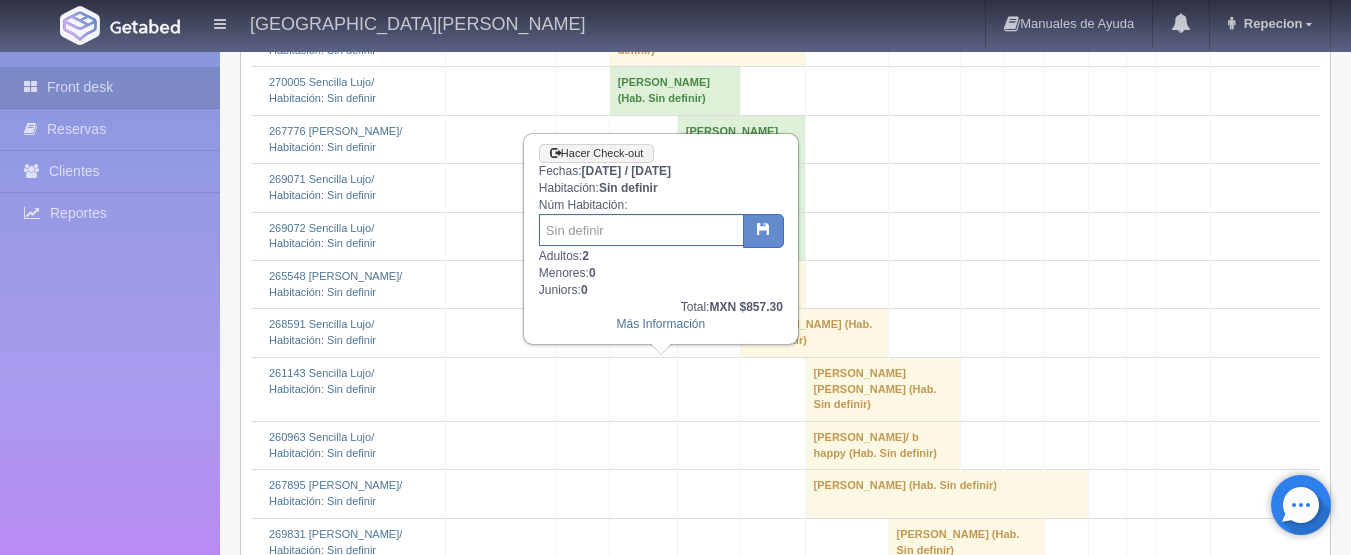 click at bounding box center [641, 230] 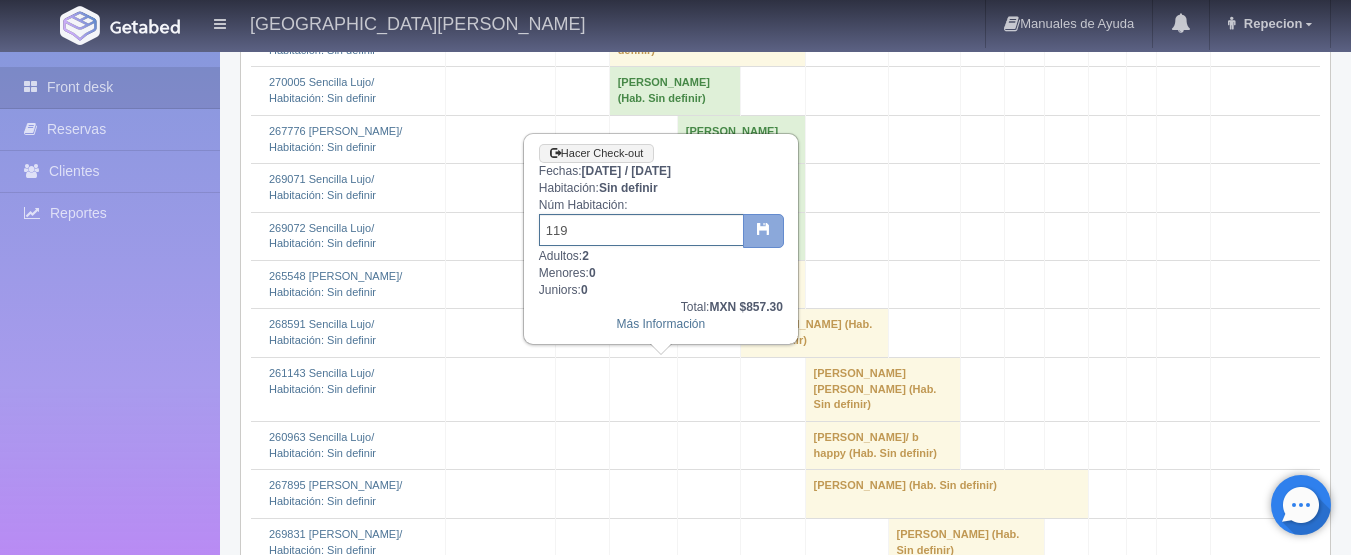 type on "119" 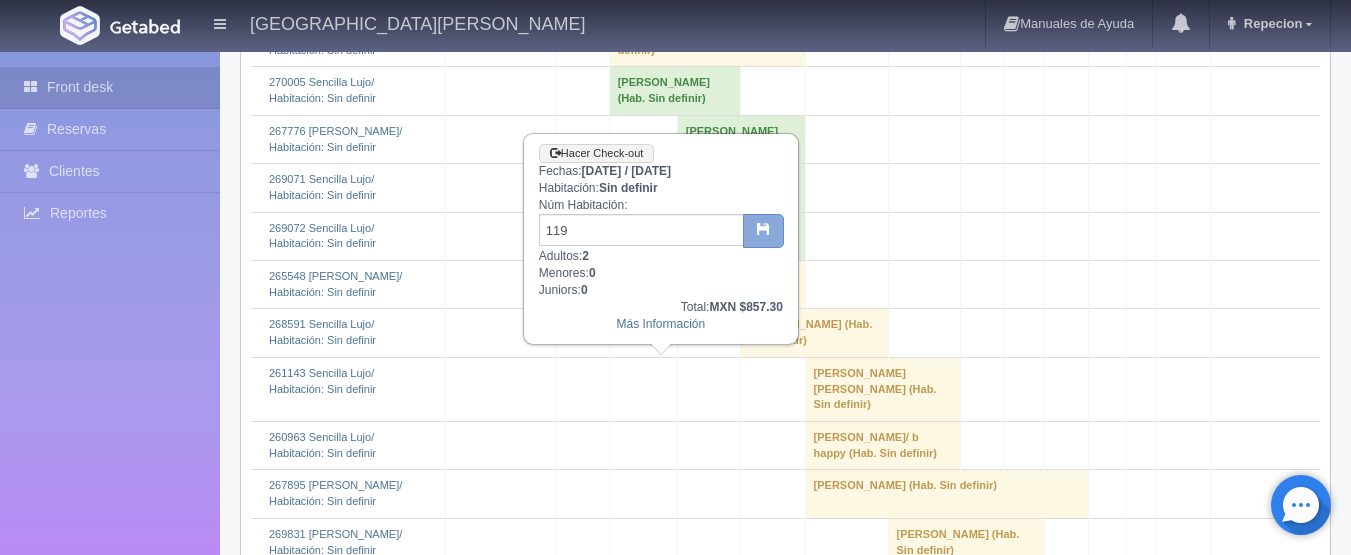 click at bounding box center [763, 228] 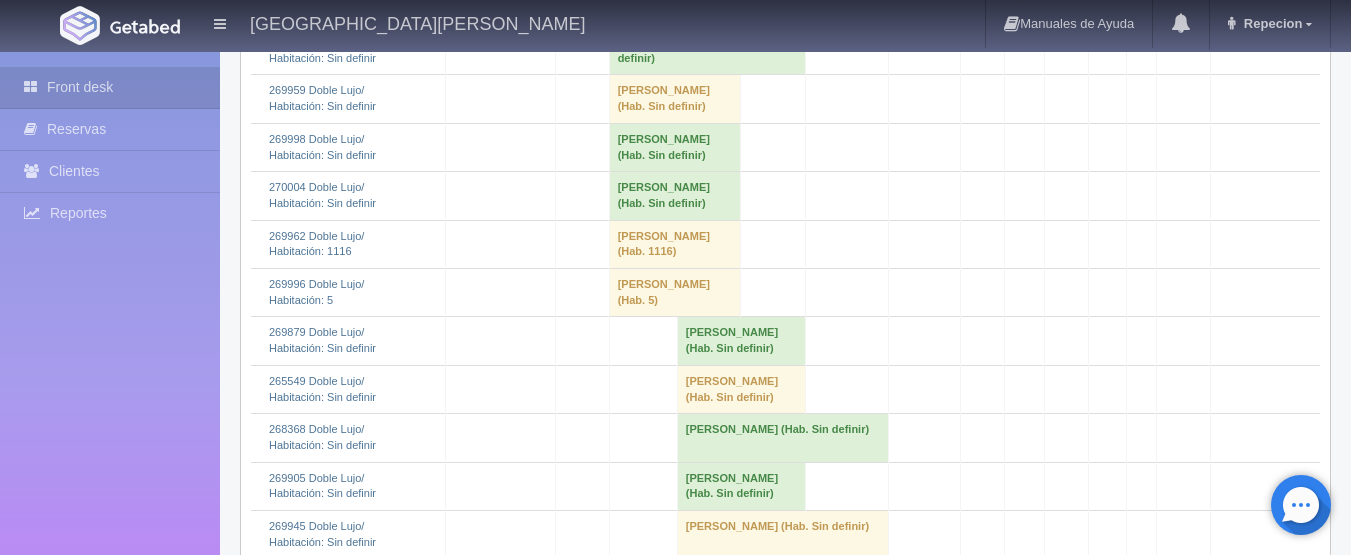 scroll, scrollTop: 1900, scrollLeft: 0, axis: vertical 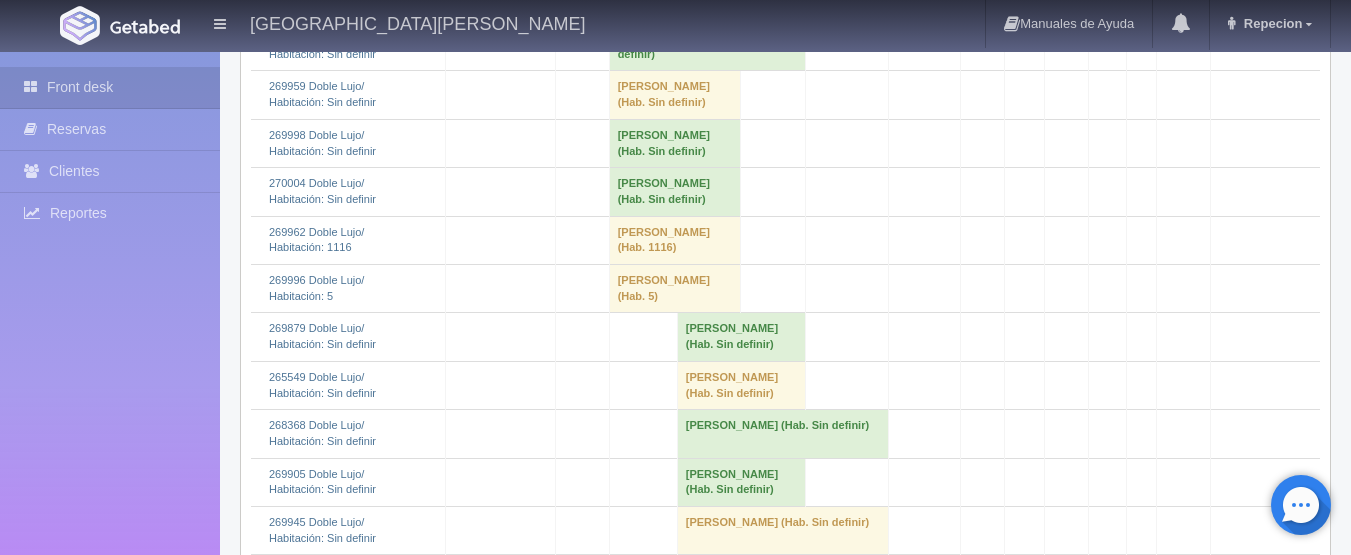 click on "[PERSON_NAME] 												(Hab. Sin definir)" at bounding box center [707, 47] 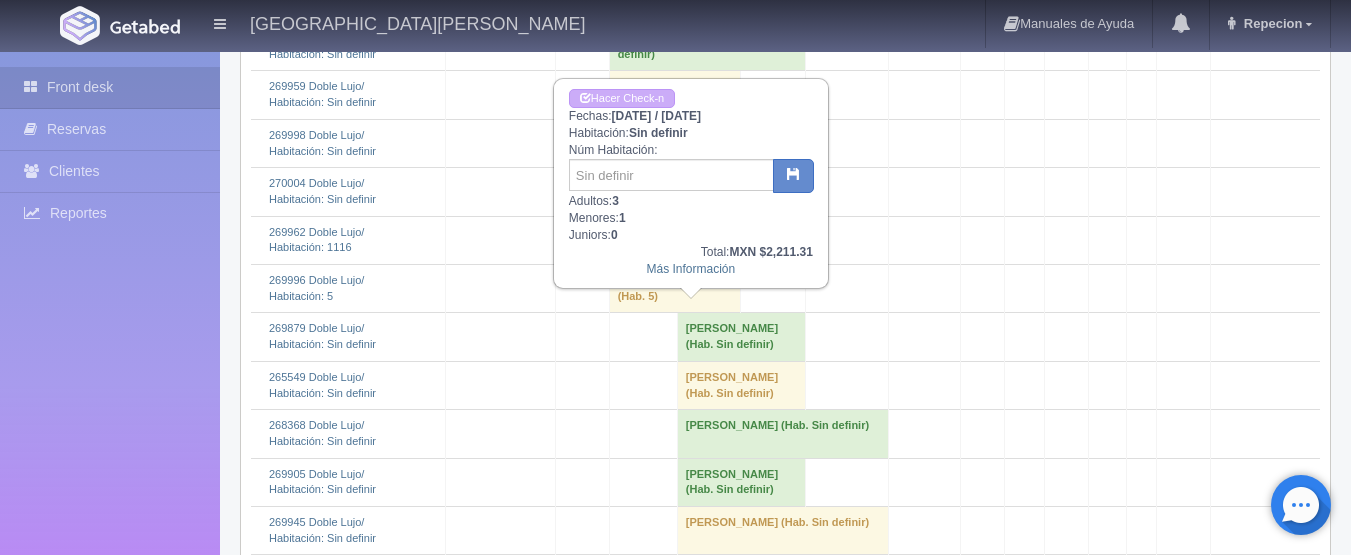 click on "[PERSON_NAME] 												(Hab. Sin definir)" at bounding box center (707, 47) 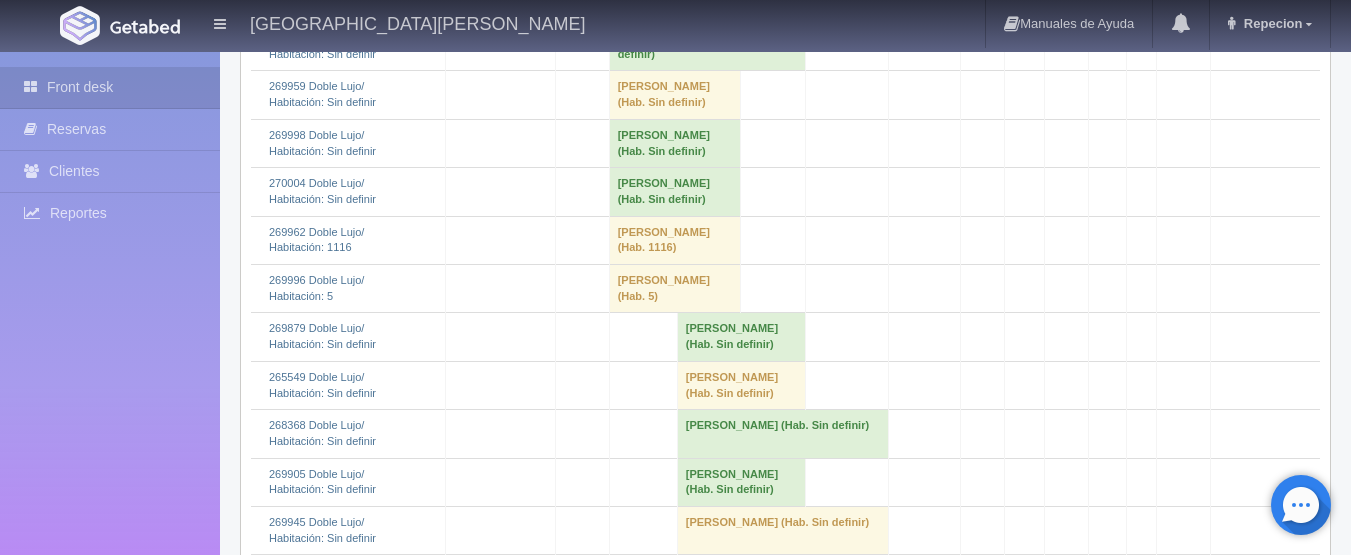 click on "[PERSON_NAME] 												(Hab. Sin definir)" at bounding box center (707, 47) 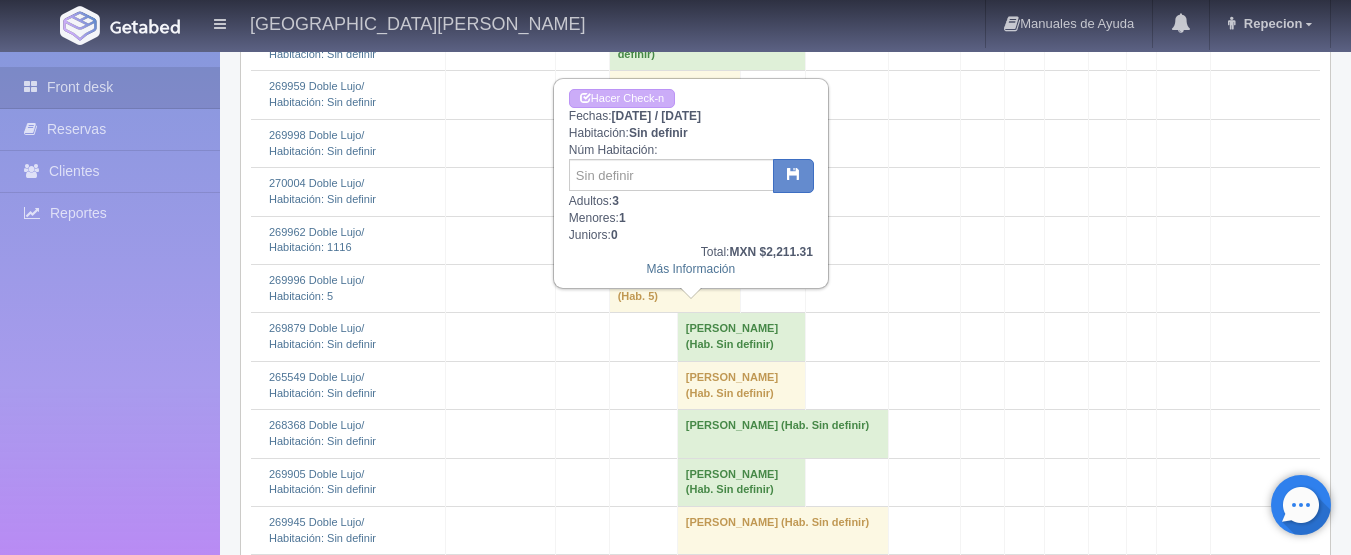 click on "[PERSON_NAME] 												(Hab. Sin definir)" at bounding box center [707, 47] 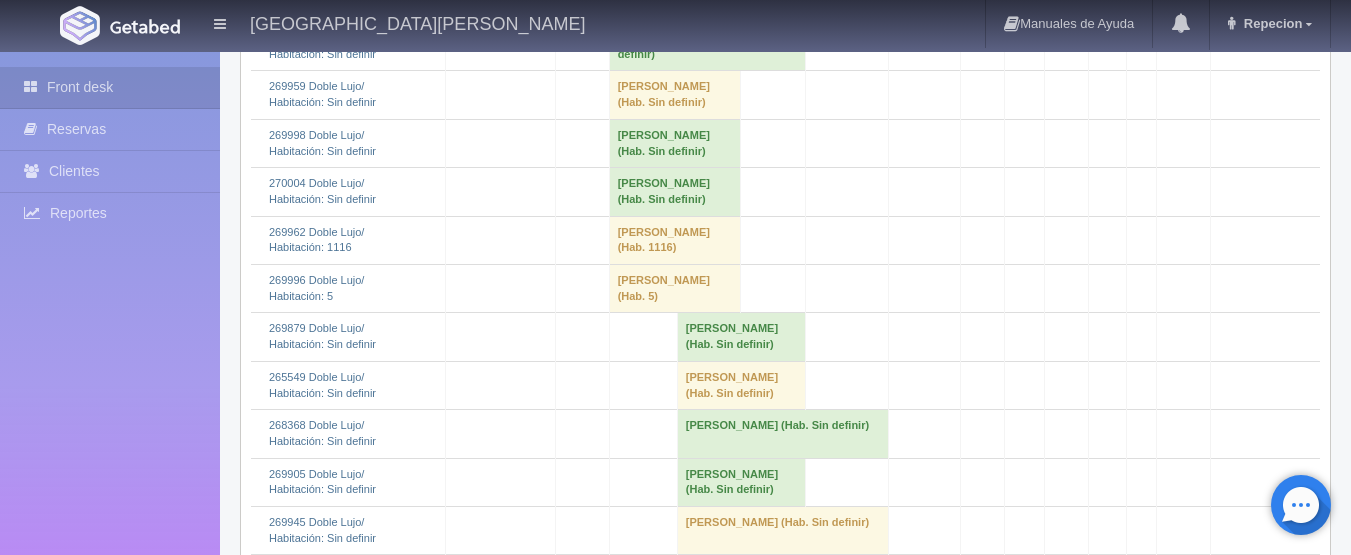 click on "[PERSON_NAME] 												(Hab. Sin definir)" at bounding box center (707, 47) 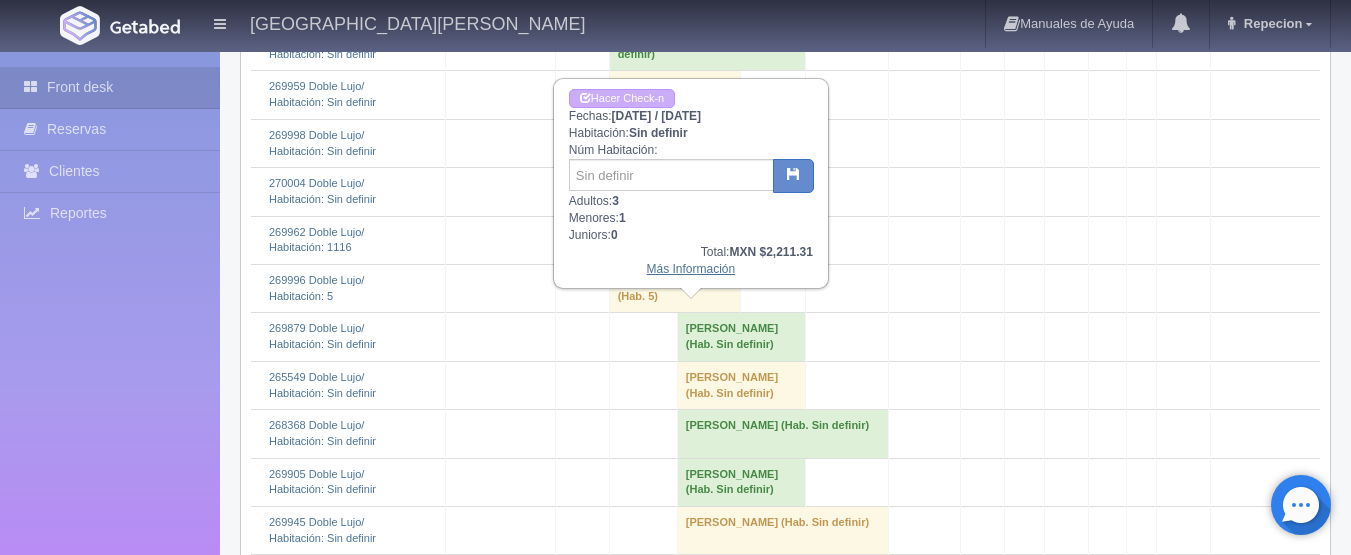 click on "Más Información" at bounding box center (690, 269) 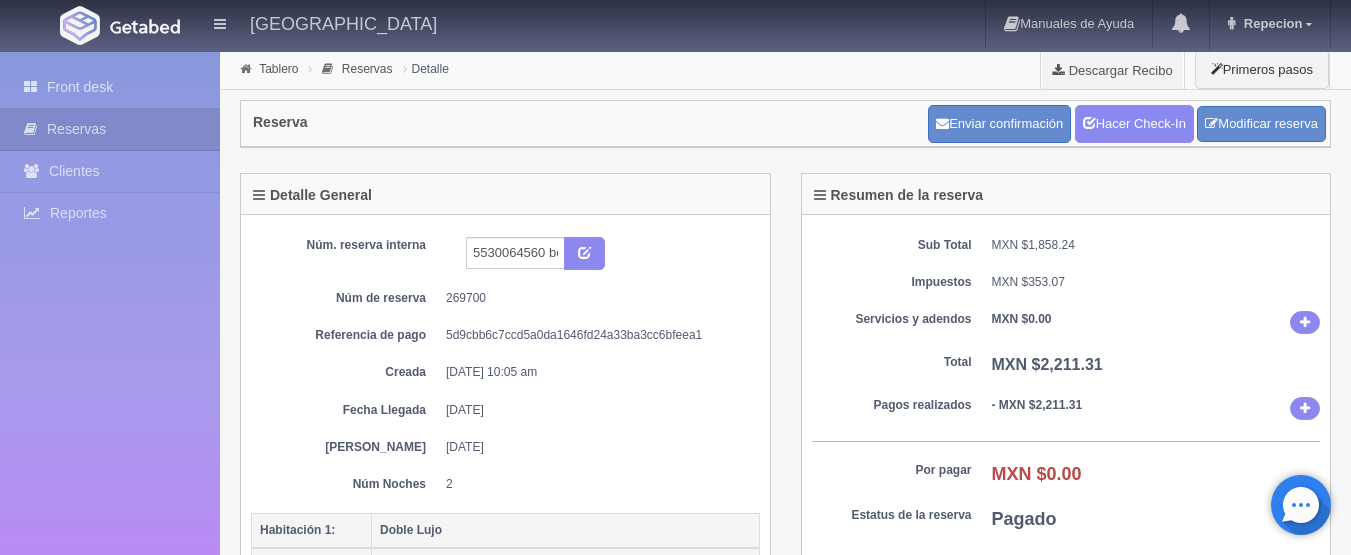scroll, scrollTop: 0, scrollLeft: 0, axis: both 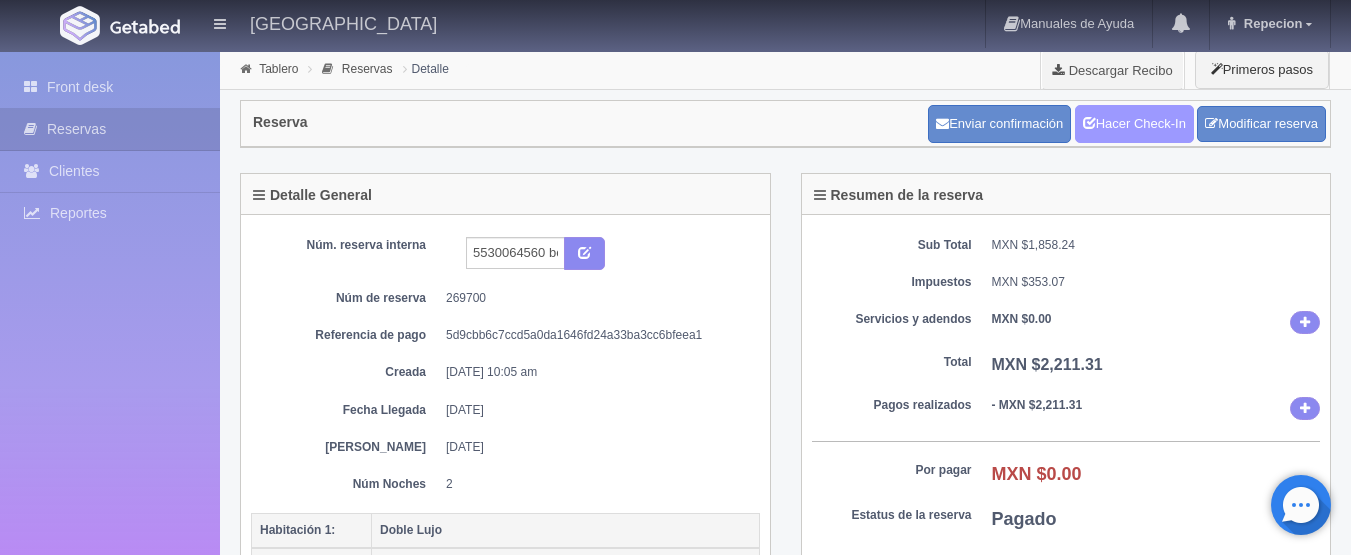 click on "Hacer Check-In" at bounding box center (1134, 124) 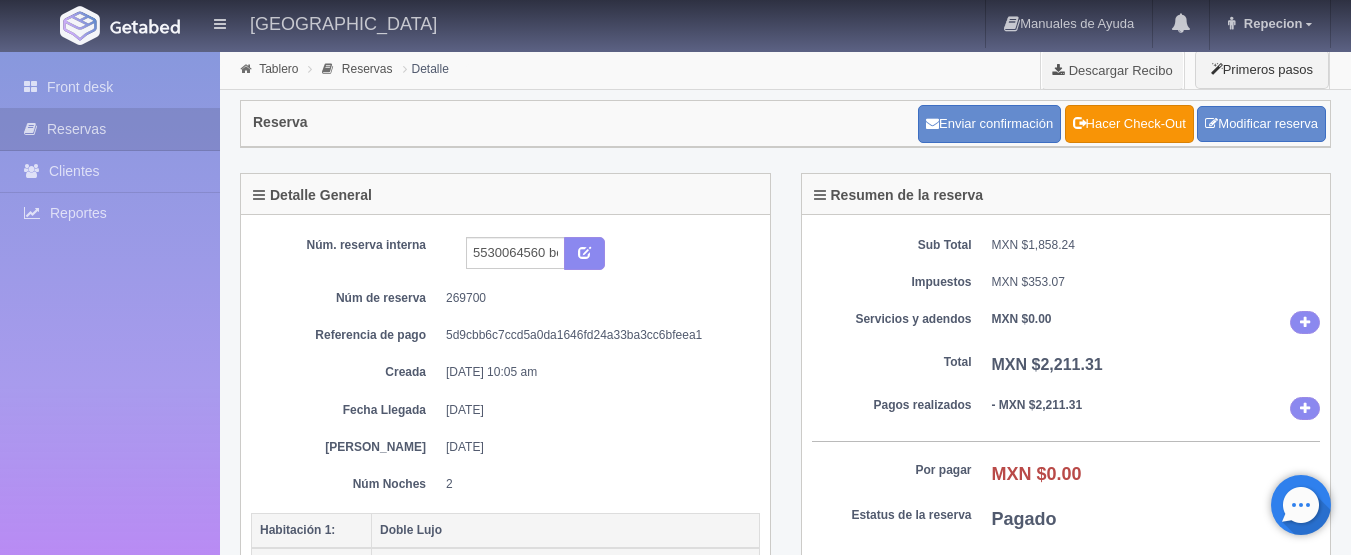 scroll, scrollTop: 0, scrollLeft: 0, axis: both 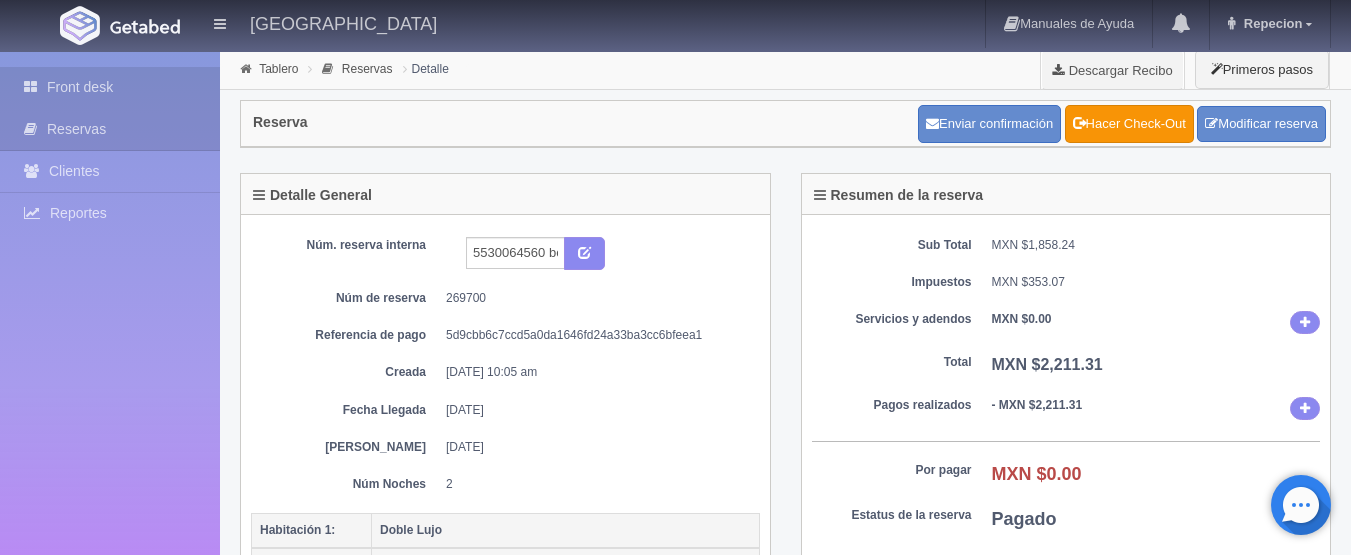click on "Front desk" at bounding box center (110, 87) 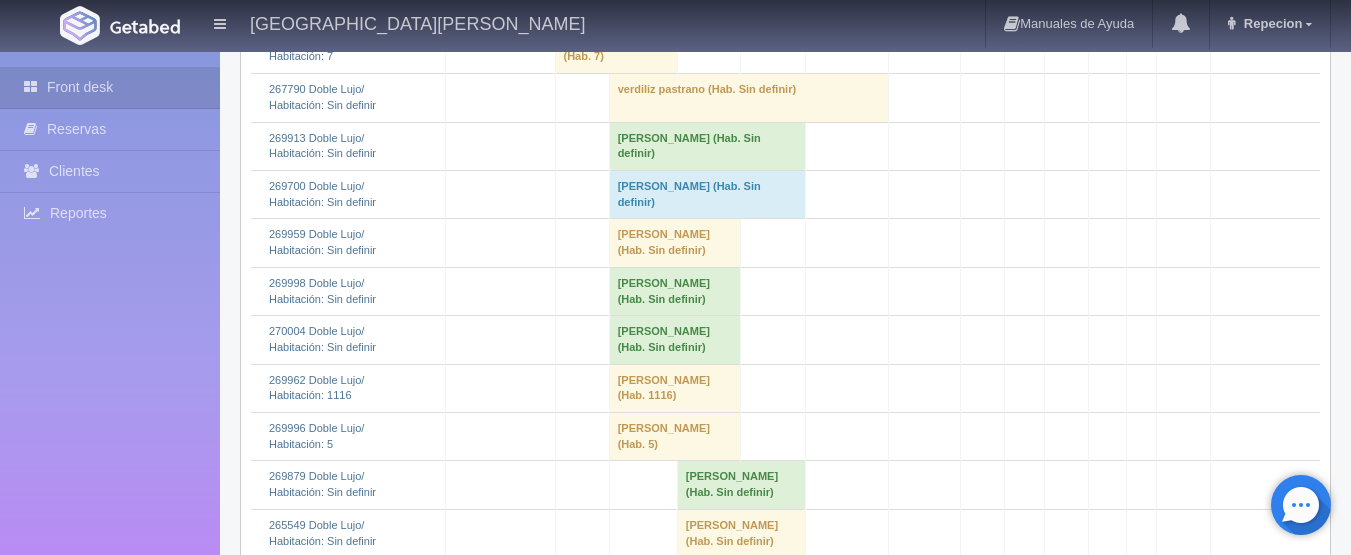 scroll, scrollTop: 1800, scrollLeft: 0, axis: vertical 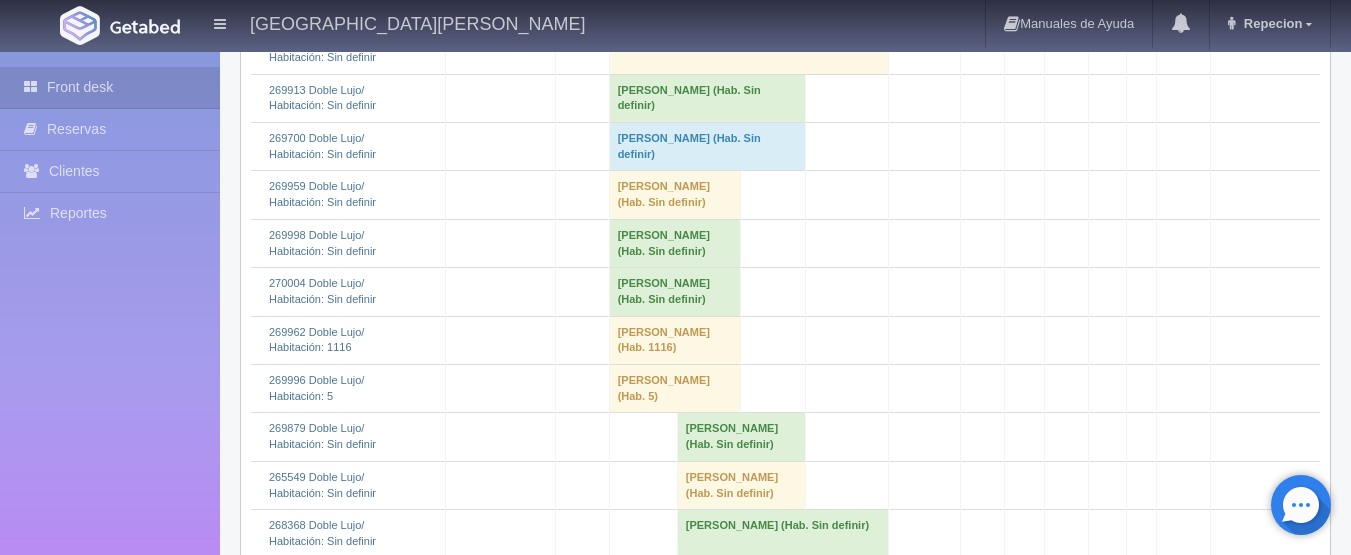 click on "Felipe Rivas Rodarte 												(Hab. Sin definir)" at bounding box center [707, 147] 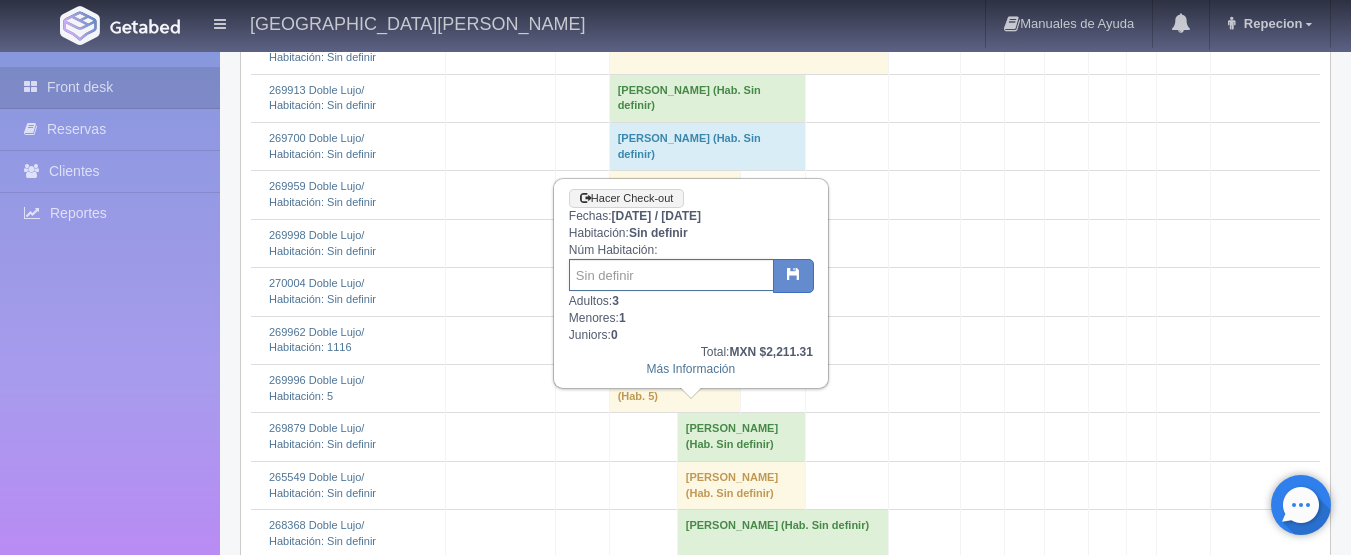 click at bounding box center [671, 275] 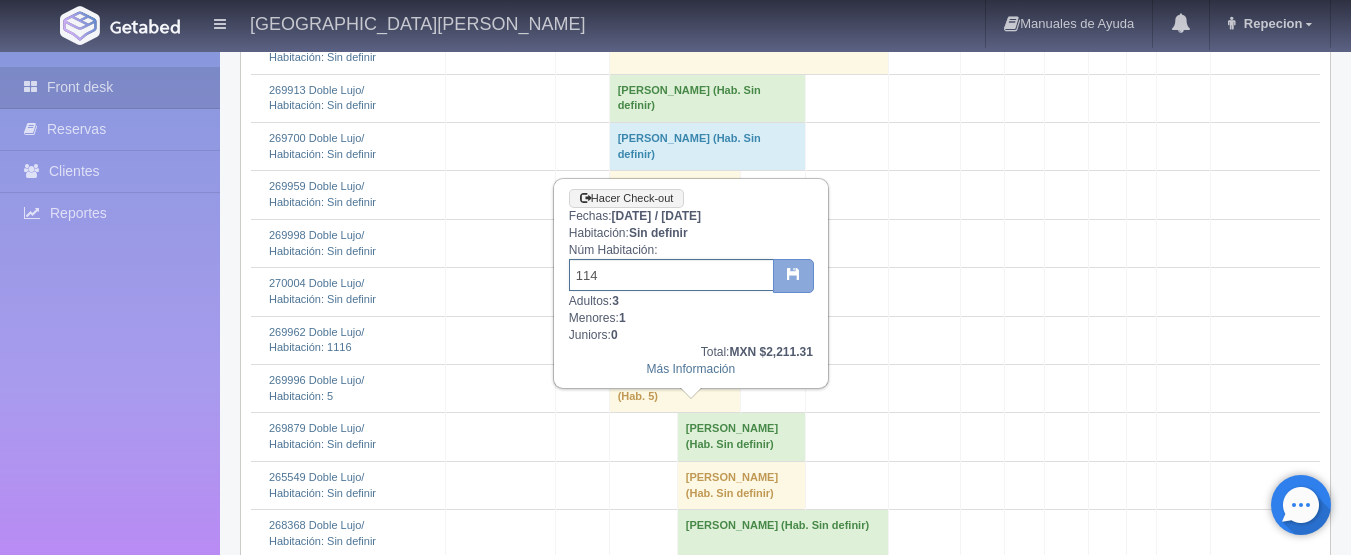 type on "114" 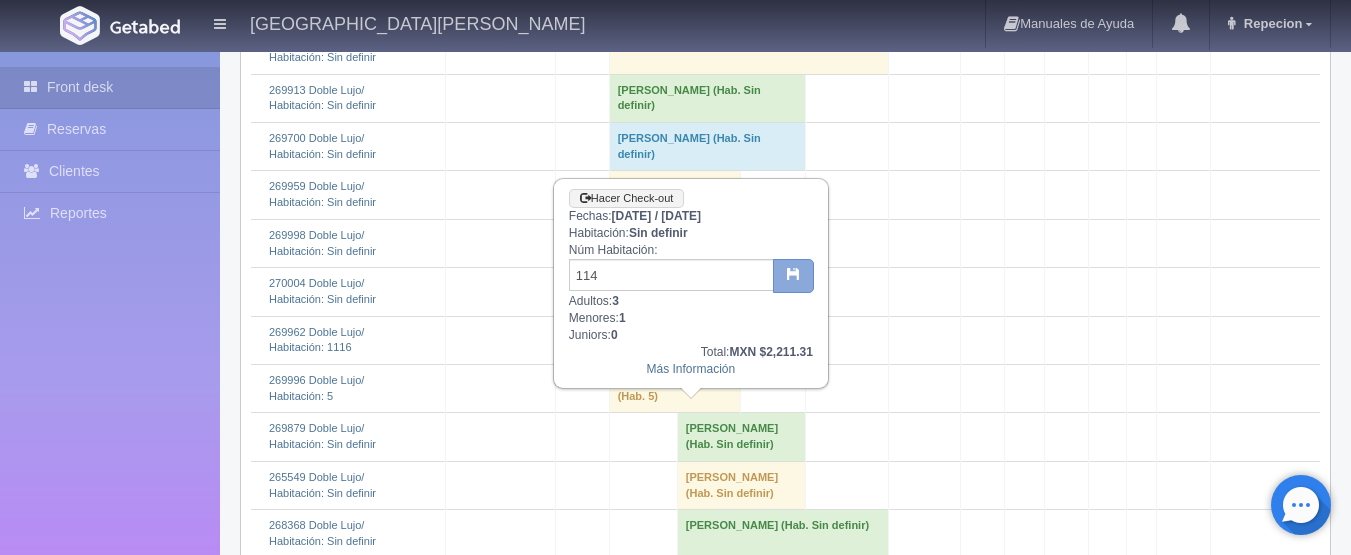 click at bounding box center (793, 276) 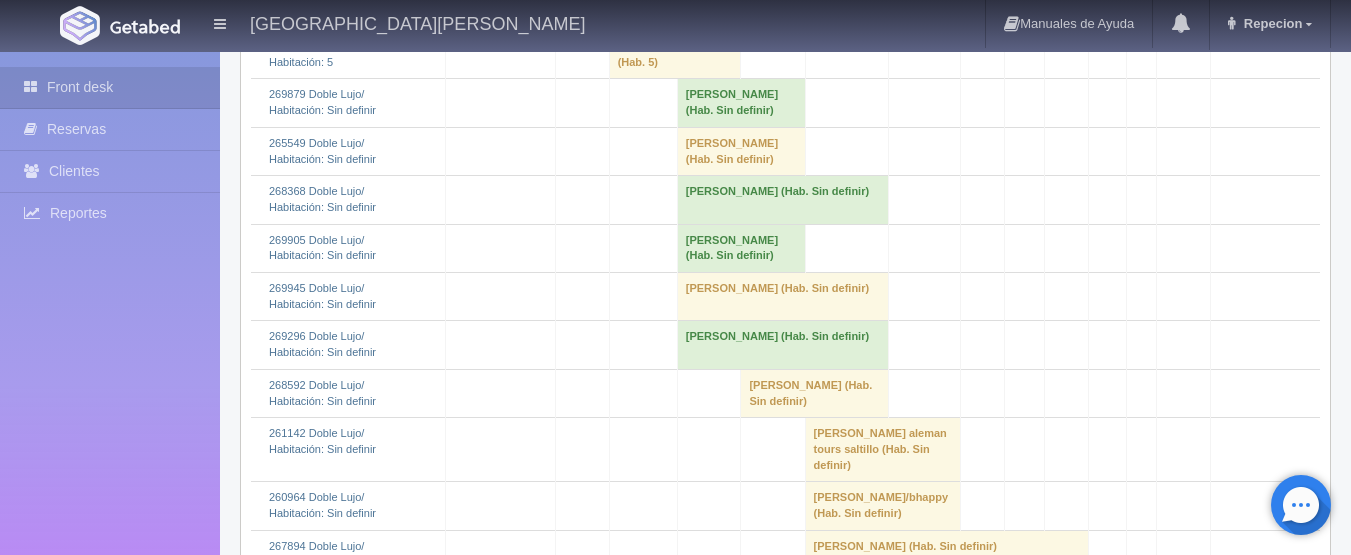 scroll, scrollTop: 2100, scrollLeft: 0, axis: vertical 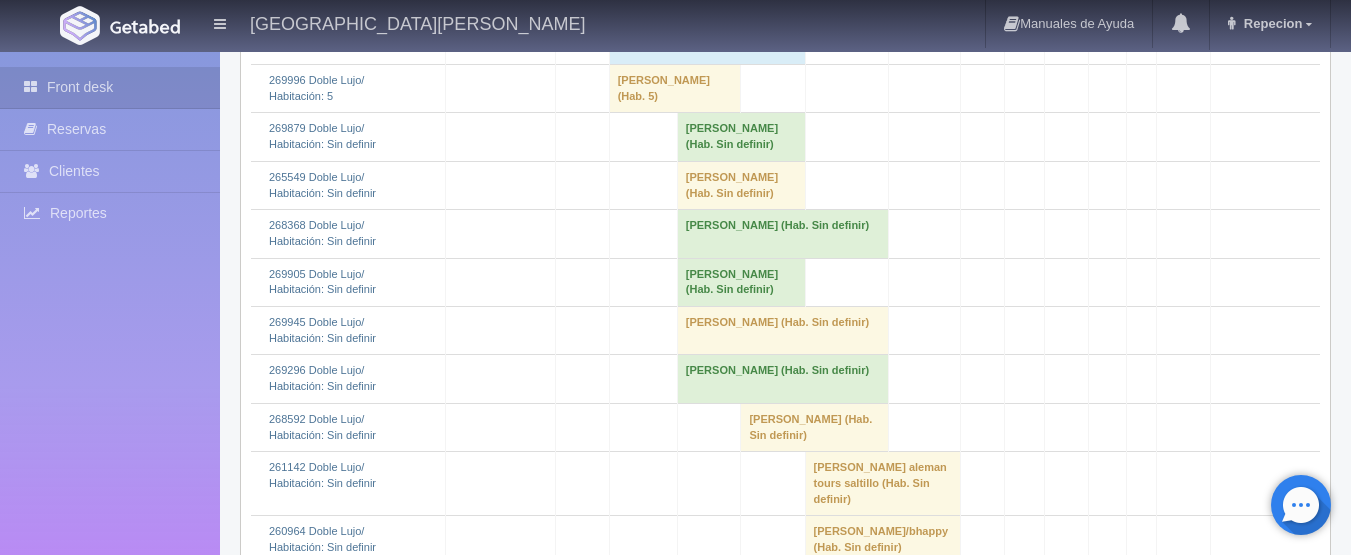 click on "Eunice Talia  Alaniz Aguirre 												(Hab. 1116)" at bounding box center [675, -8] 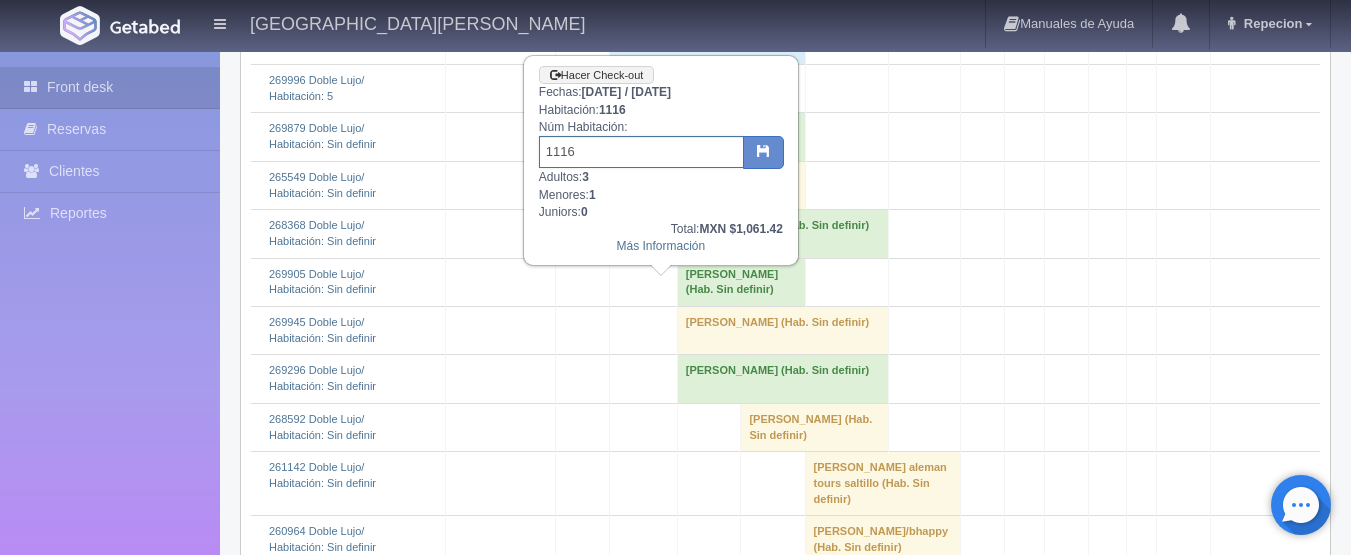 click on "1116" at bounding box center [641, 152] 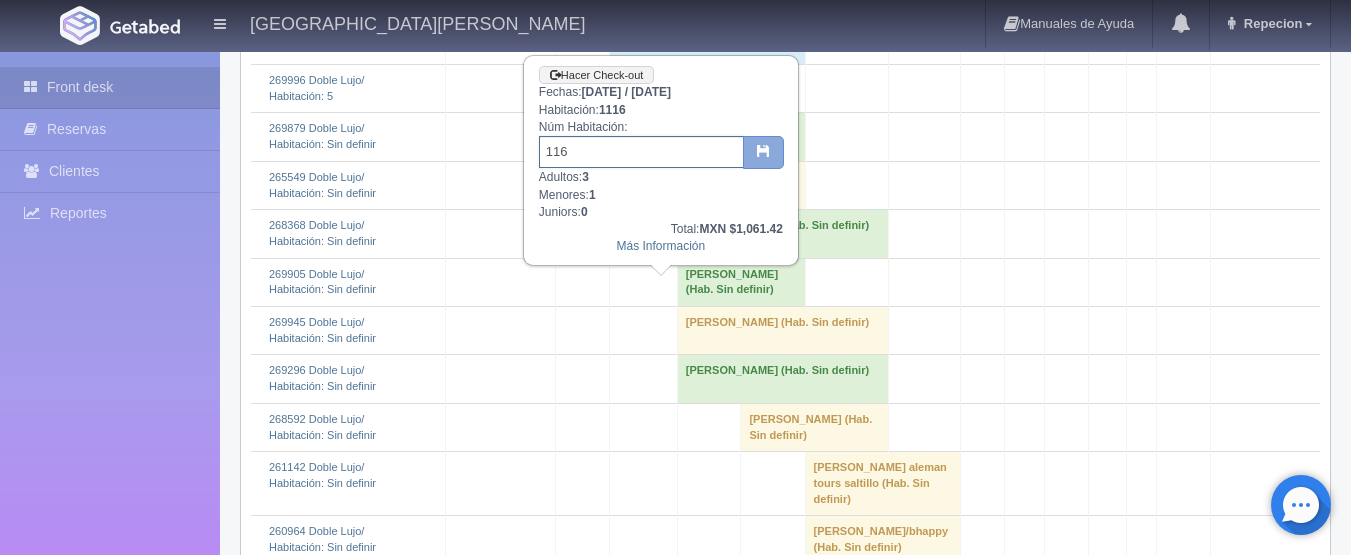 type on "116" 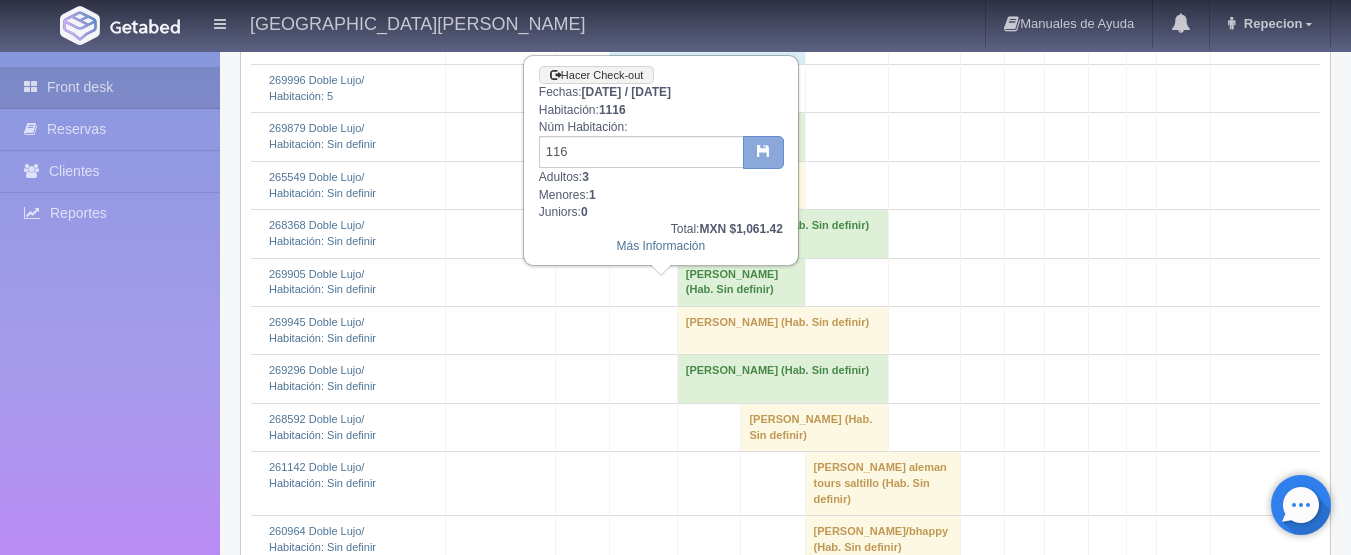 click at bounding box center (763, 150) 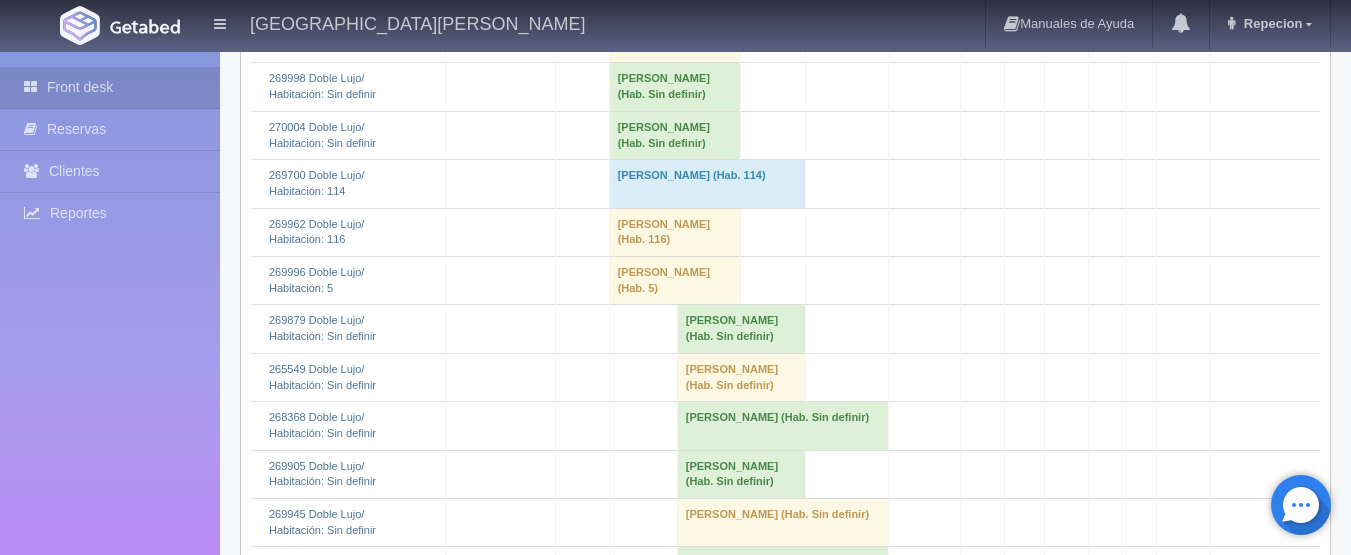 scroll, scrollTop: 1900, scrollLeft: 0, axis: vertical 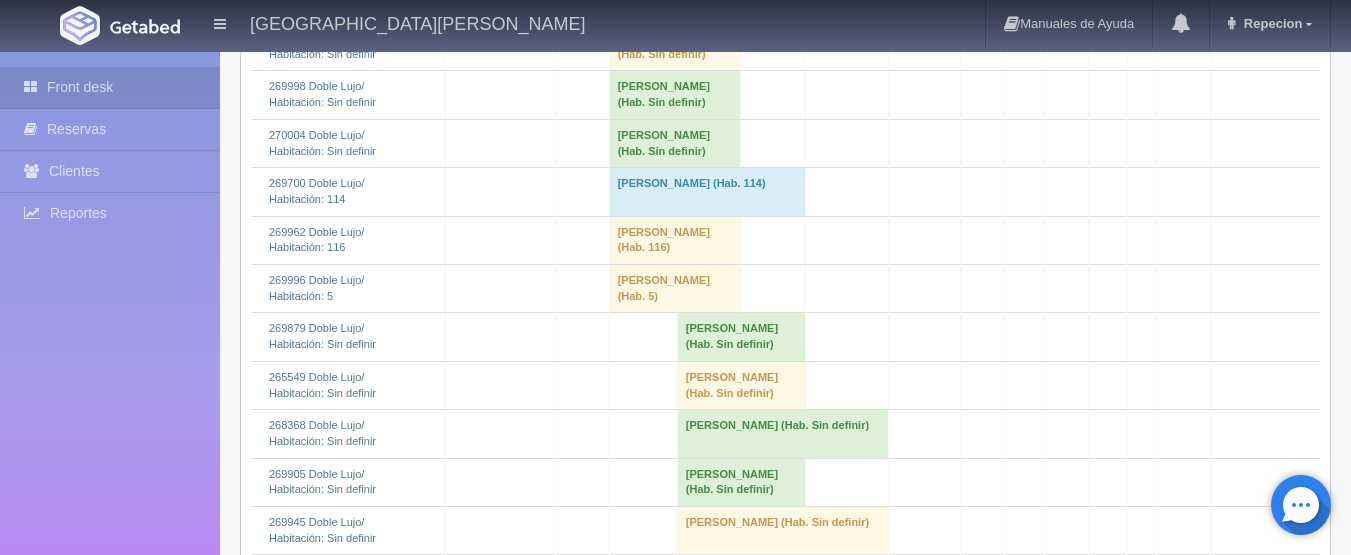 click on "[PERSON_NAME] 												(Hab. Sin definir)" at bounding box center (675, 95) 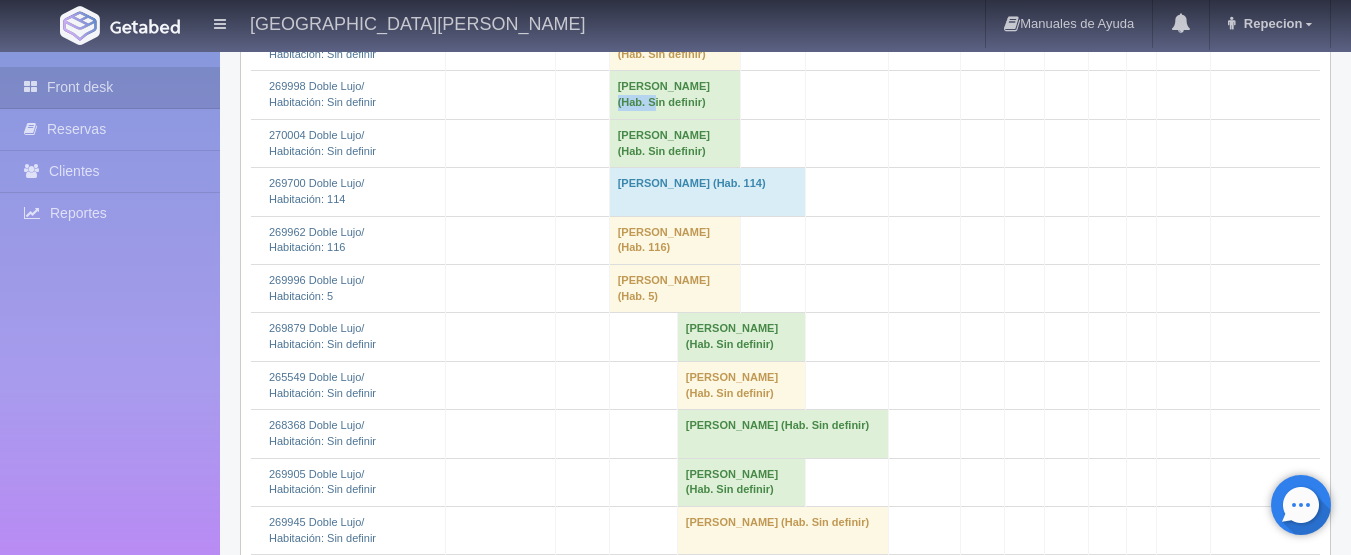 click on "Christian Guillermo Garcia Ortega 												(Hab. Sin definir)" at bounding box center [675, 95] 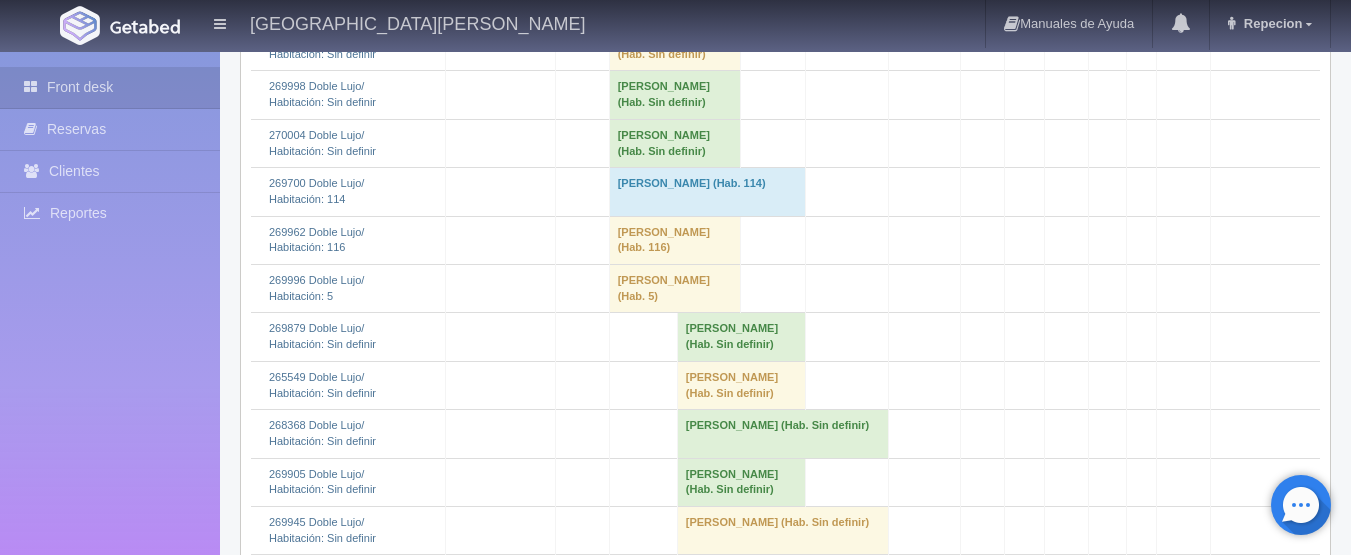 click on "Christian Guillermo Garcia Ortega 												(Hab. Sin definir)" at bounding box center [675, 95] 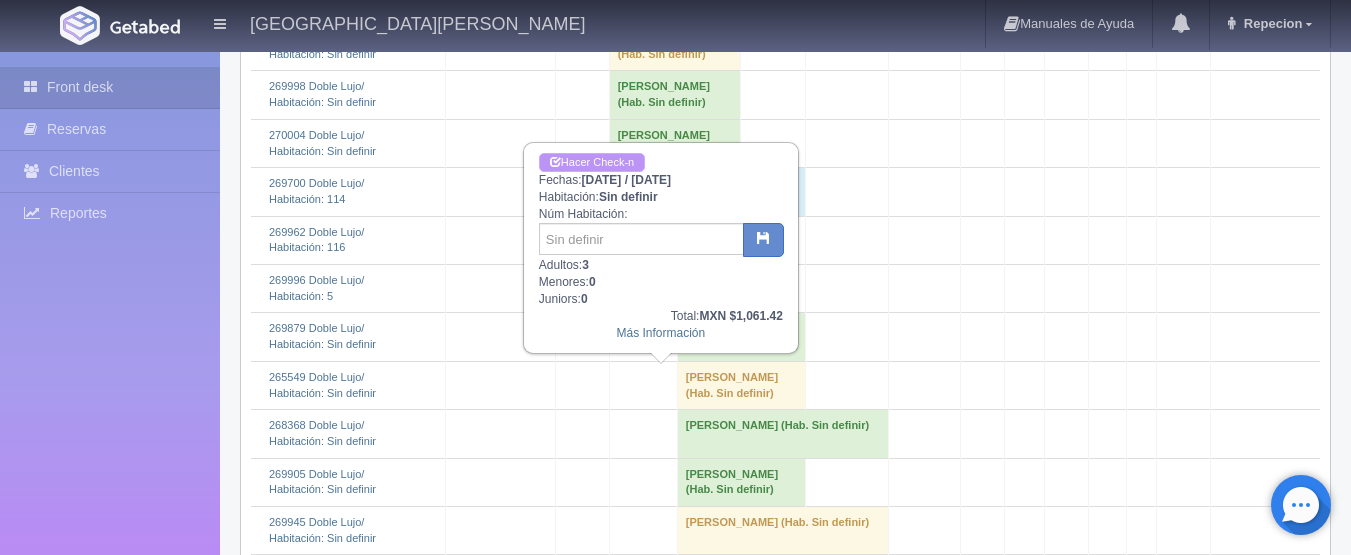 click on "Hacer Check-n" at bounding box center (592, 162) 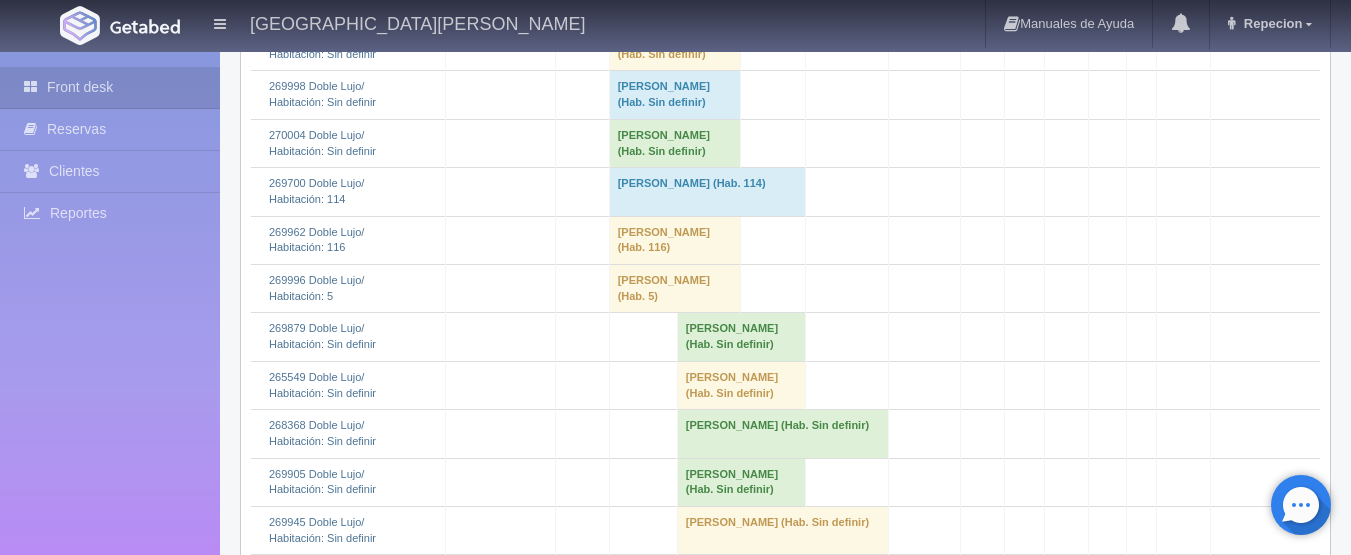 scroll, scrollTop: 1900, scrollLeft: 0, axis: vertical 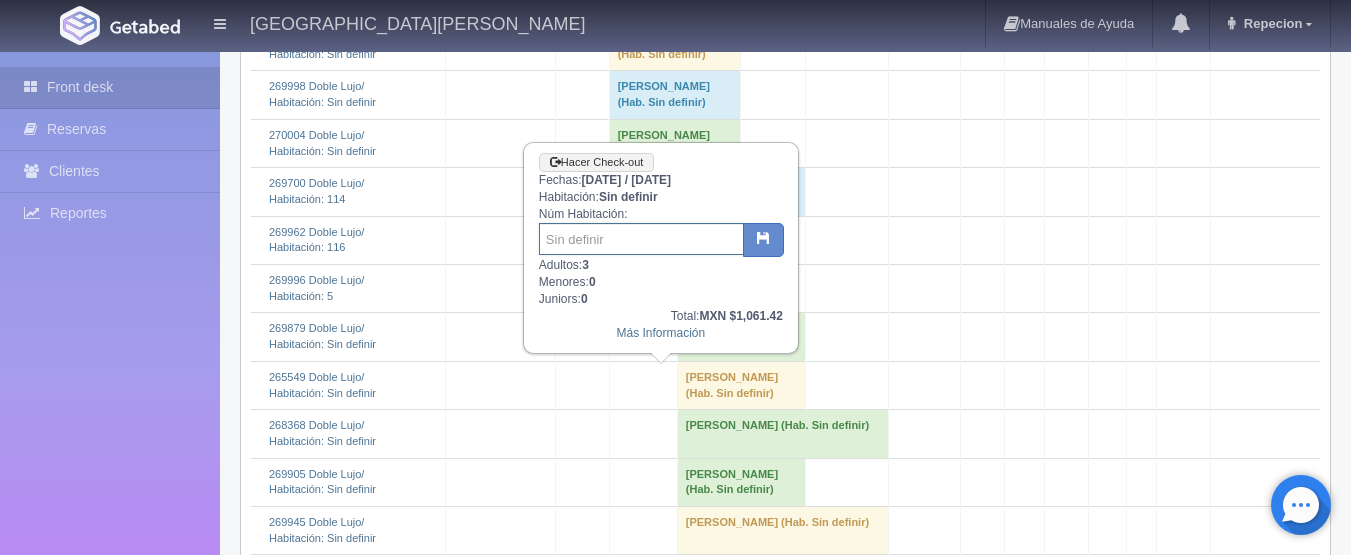click at bounding box center (641, 239) 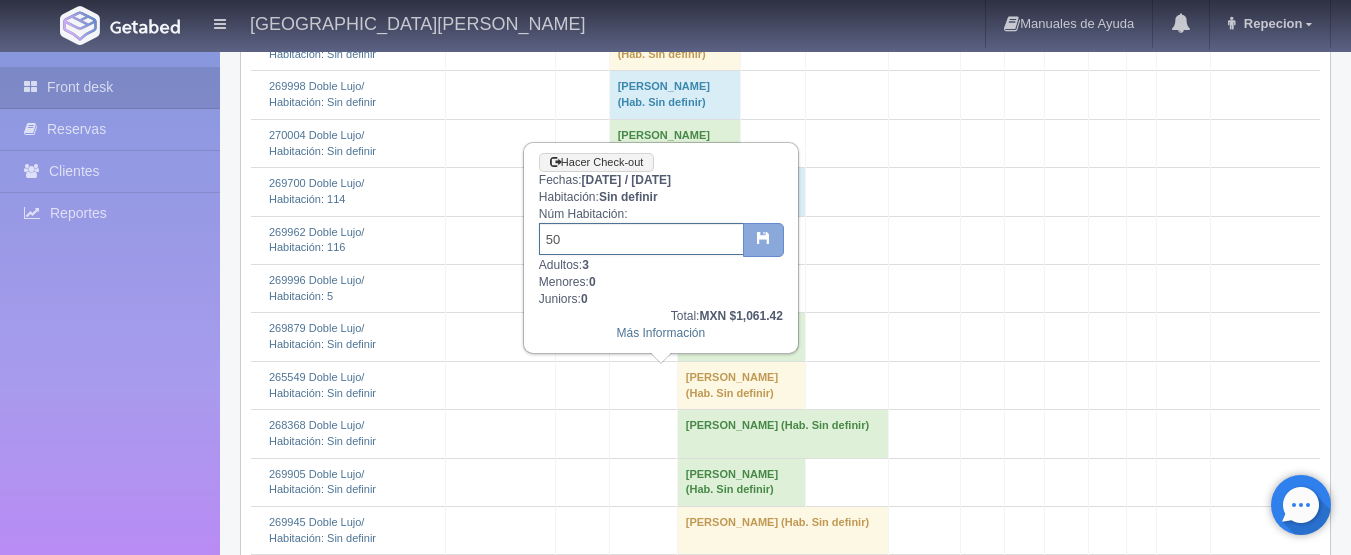 type on "50" 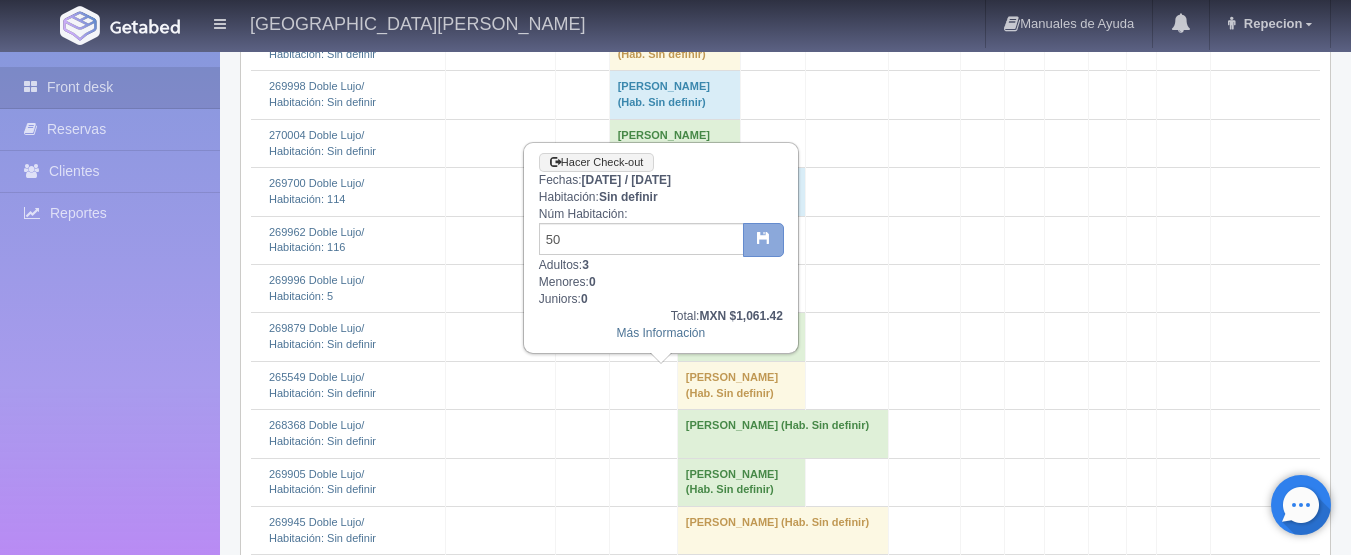 click at bounding box center [763, 240] 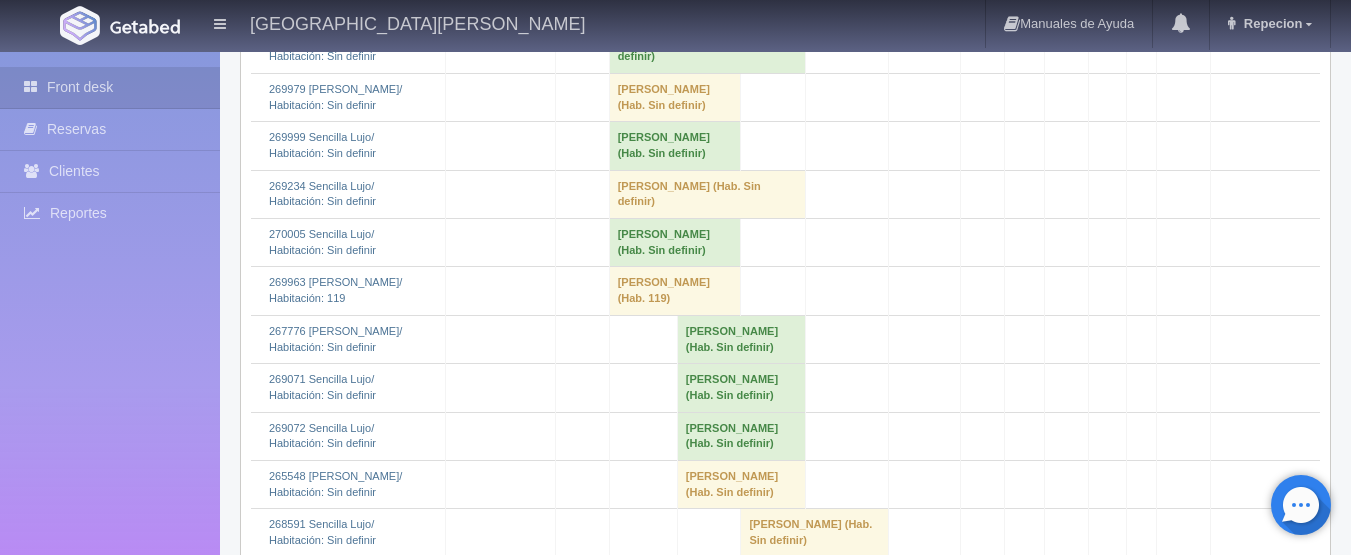 scroll, scrollTop: 4700, scrollLeft: 0, axis: vertical 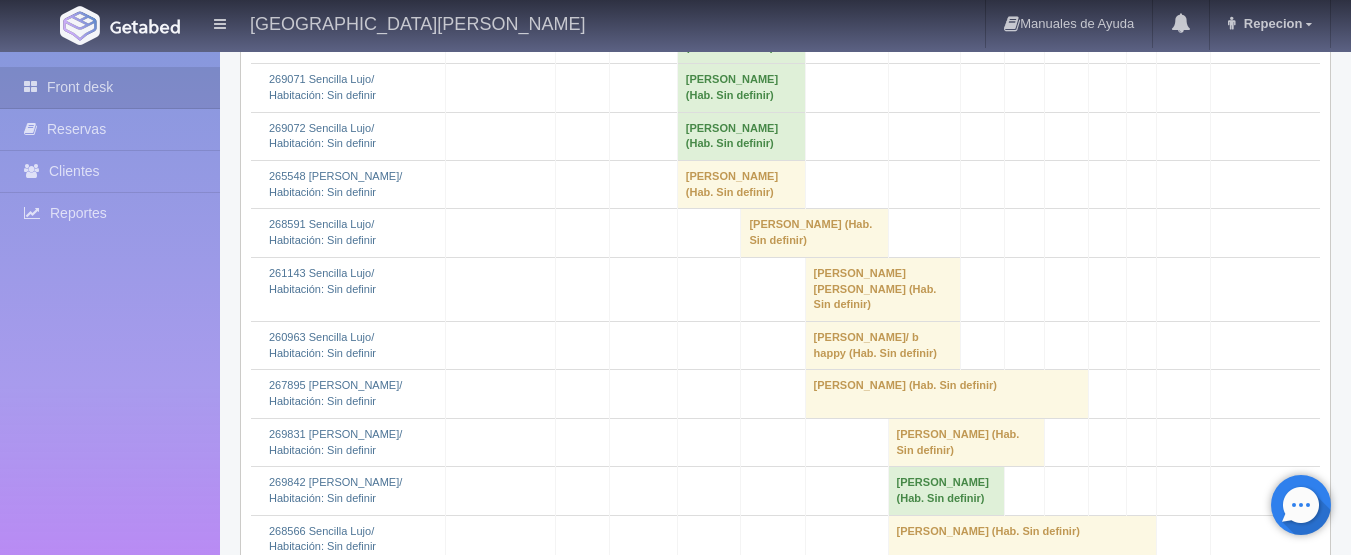 click on "[PERSON_NAME] 												(Hab. Sin definir)" at bounding box center (675, -154) 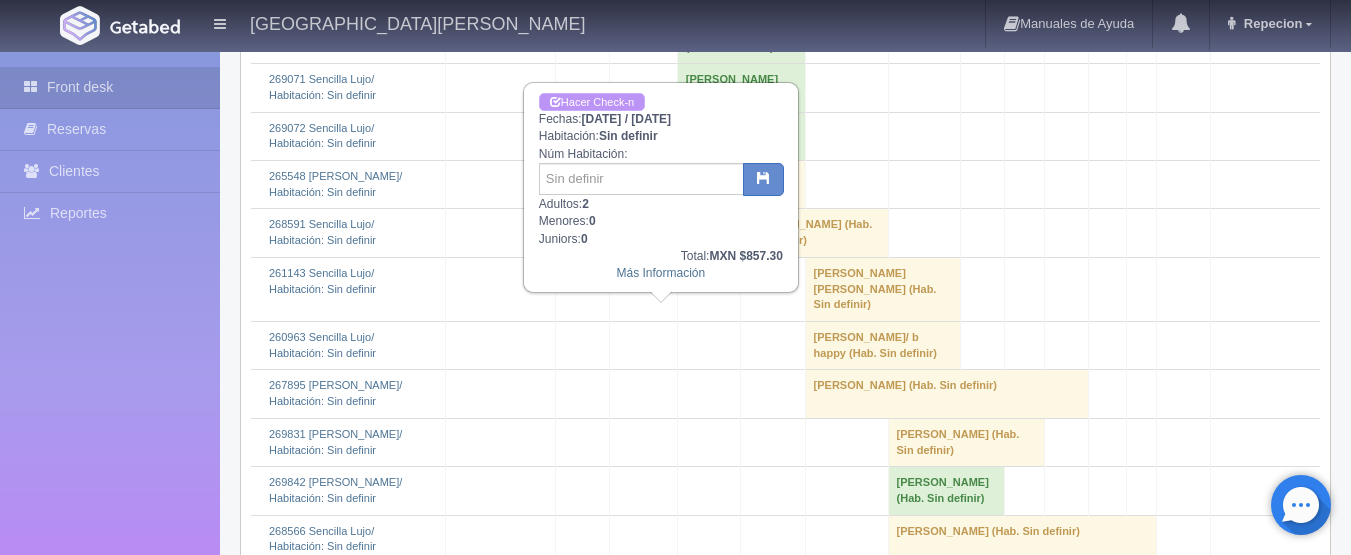 click on "Hacer Check-n" at bounding box center [592, 102] 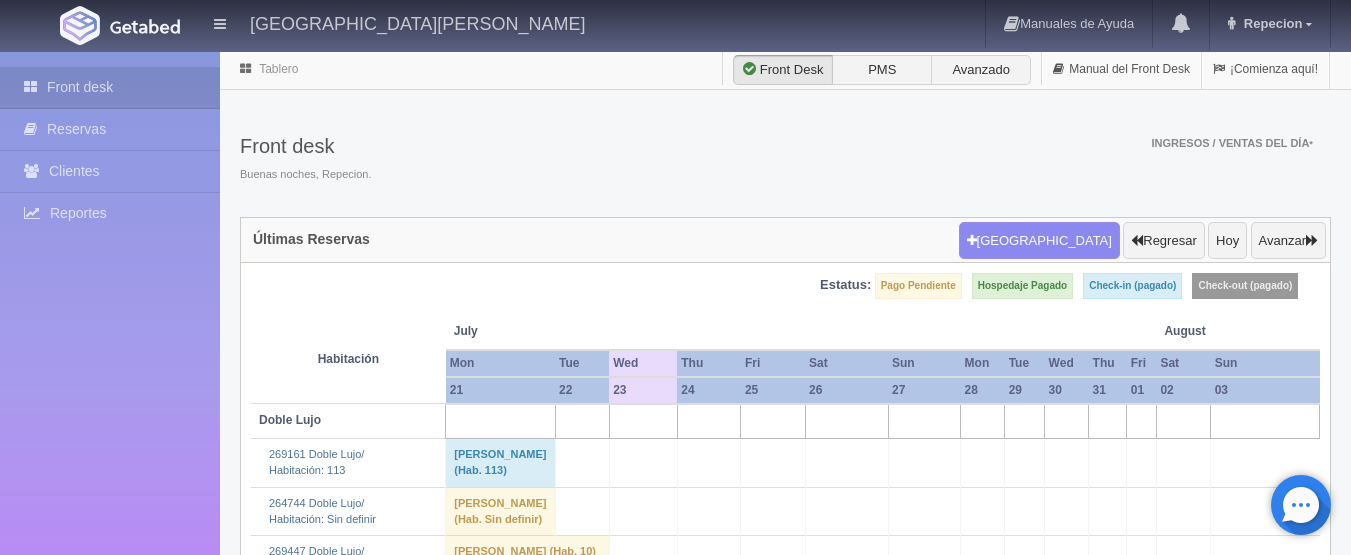 scroll, scrollTop: 4700, scrollLeft: 0, axis: vertical 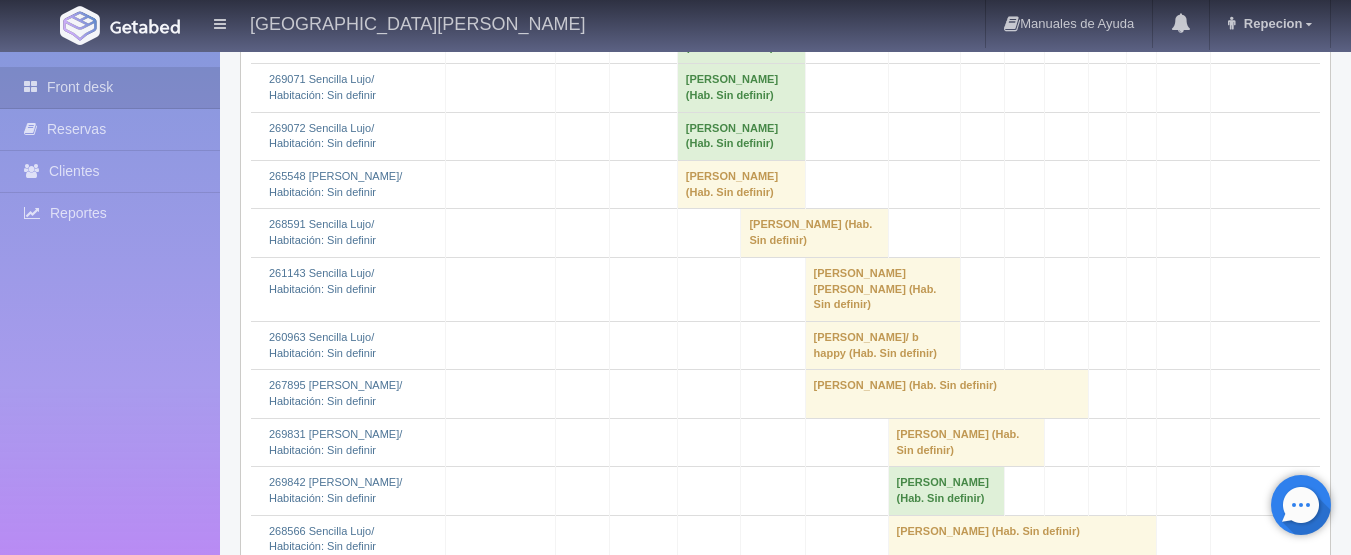 click on "[PERSON_NAME] 												(Hab. Sin definir)" at bounding box center [675, -154] 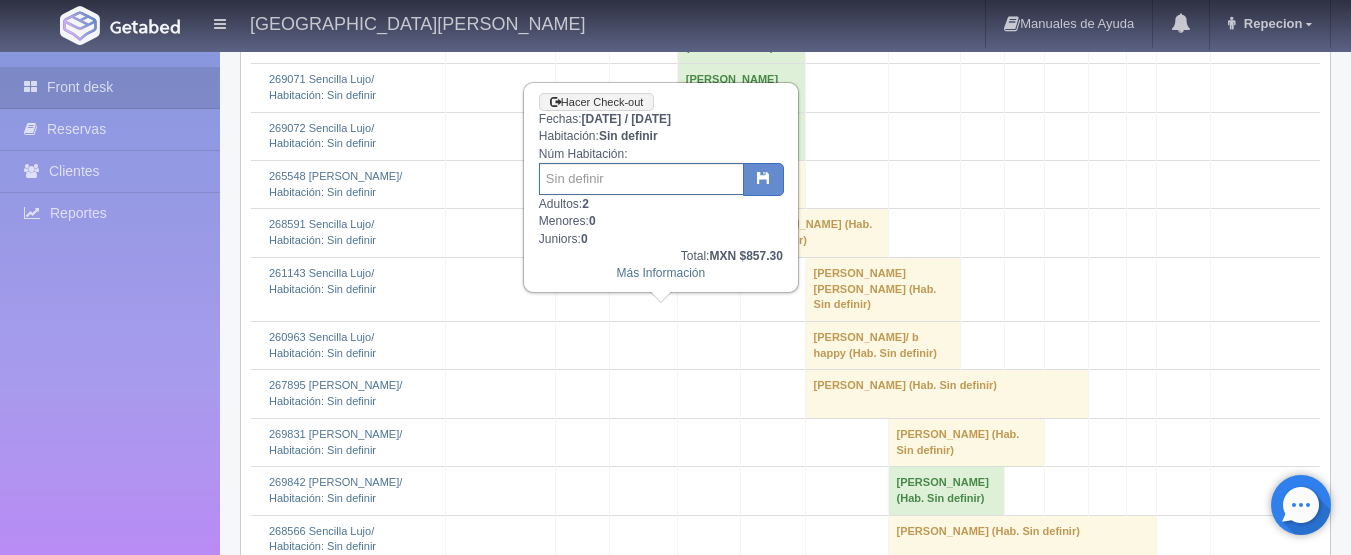 click at bounding box center (641, 179) 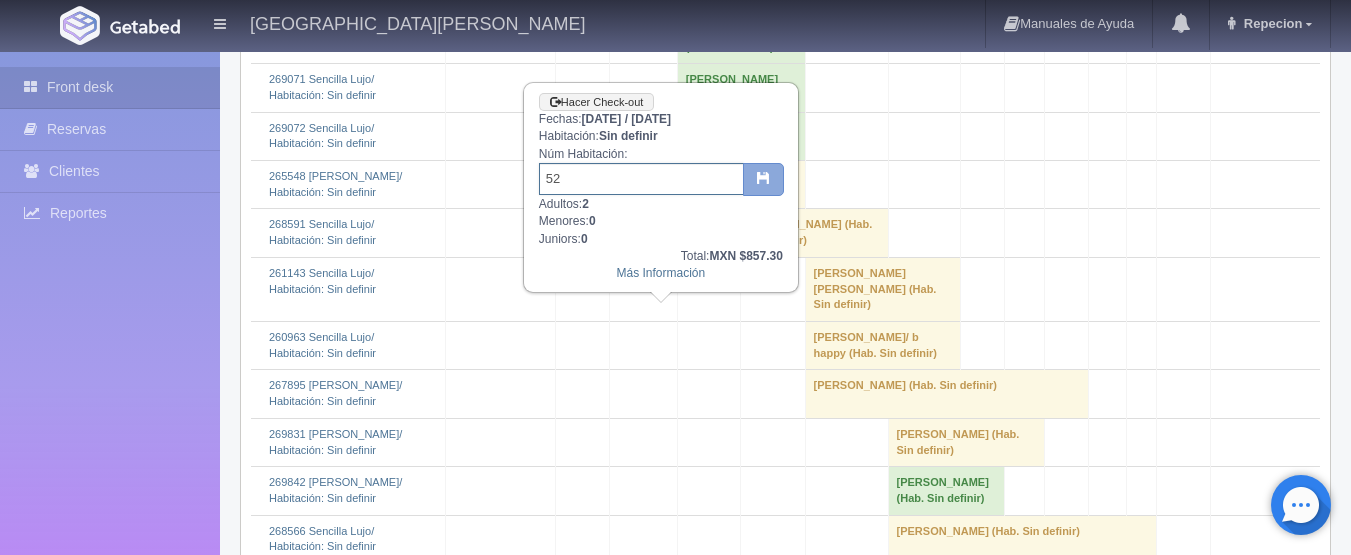 type on "52" 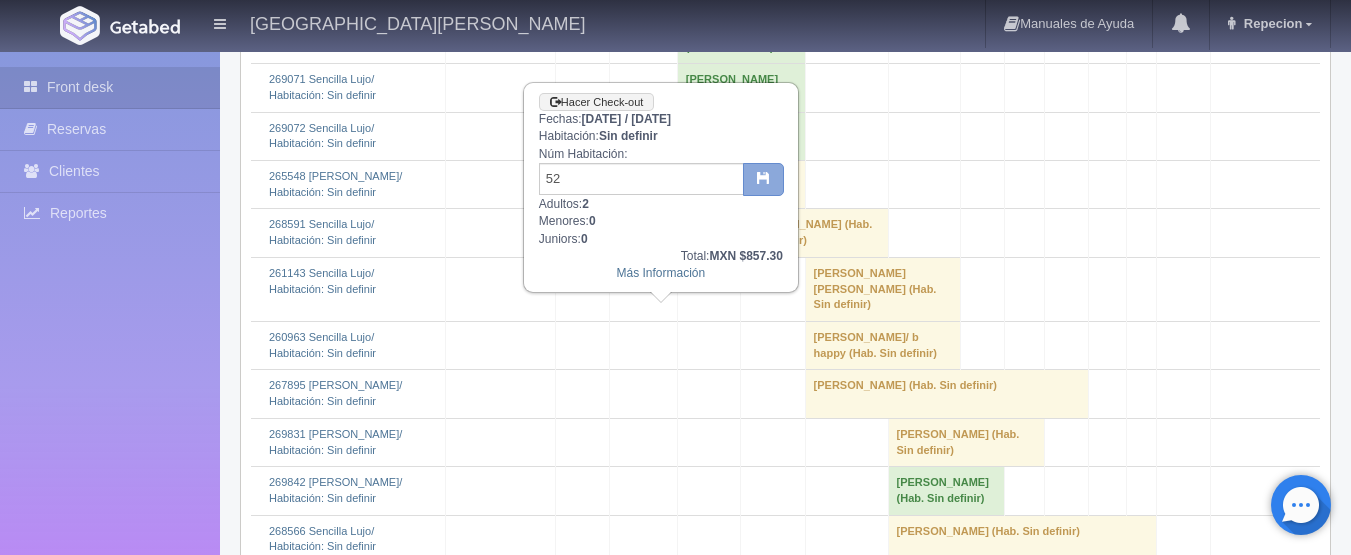 click at bounding box center (763, 180) 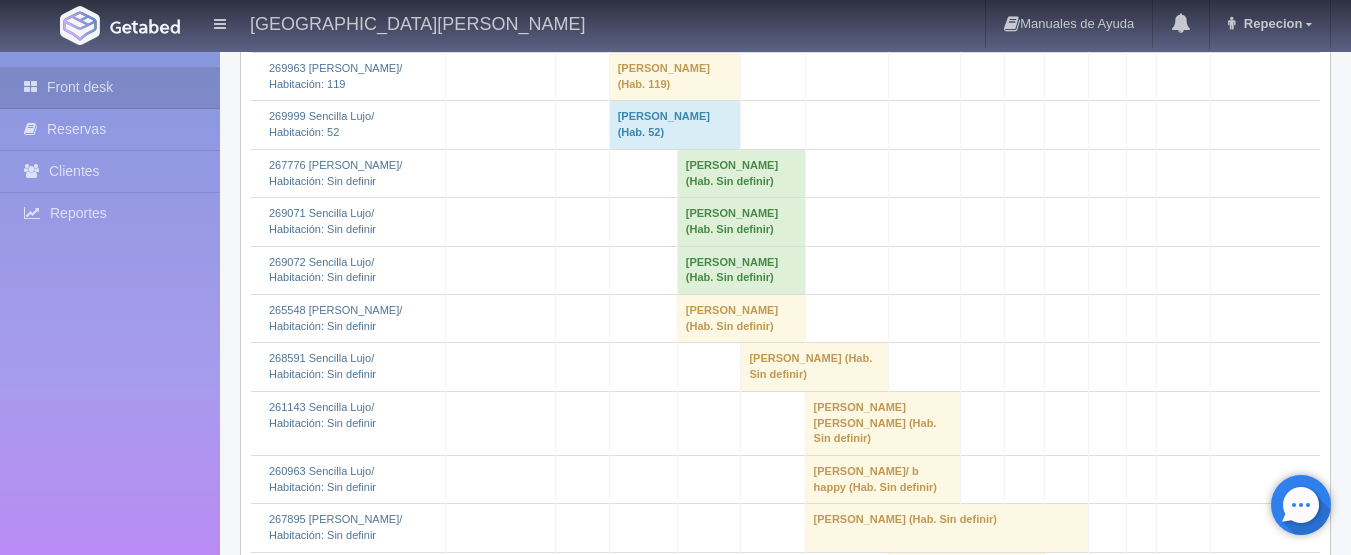 scroll, scrollTop: 4600, scrollLeft: 0, axis: vertical 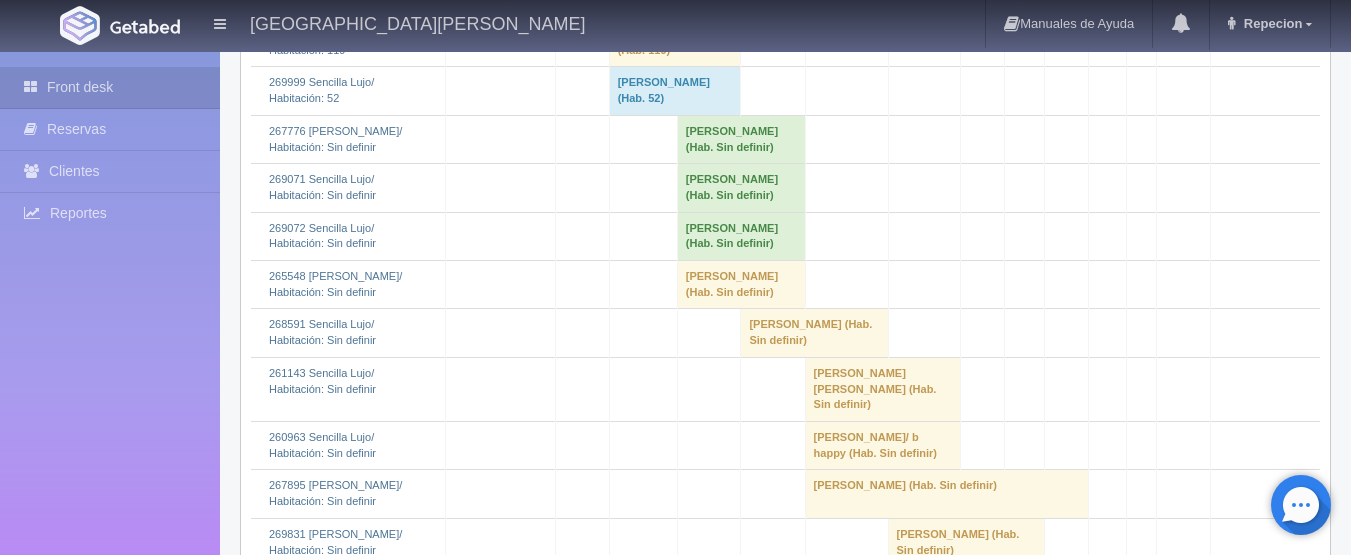 click on "[PERSON_NAME] 												(Hab. Sin definir)" at bounding box center [675, -103] 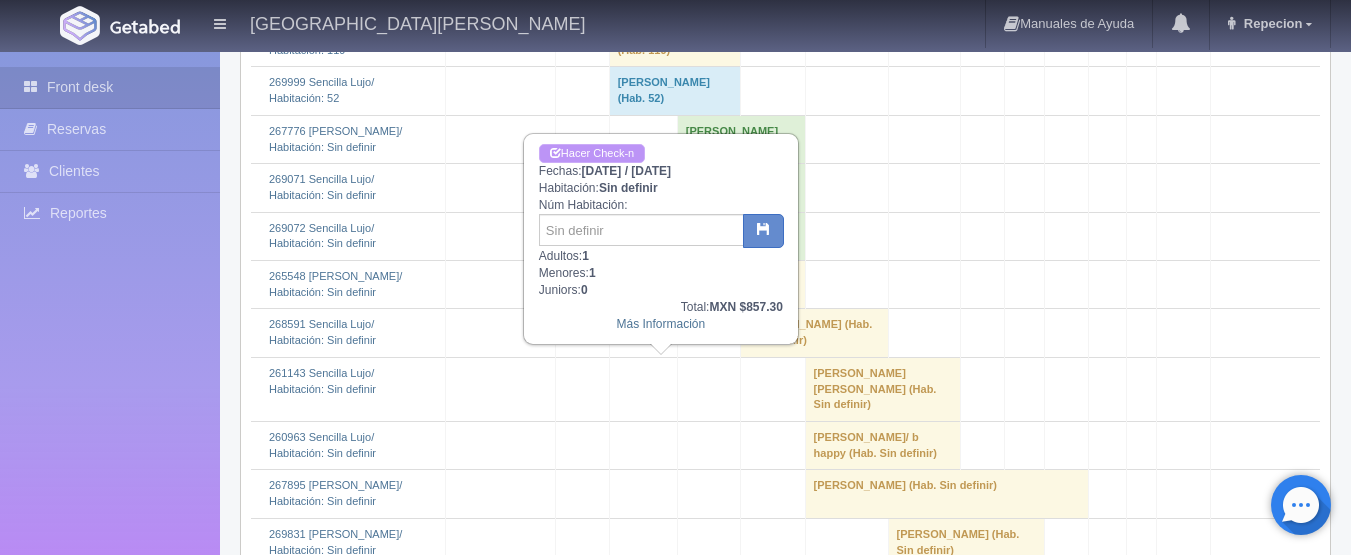click on "Hacer Check-n" at bounding box center [592, 153] 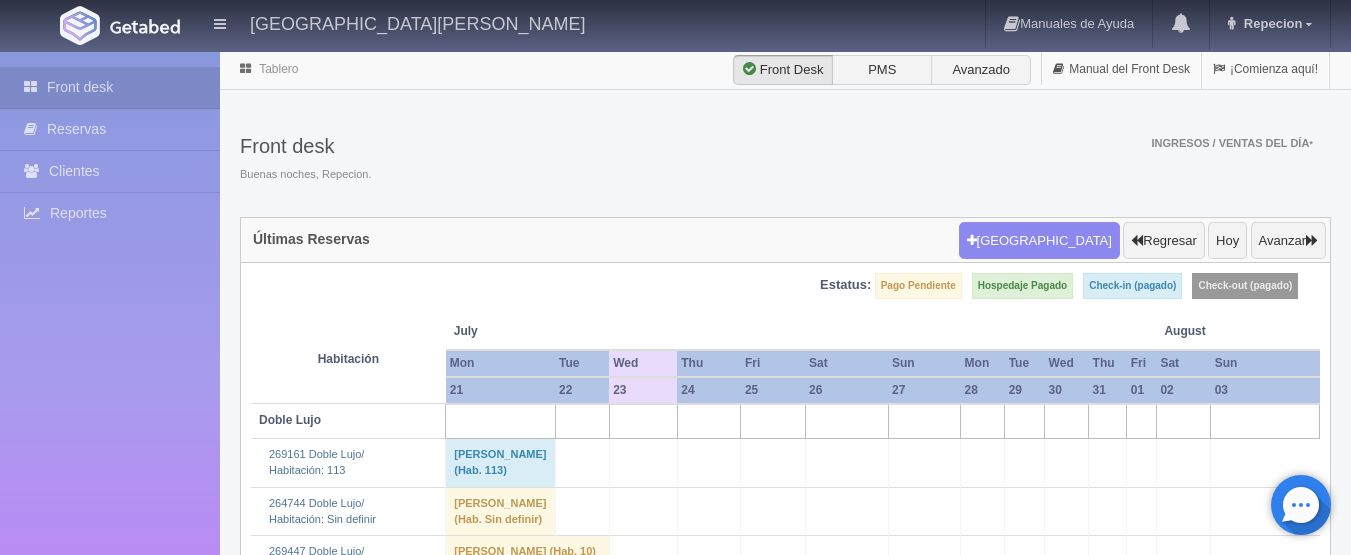 scroll, scrollTop: 4600, scrollLeft: 0, axis: vertical 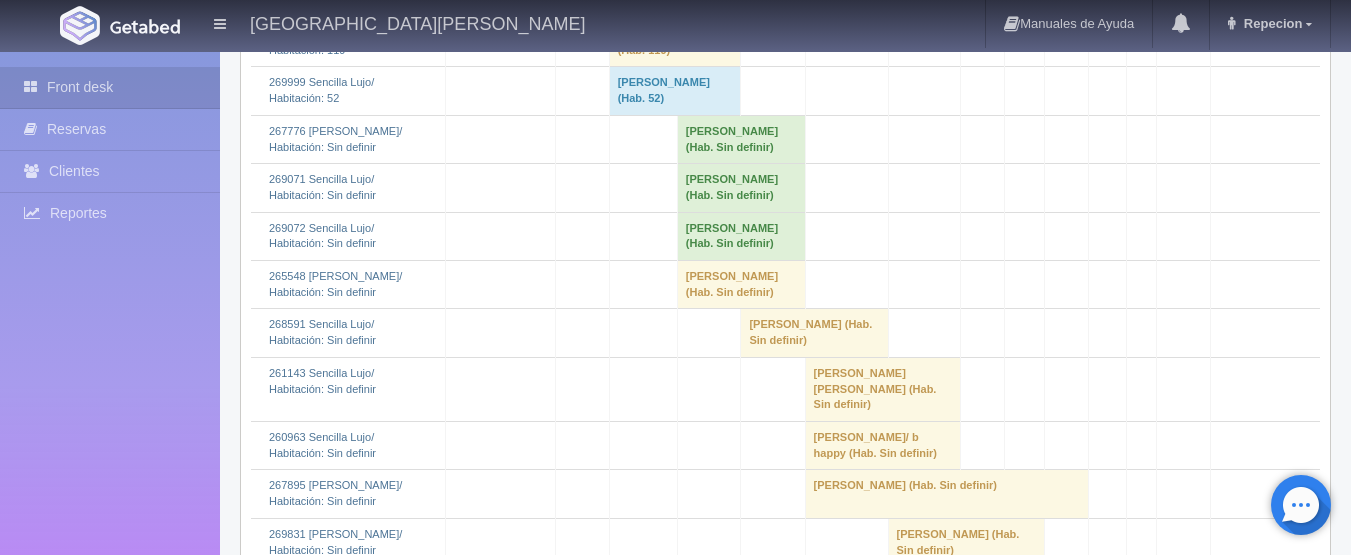 click on "[PERSON_NAME] 												(Hab. Sin definir)" at bounding box center (675, -103) 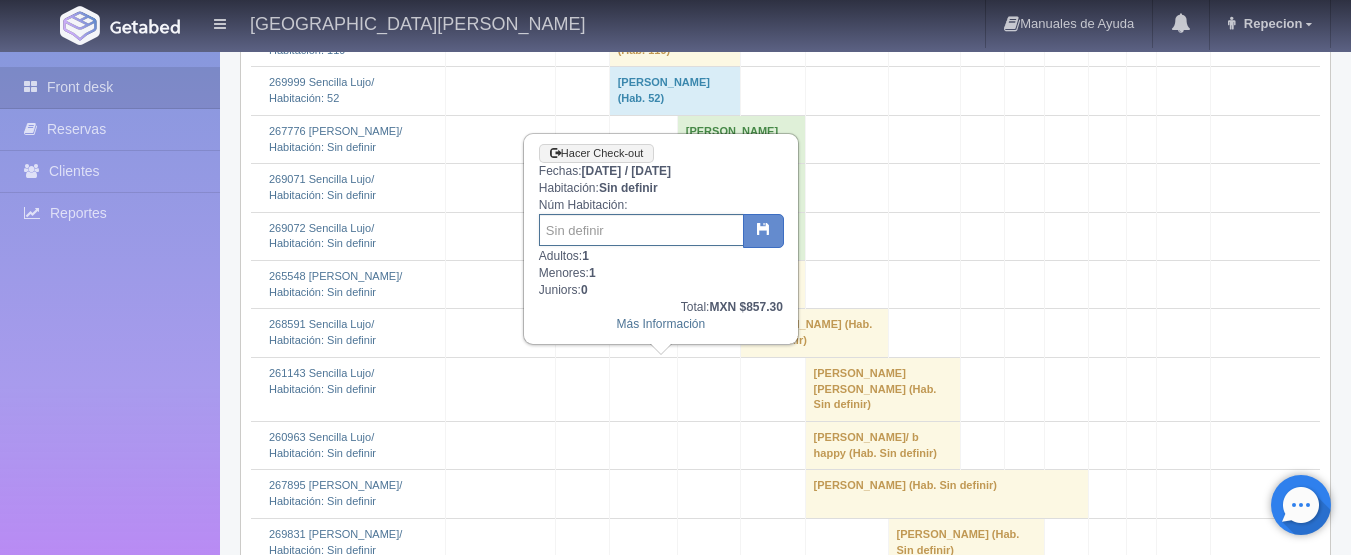 click at bounding box center (641, 230) 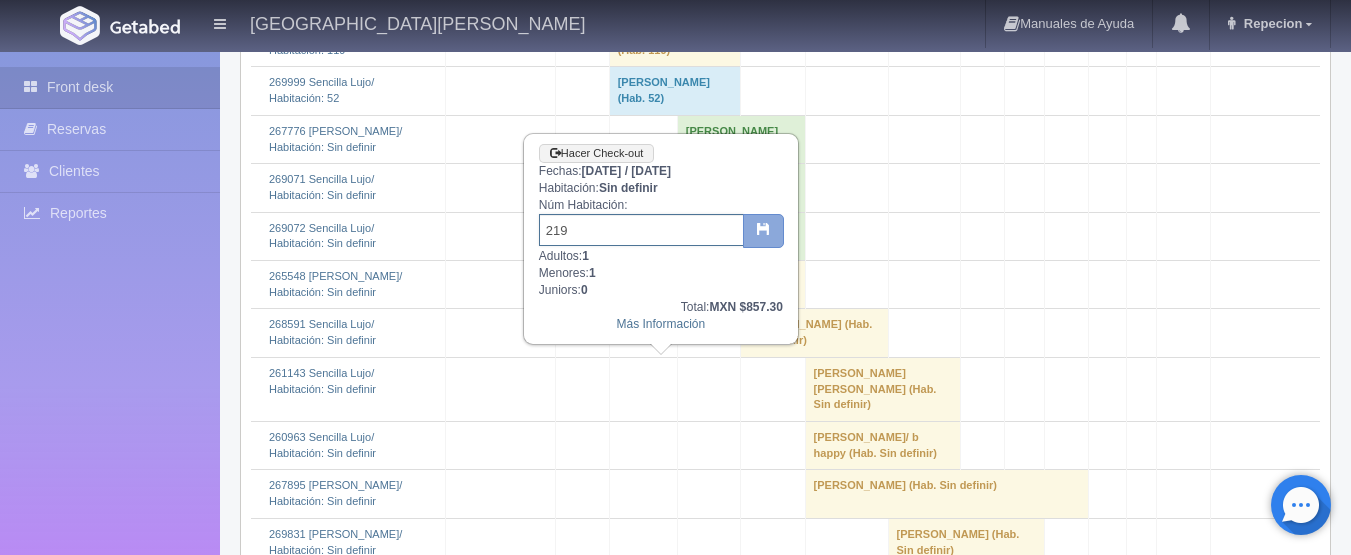 type on "219" 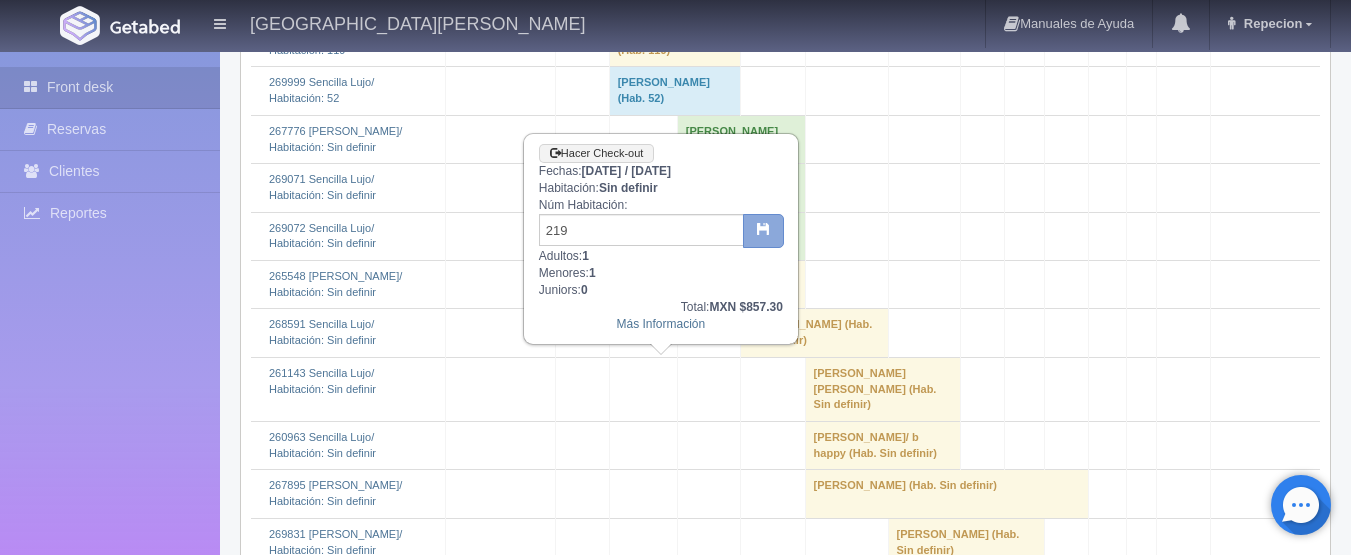 click at bounding box center [763, 231] 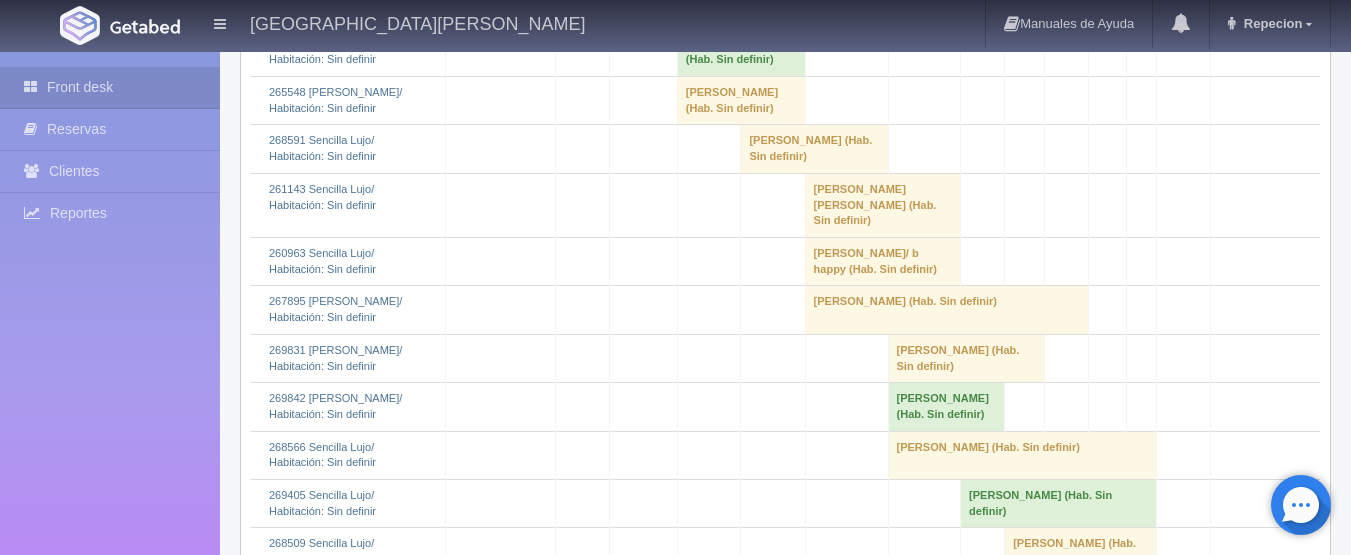 scroll, scrollTop: 4800, scrollLeft: 0, axis: vertical 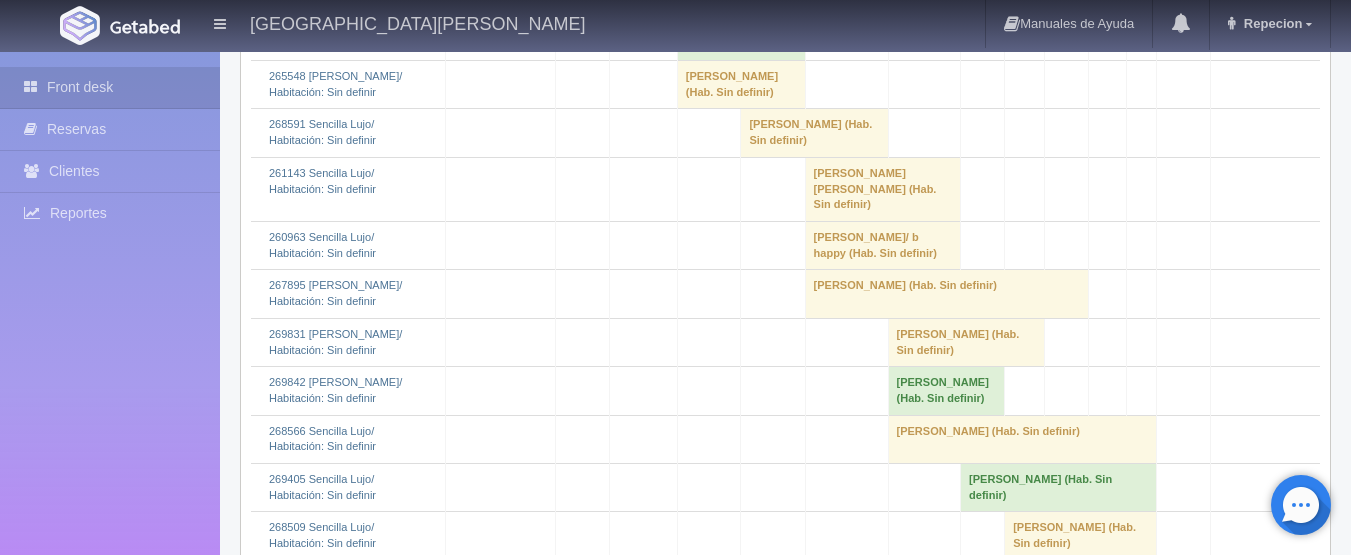 click on "[PERSON_NAME] 												(Hab. Sin definir)" at bounding box center [675, -254] 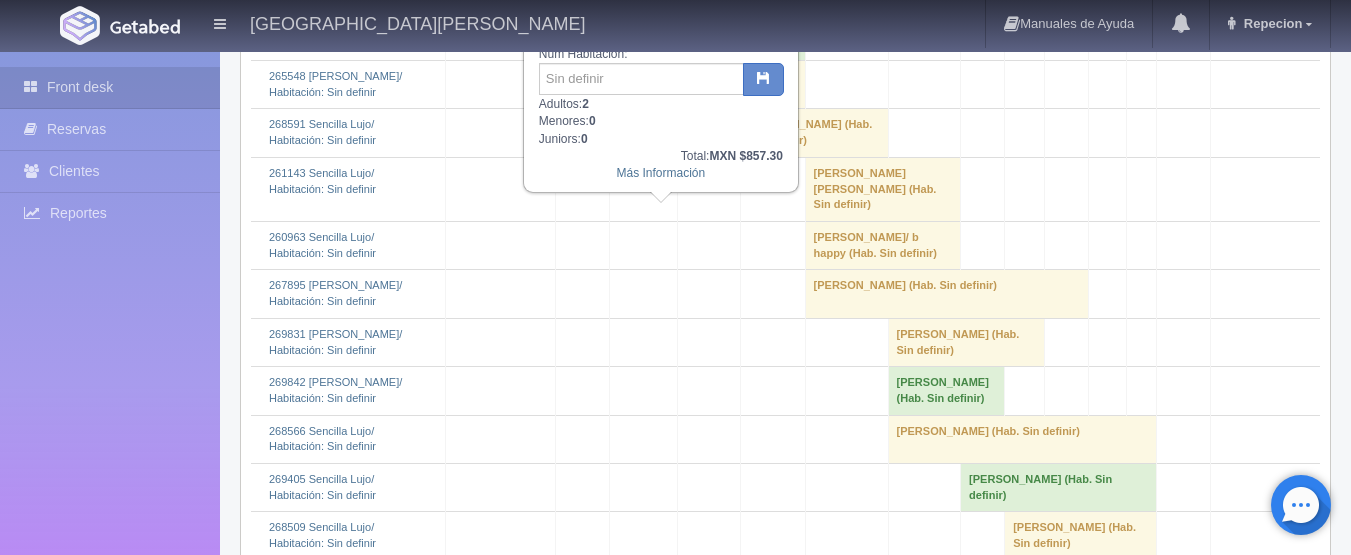 scroll, scrollTop: 4700, scrollLeft: 0, axis: vertical 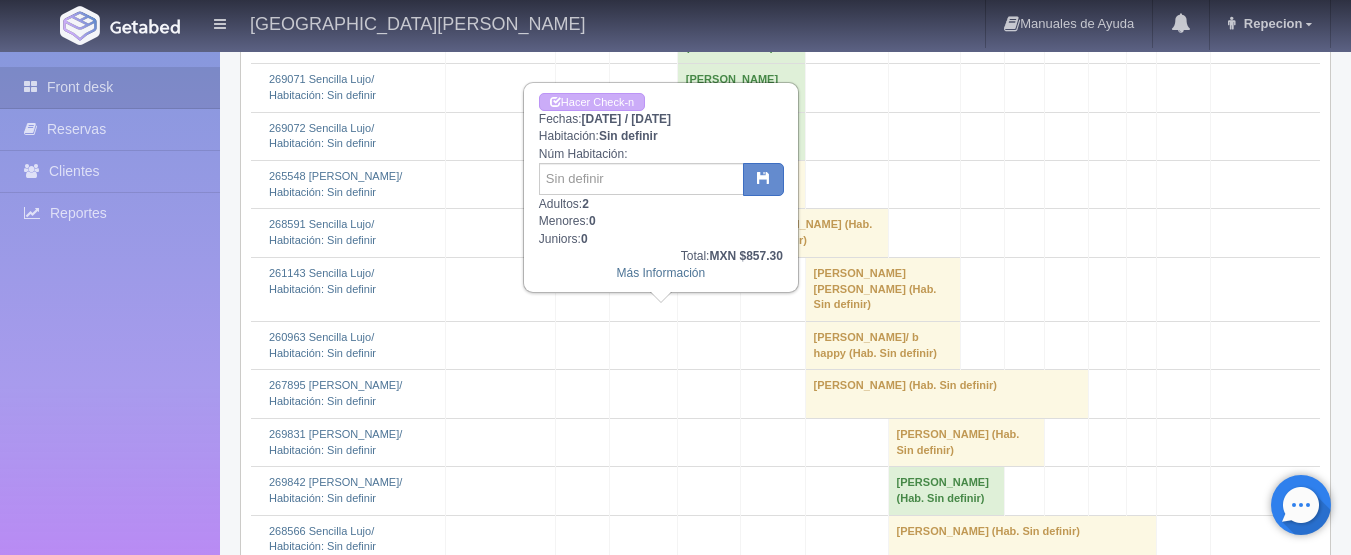 click on "[PERSON_NAME] 												(Hab. Sin definir)" at bounding box center (675, -154) 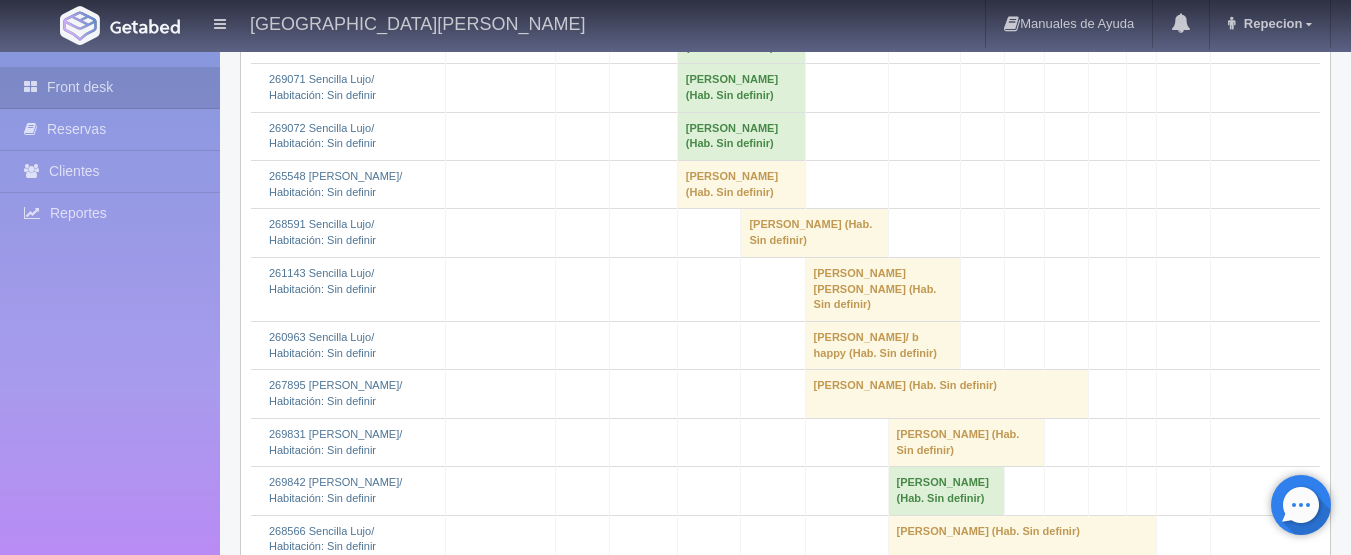 click on "[PERSON_NAME] 												(Hab. Sin definir)" at bounding box center (707, -203) 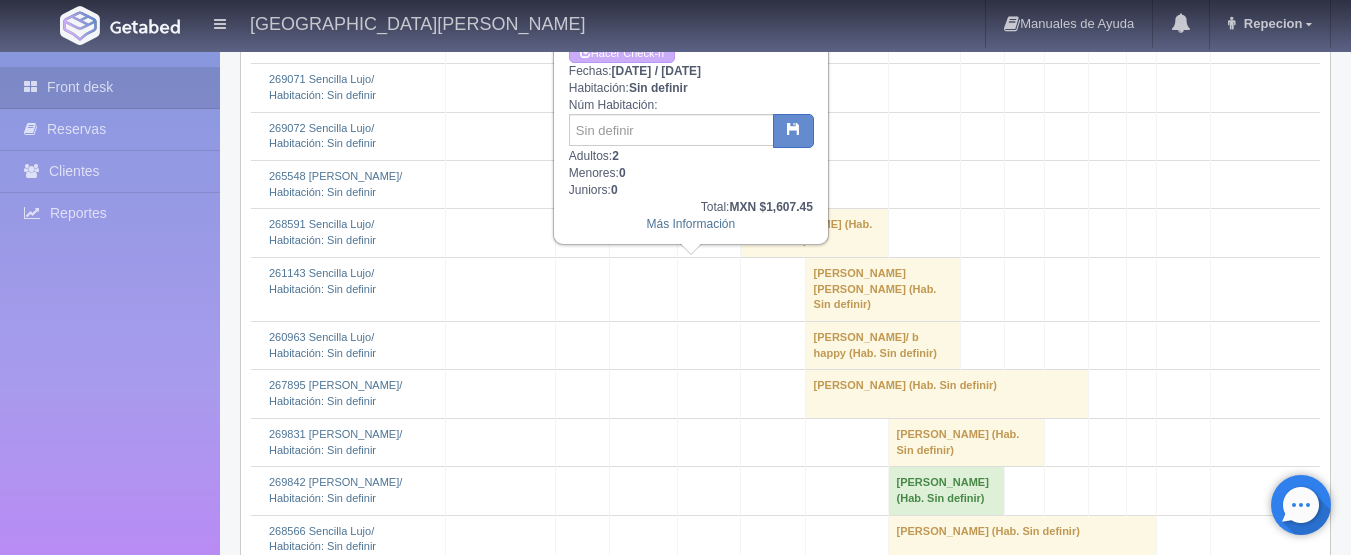 click on "[PERSON_NAME] 												(Hab. Sin definir)" at bounding box center [707, -203] 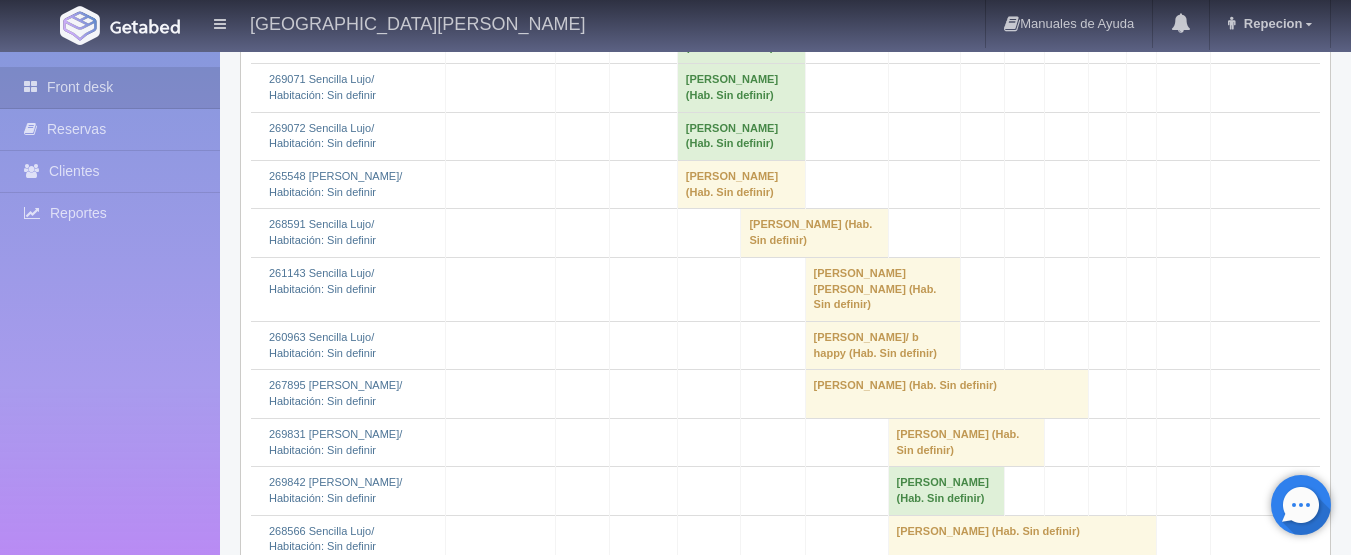 click on "[PERSON_NAME] 												(Hab. Sin definir)" at bounding box center (707, -203) 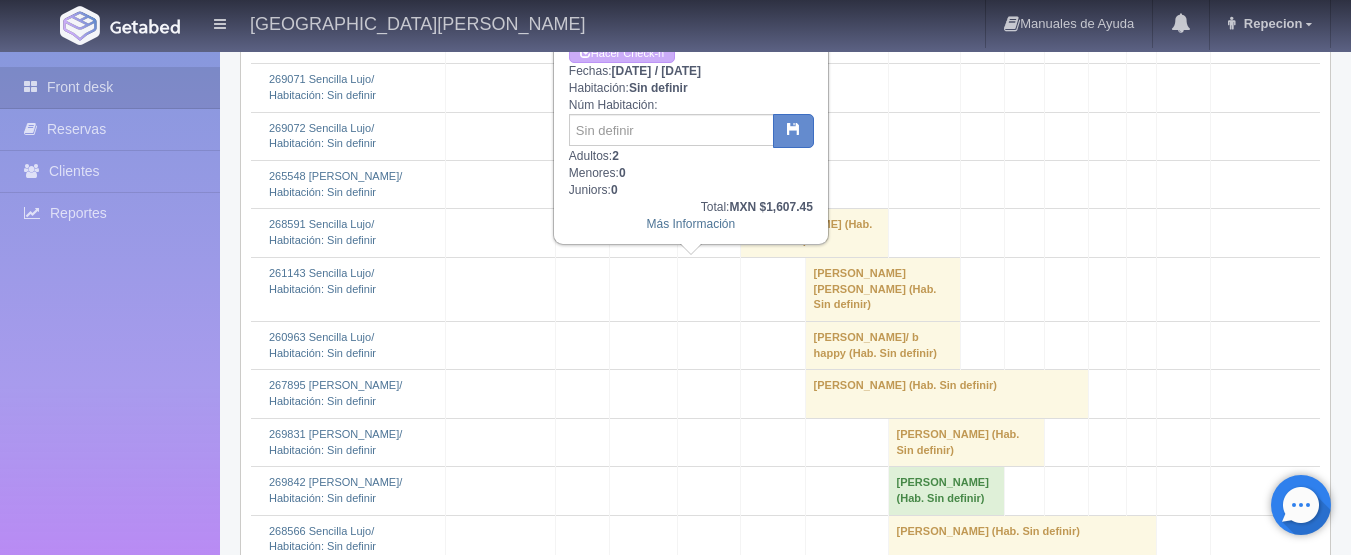 click on "[PERSON_NAME] 												(Hab. Sin definir)" at bounding box center [707, -203] 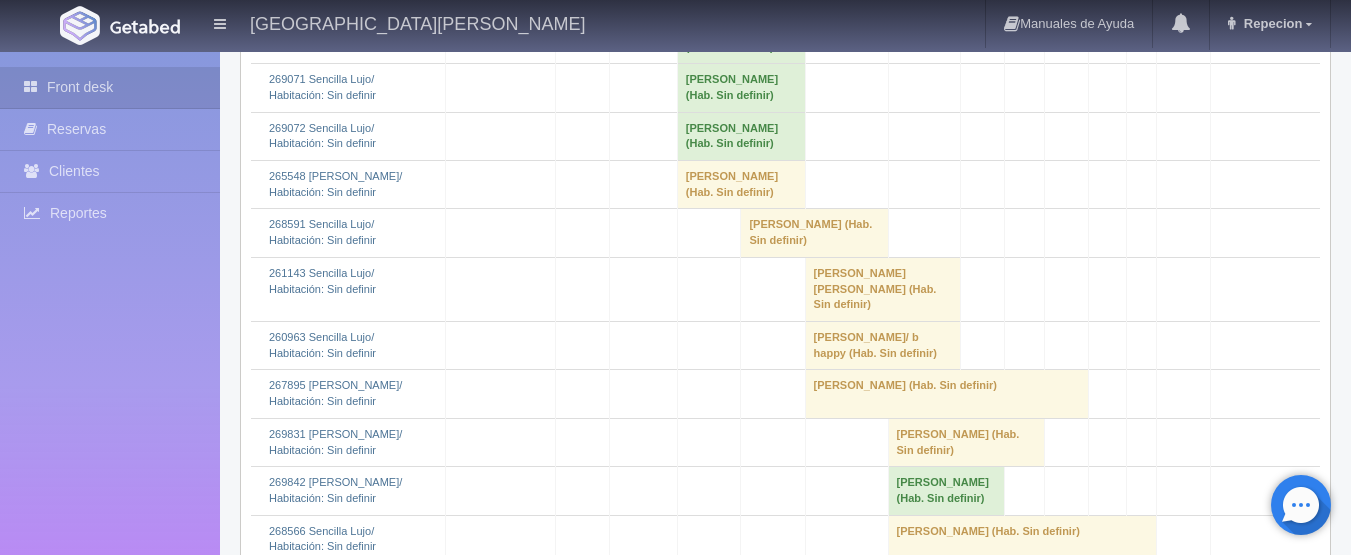 click on "[PERSON_NAME] 												(Hab. Sin definir)" at bounding box center [707, -251] 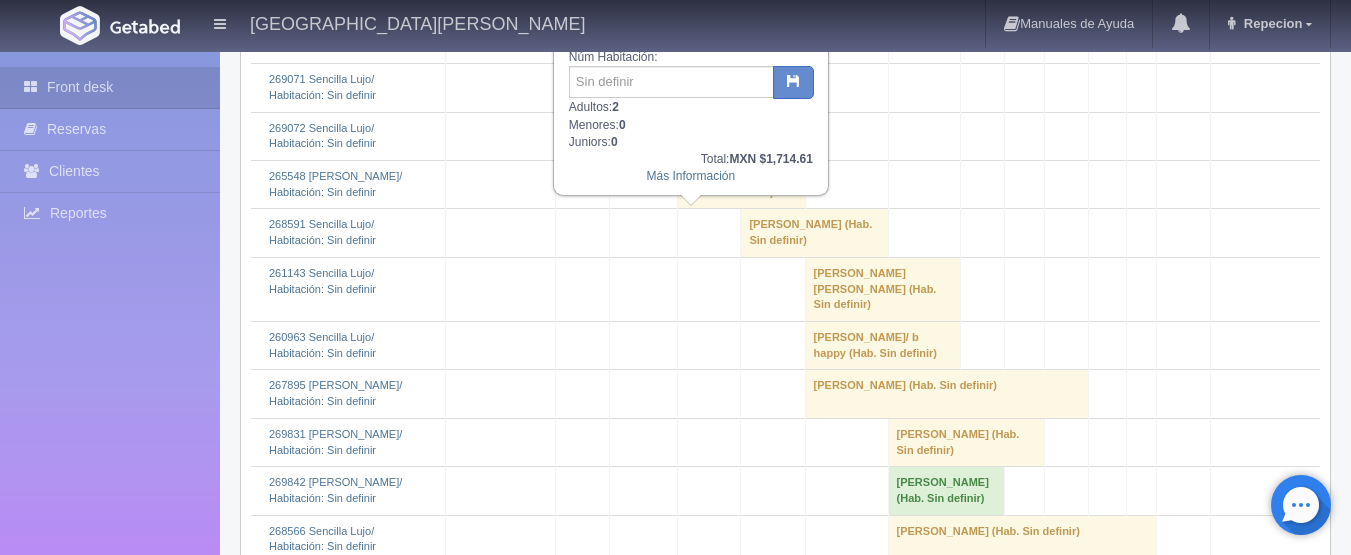 click on "[PERSON_NAME] 												(Hab. Sin definir)" at bounding box center [707, -251] 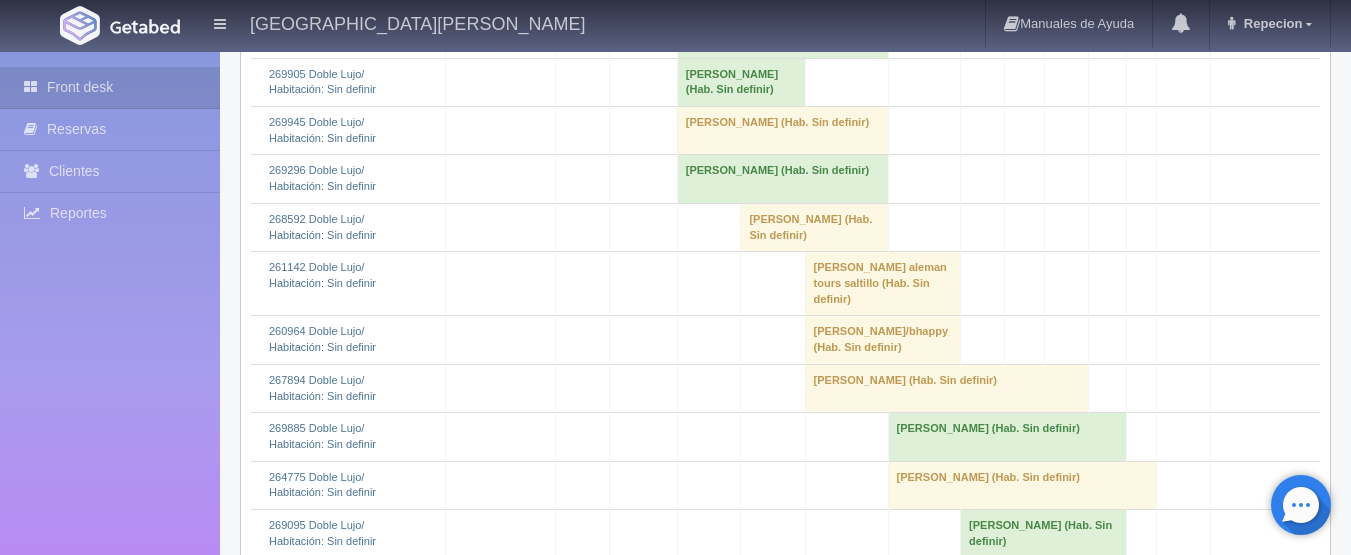 scroll, scrollTop: 2200, scrollLeft: 0, axis: vertical 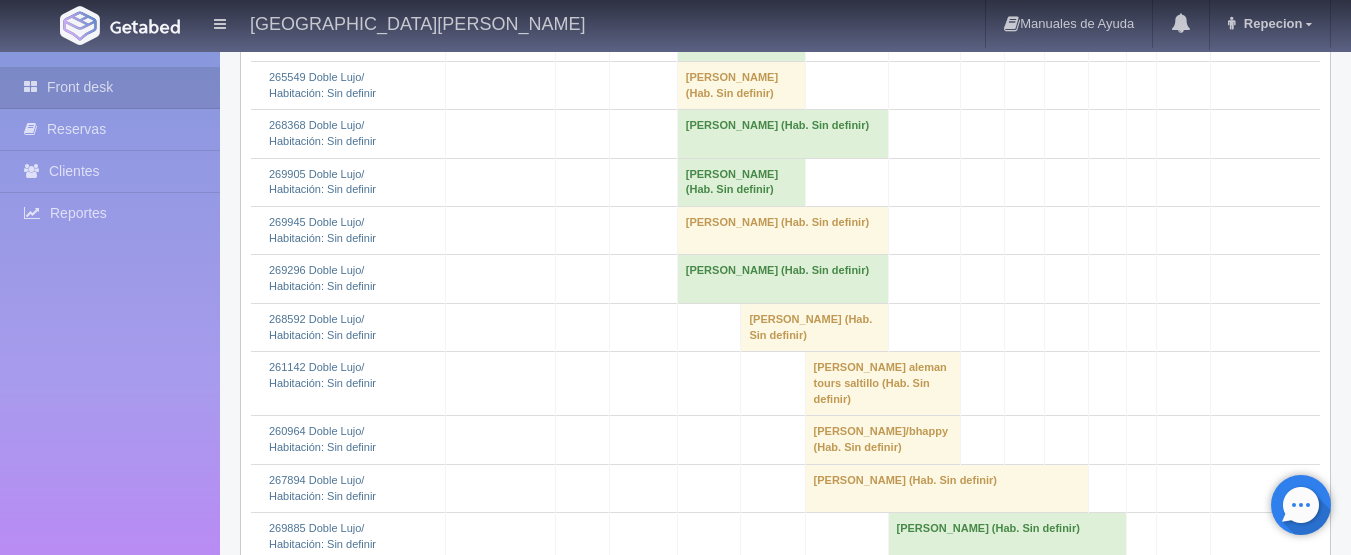 click on "[PERSON_NAME] 												(Hab. 5)" at bounding box center (675, -60) 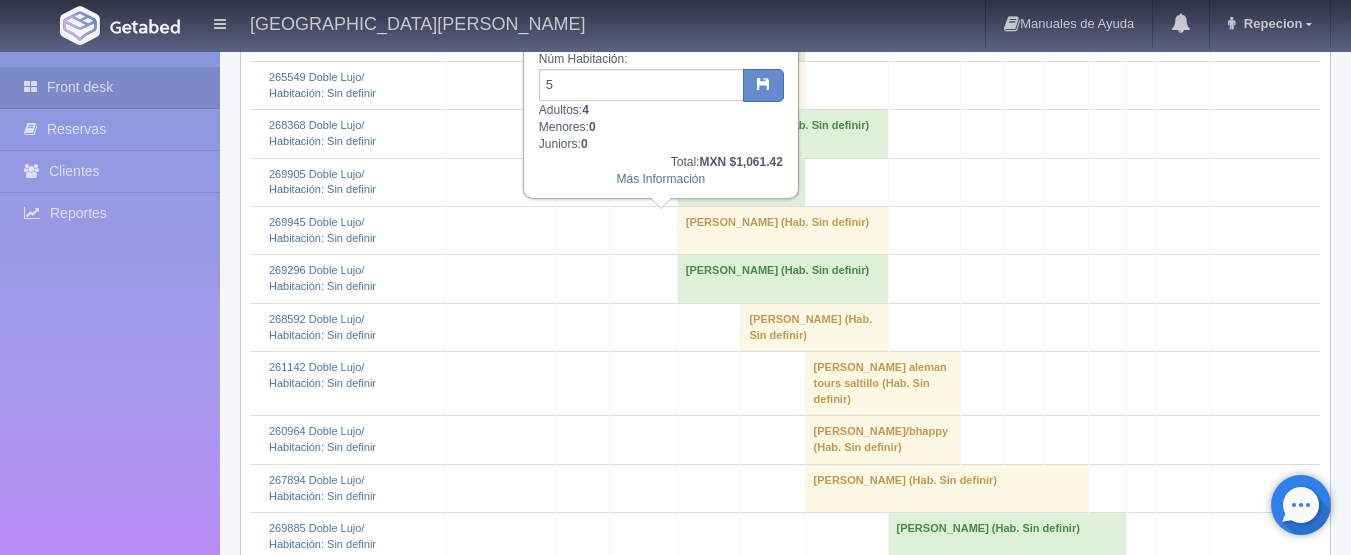 click on "[PERSON_NAME] 												(Hab. 5)" at bounding box center (675, -60) 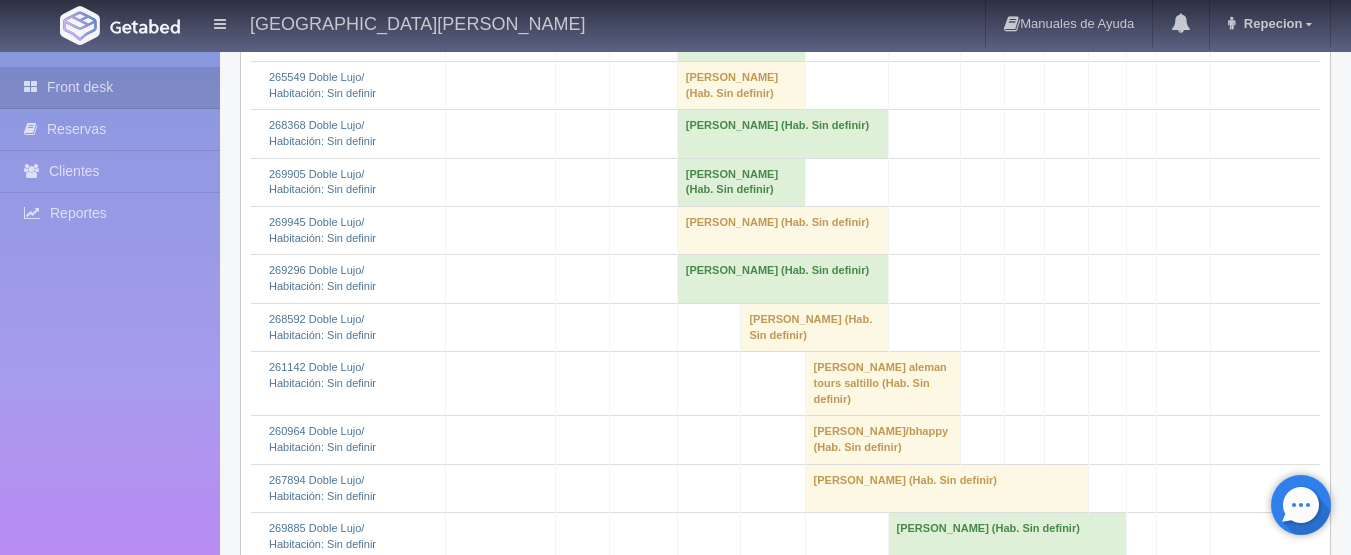 click on "[PERSON_NAME] 												(Hab. 5)" at bounding box center (675, -60) 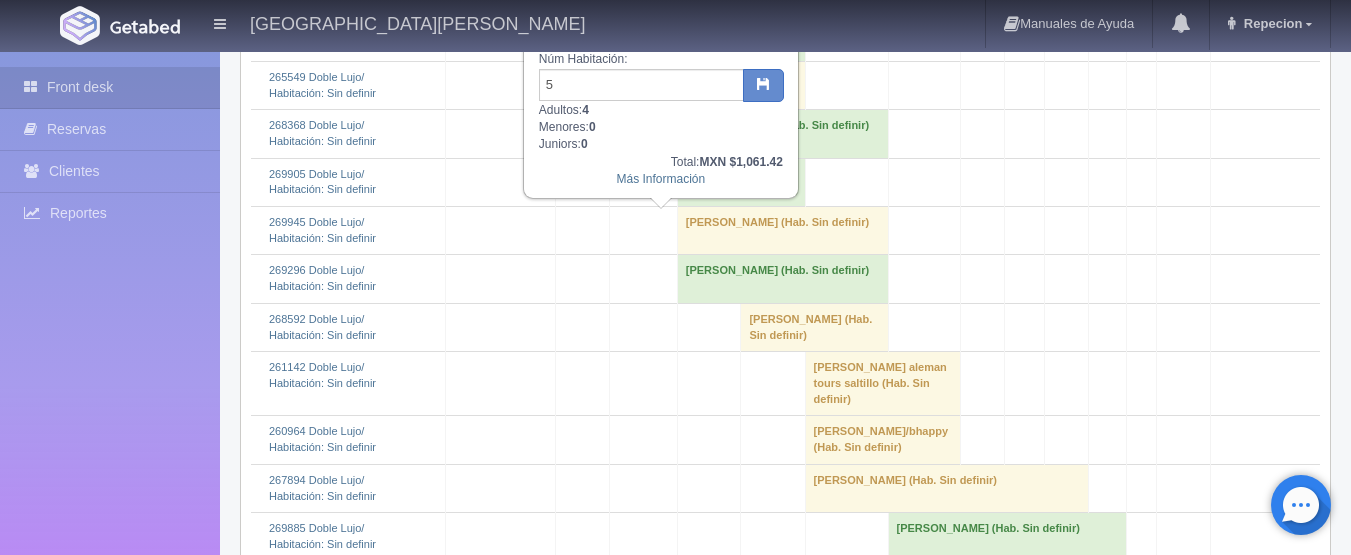 click on "[PERSON_NAME] 												(Hab. 5)" at bounding box center (675, -60) 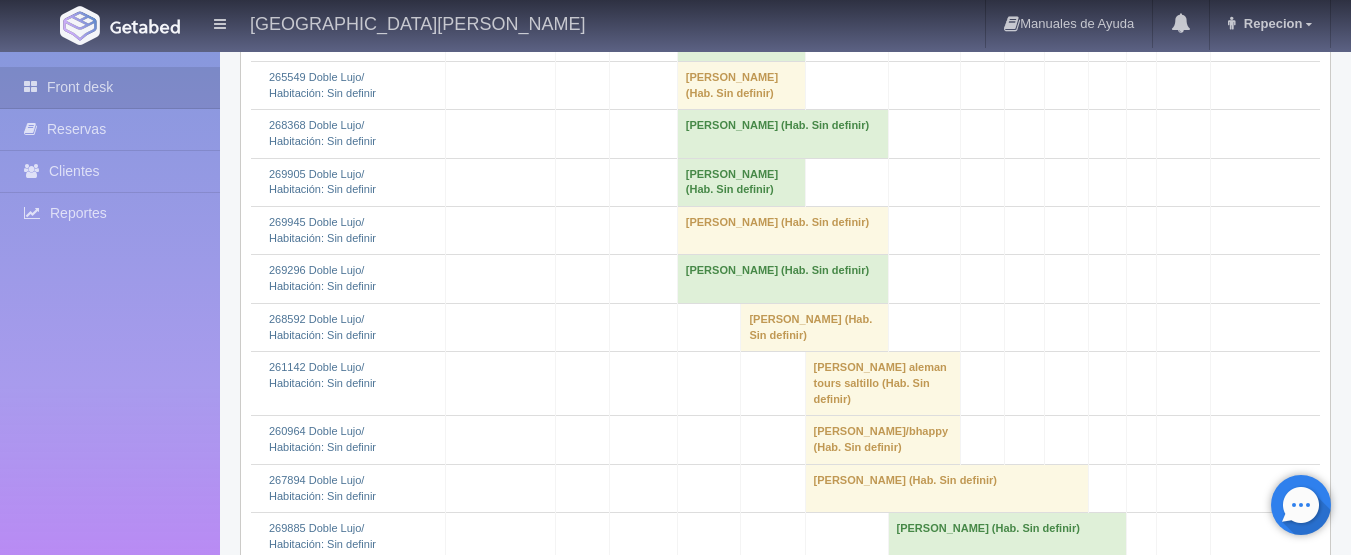click on "[PERSON_NAME] 												(Hab. 50)" at bounding box center [675, -11] 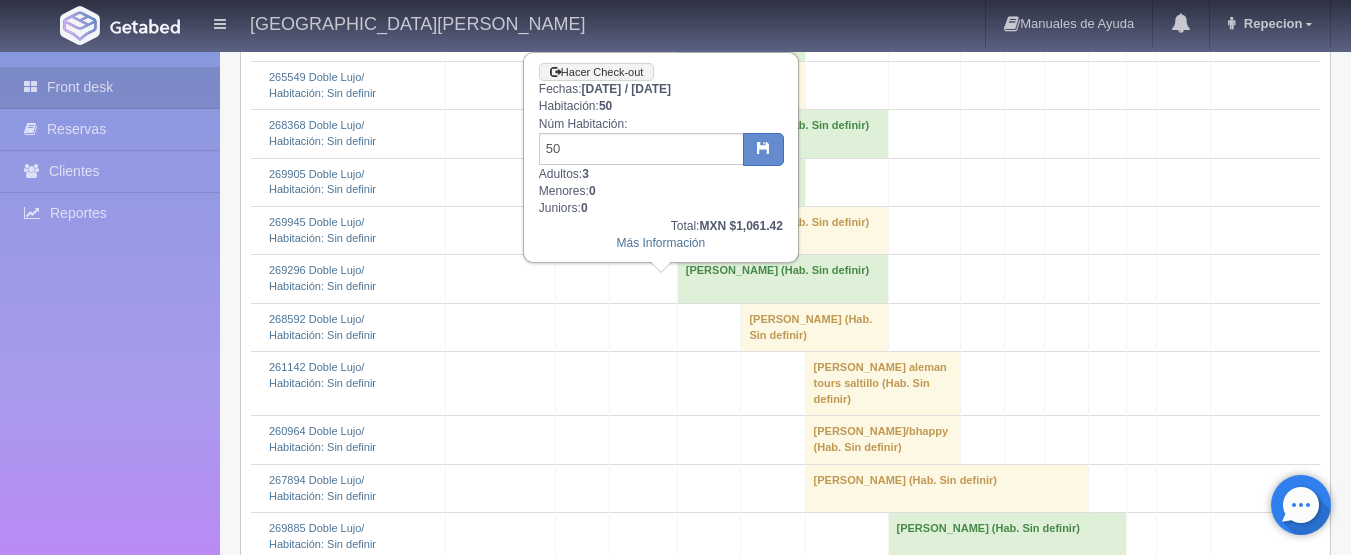 click on "[PERSON_NAME] 												(Hab. 50)" at bounding box center [675, -11] 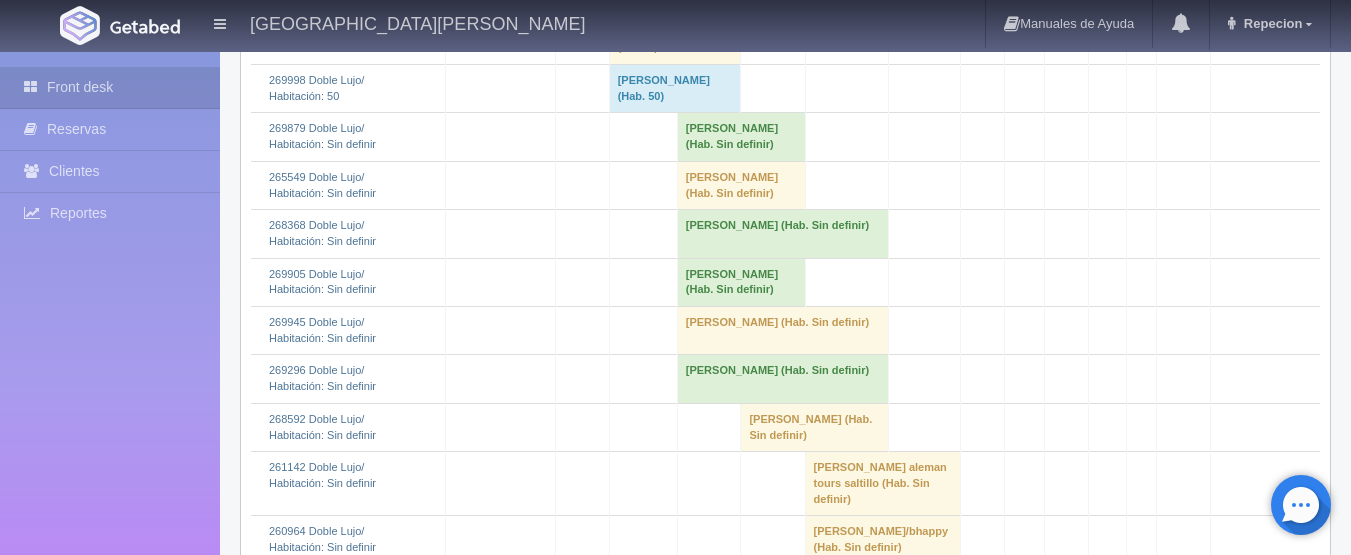 scroll, scrollTop: 2000, scrollLeft: 0, axis: vertical 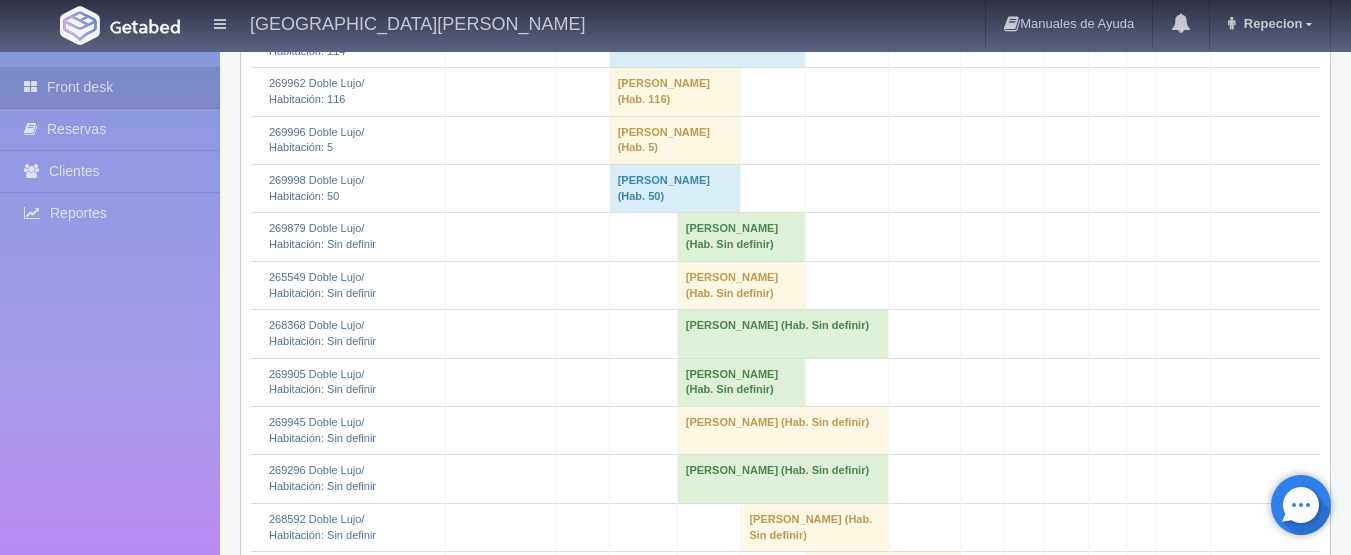click on "[PERSON_NAME] 												(Hab. Sin definir)" at bounding box center (675, -53) 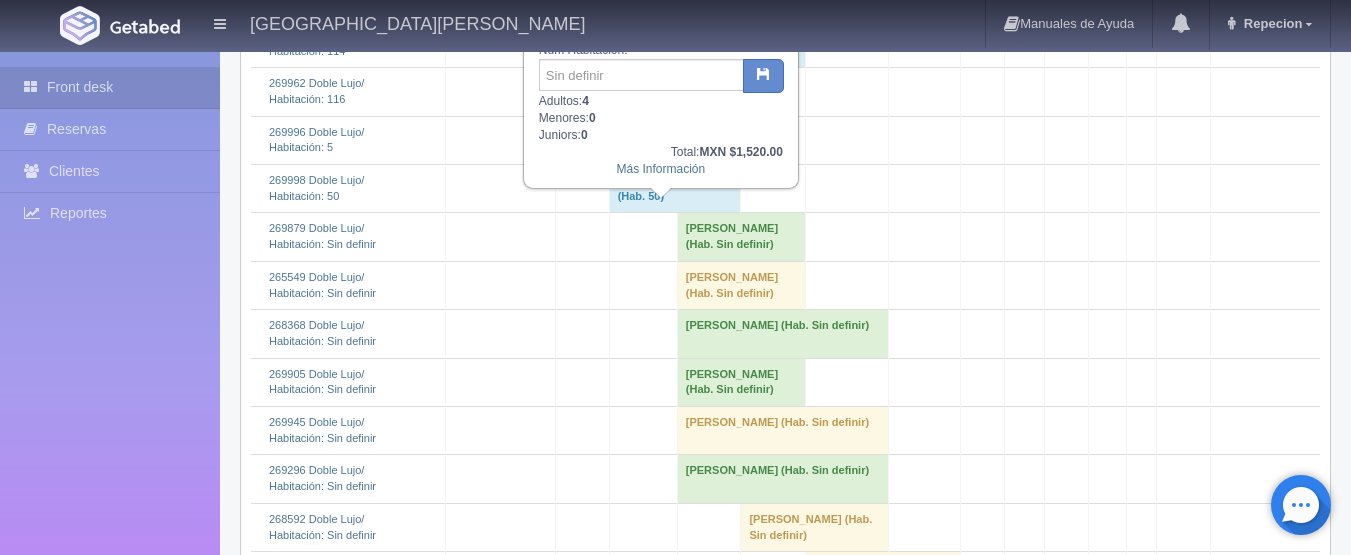 click on "[PERSON_NAME] 												(Hab. Sin definir)" at bounding box center (675, -53) 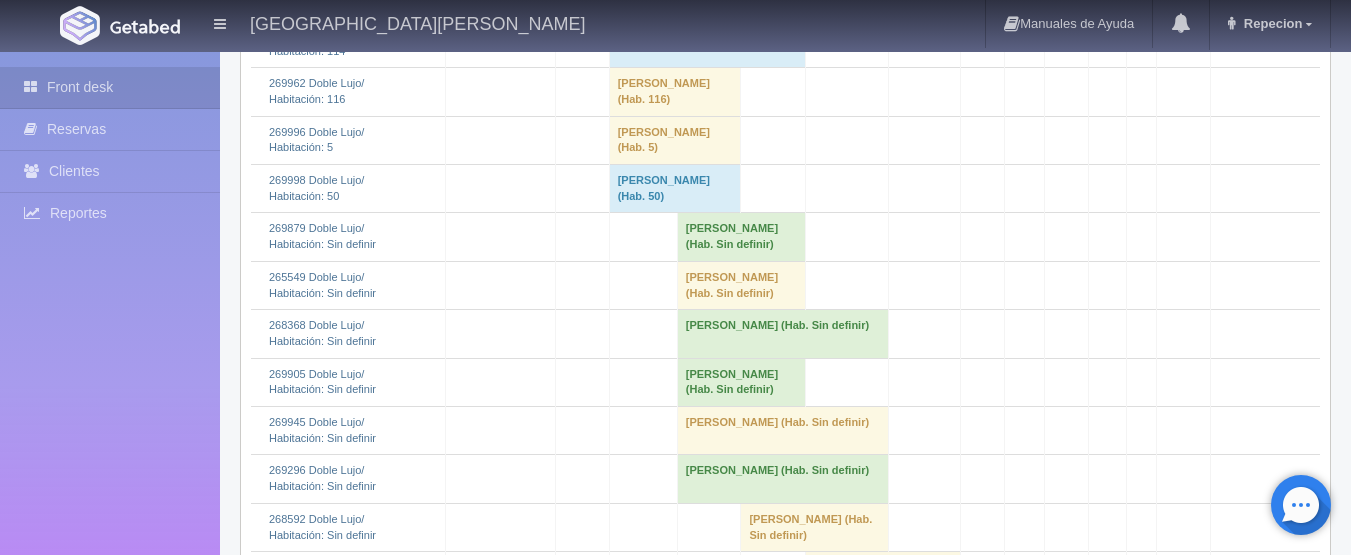 click on "[PERSON_NAME] 												(Hab. Sin definir)" at bounding box center [675, -53] 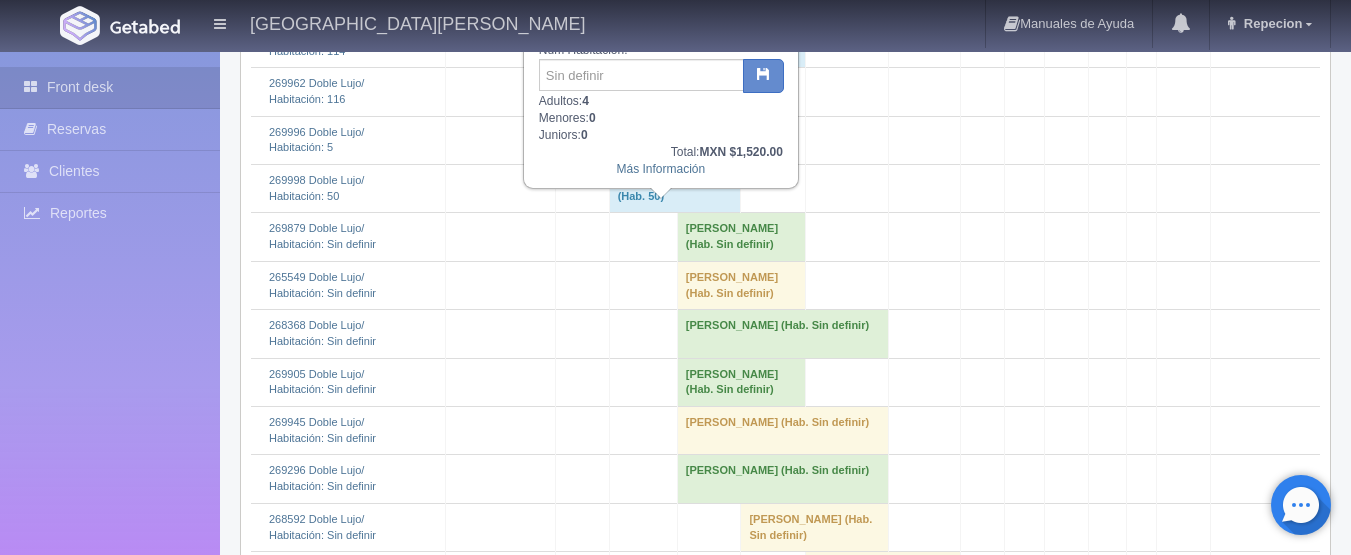 click on "[PERSON_NAME] 												(Hab. Sin definir)" at bounding box center (675, -53) 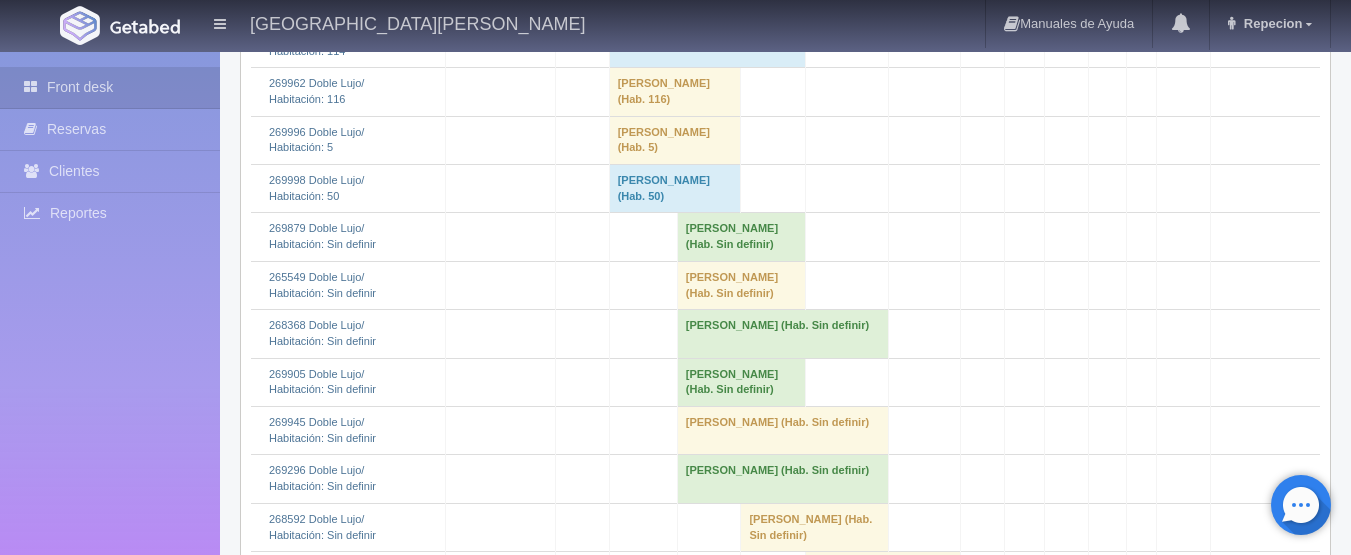 click on "[PERSON_NAME] 												(Hab. Sin definir)" at bounding box center [707, -102] 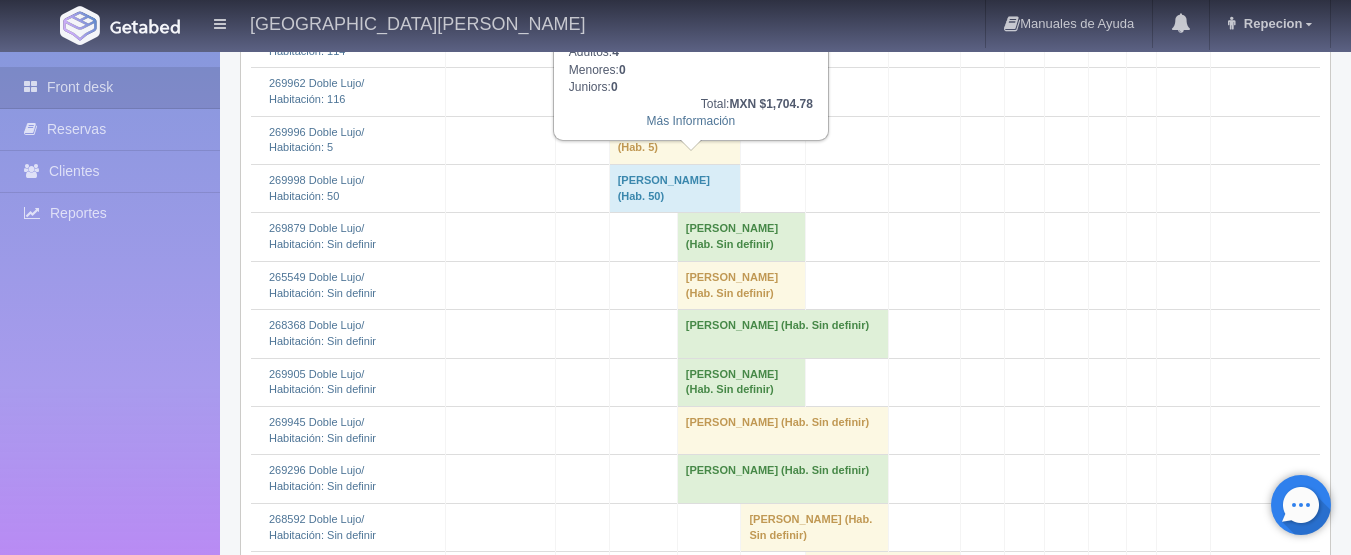 click on "[PERSON_NAME] 												(Hab. Sin definir)" at bounding box center (707, -102) 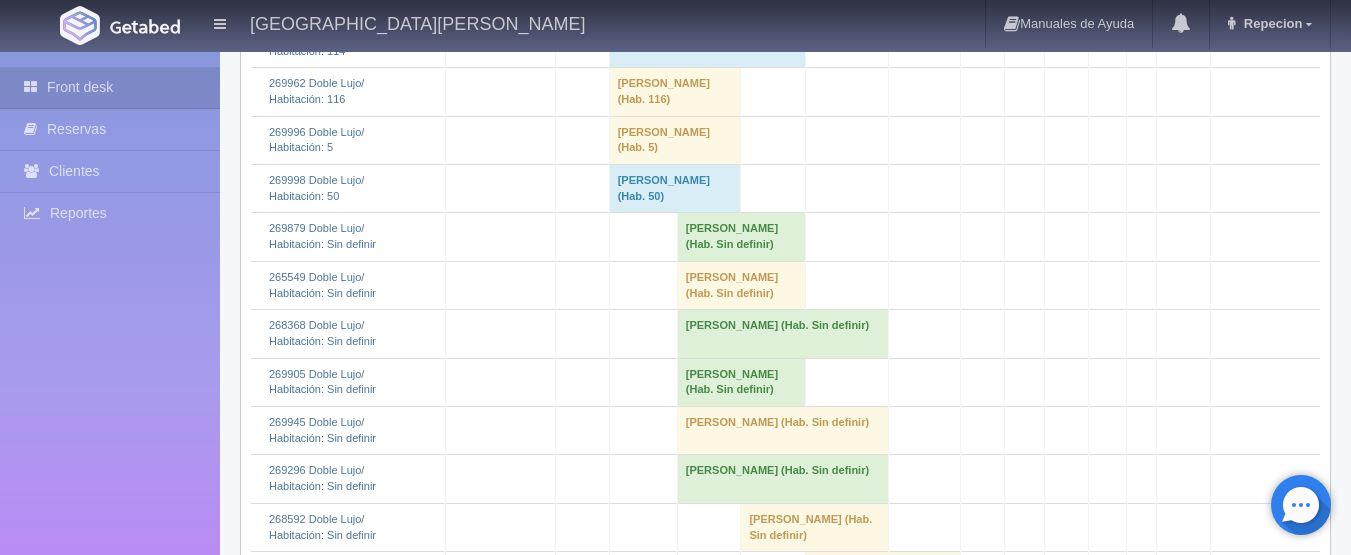 click on "verdiliz pastrano 												(Hab. Sin definir)" at bounding box center [748, -150] 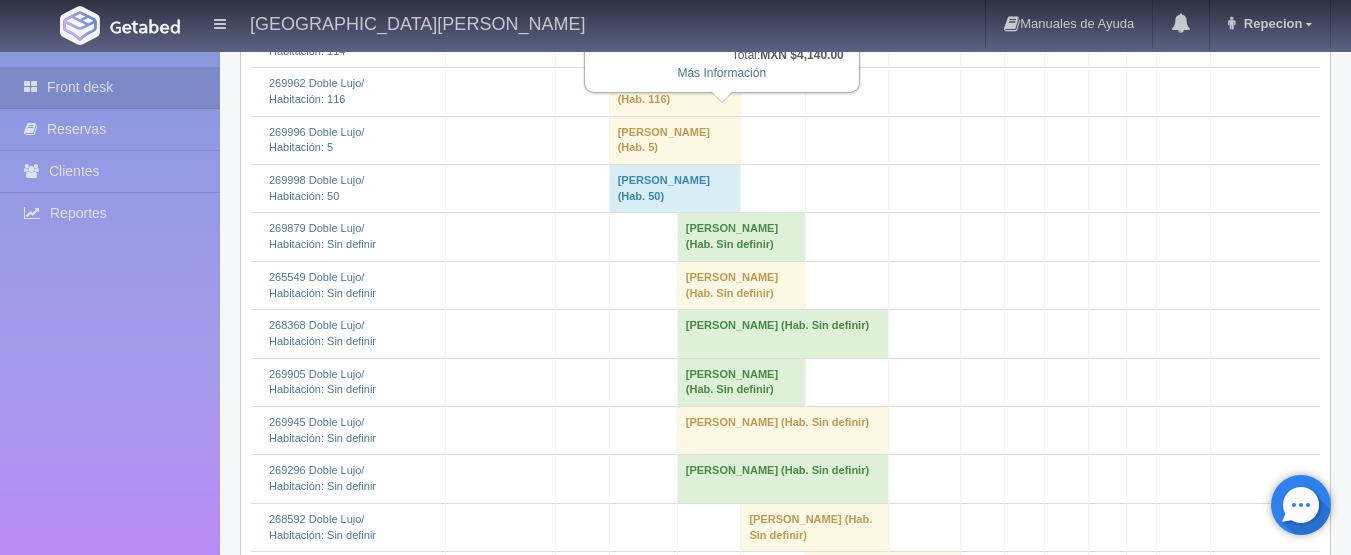 click on "verdiliz pastrano 												(Hab. Sin definir)" at bounding box center (748, -150) 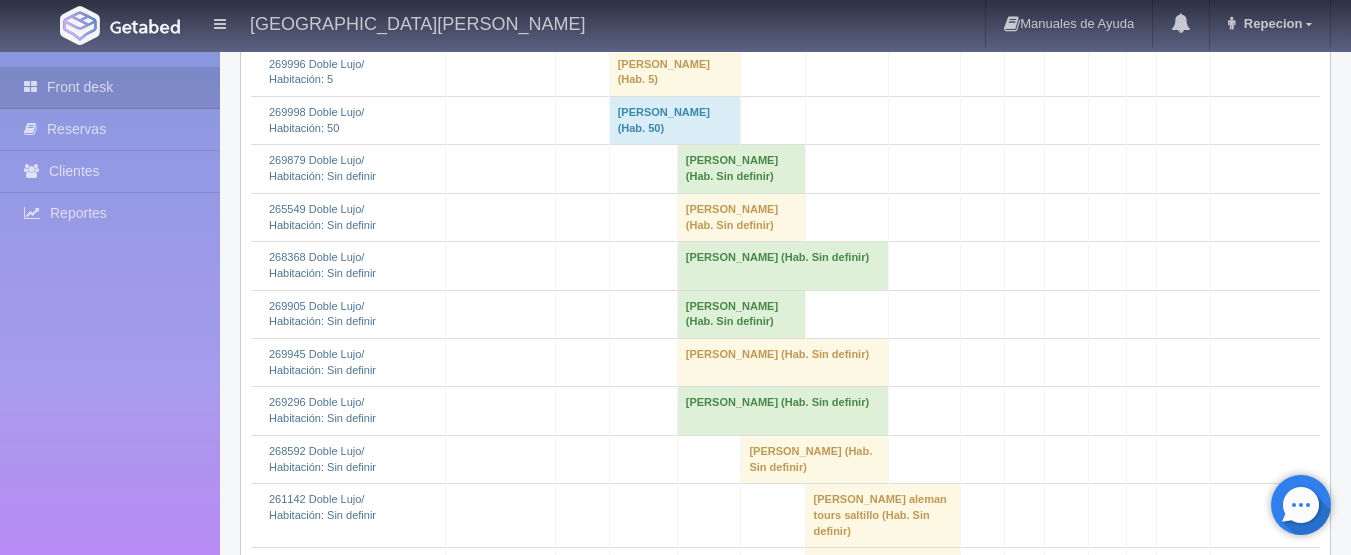 scroll, scrollTop: 2200, scrollLeft: 0, axis: vertical 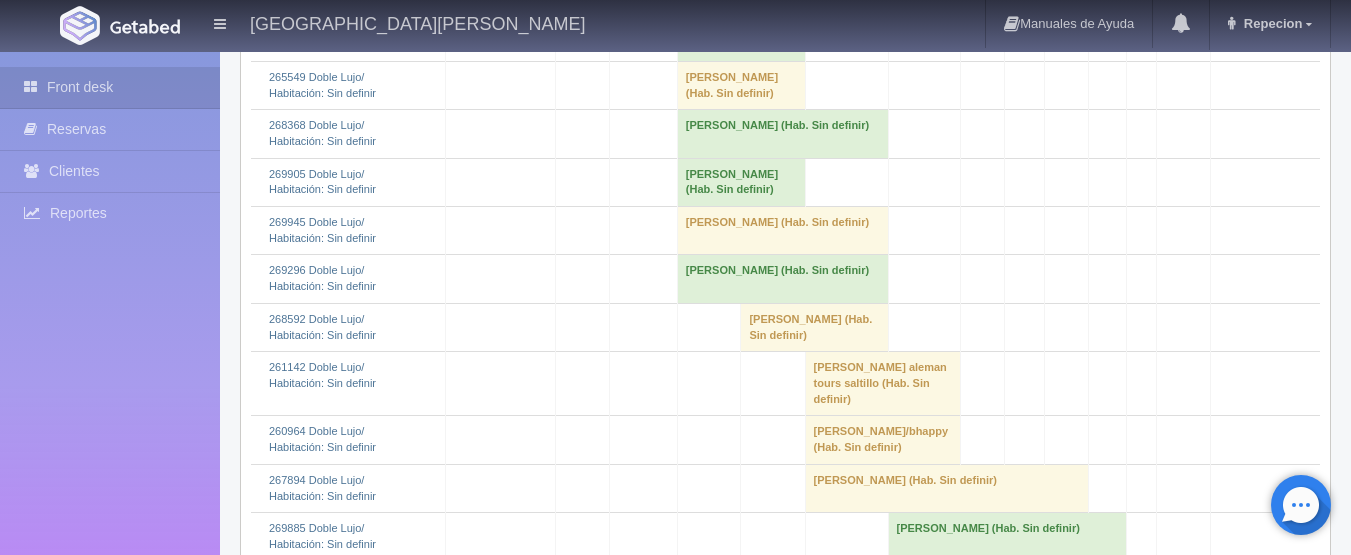 click on "[PERSON_NAME] 												(Hab. Sin definir)" at bounding box center [741, 37] 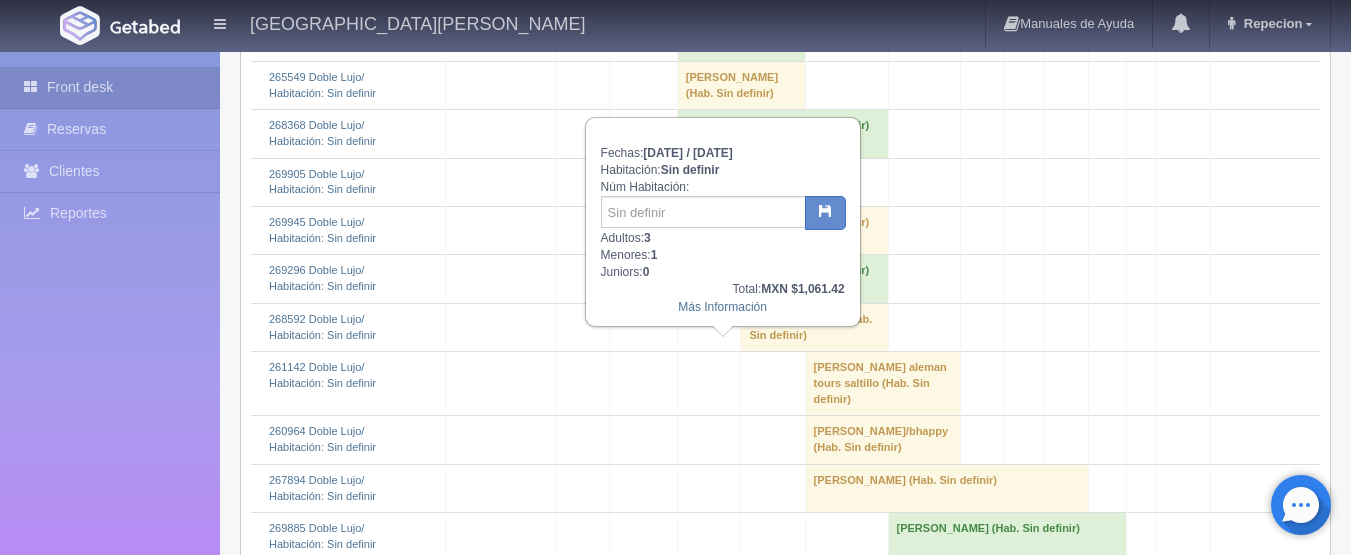 click on "[PERSON_NAME] 												(Hab. Sin definir)" at bounding box center [741, 37] 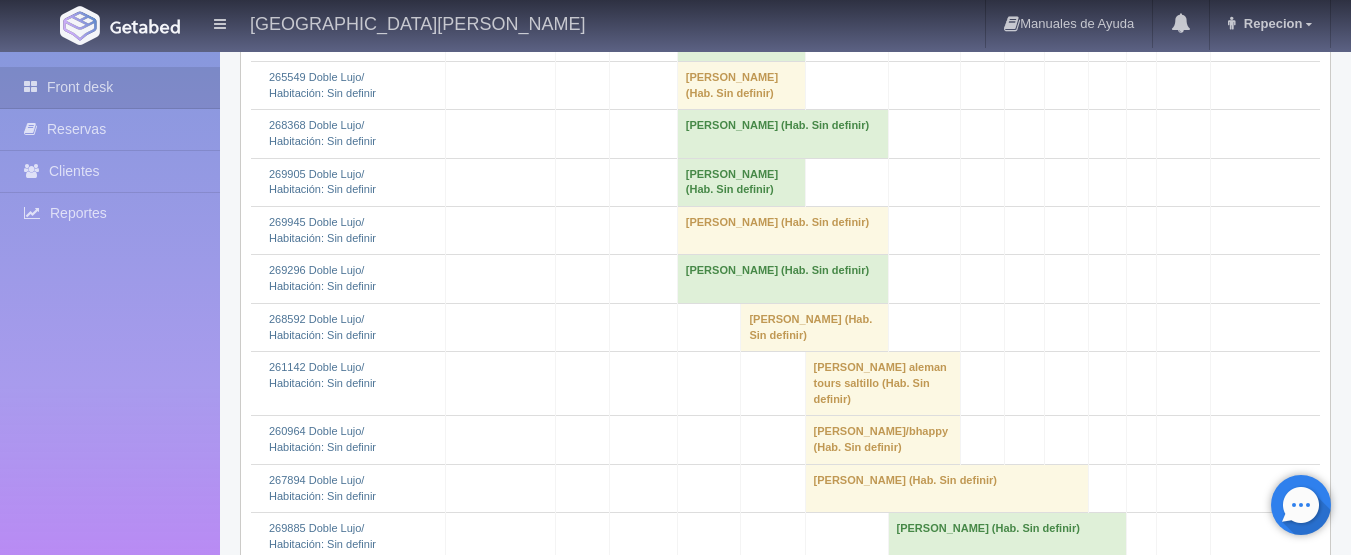 click on "[PERSON_NAME] 												(Hab. Sin definir)" at bounding box center [741, 85] 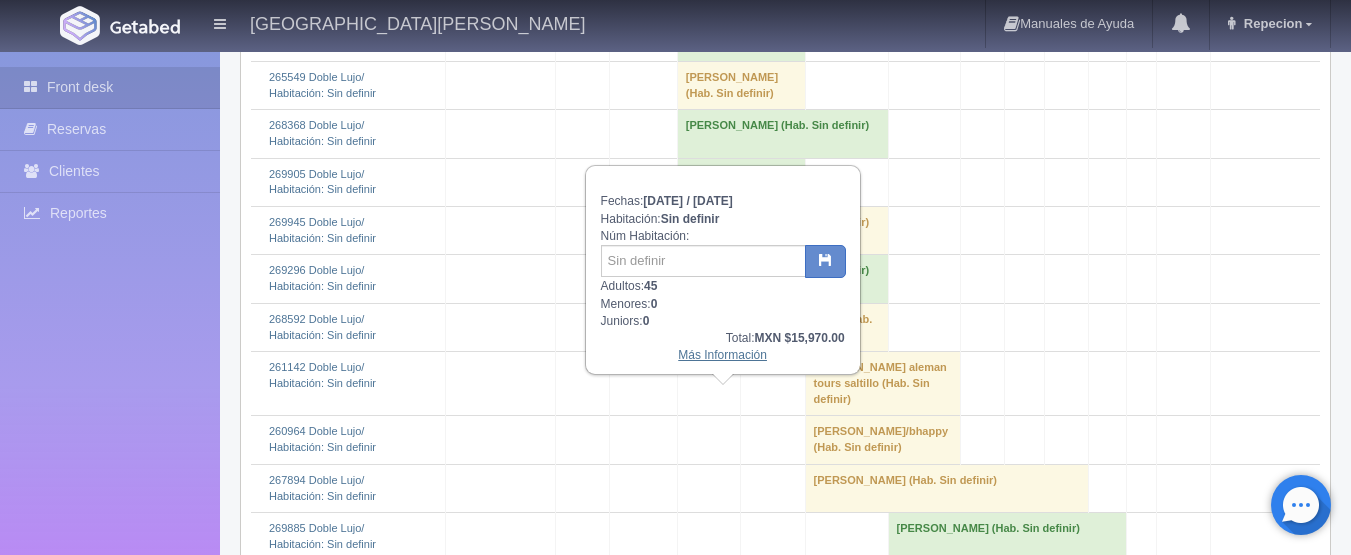 click on "Más Información" at bounding box center [722, 355] 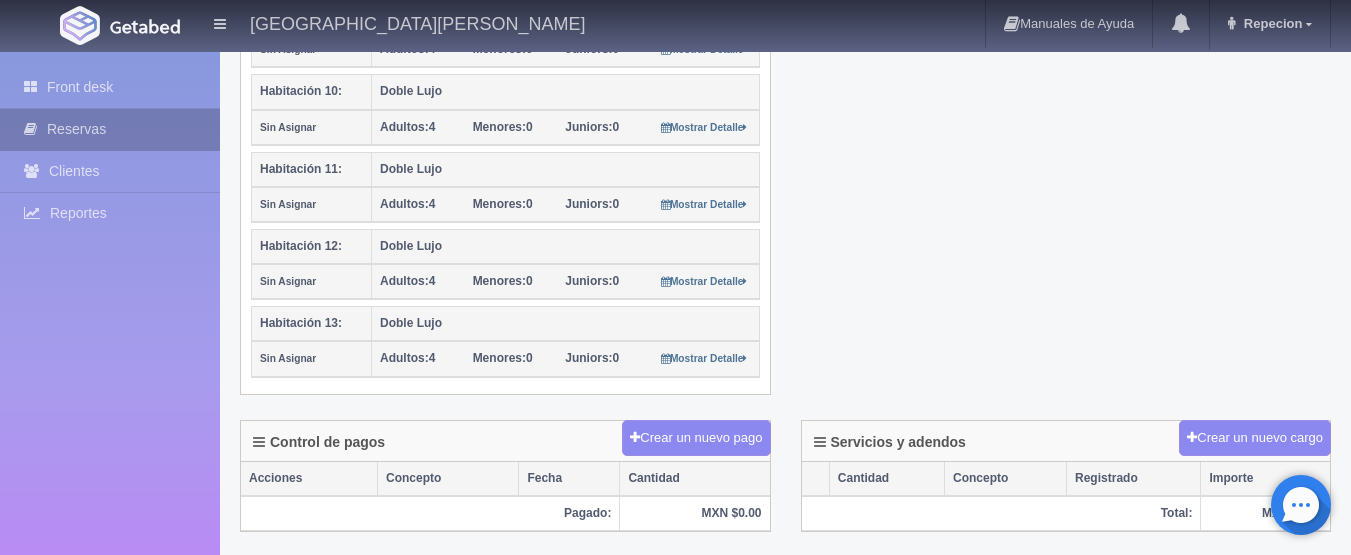 scroll, scrollTop: 1100, scrollLeft: 0, axis: vertical 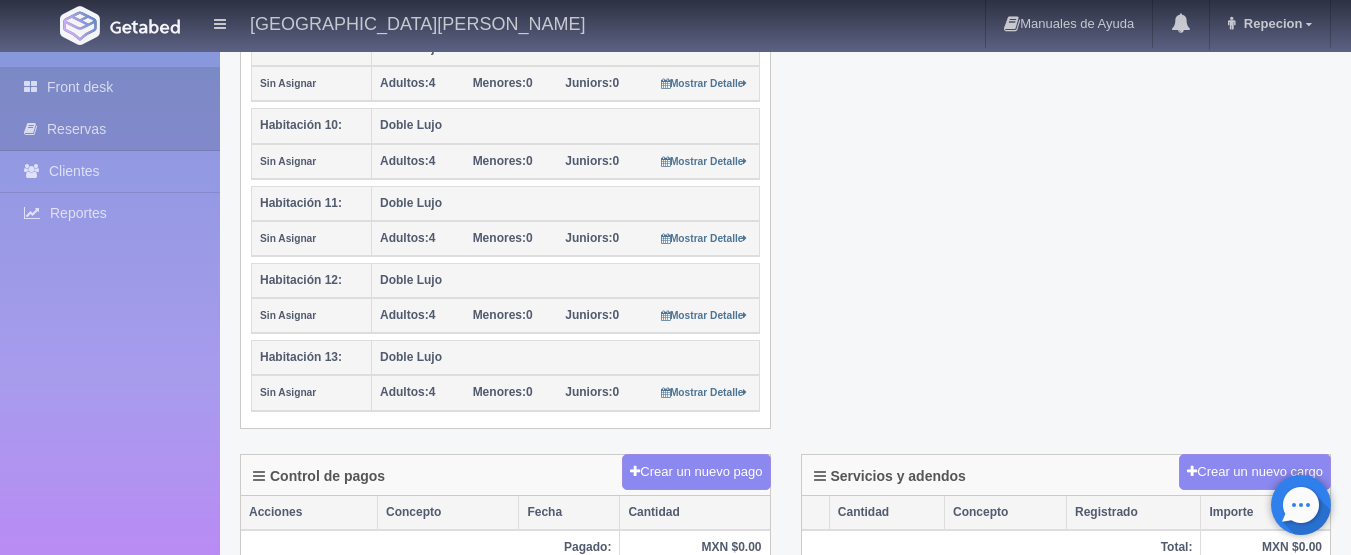 click on "Front desk" at bounding box center [110, 87] 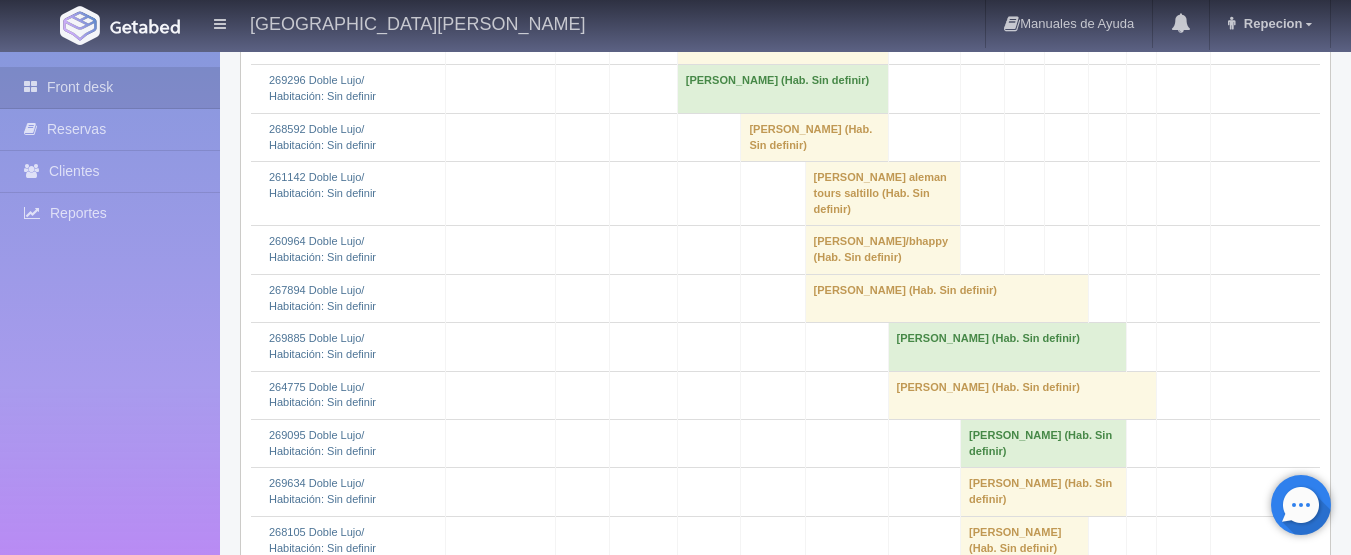 scroll, scrollTop: 2400, scrollLeft: 0, axis: vertical 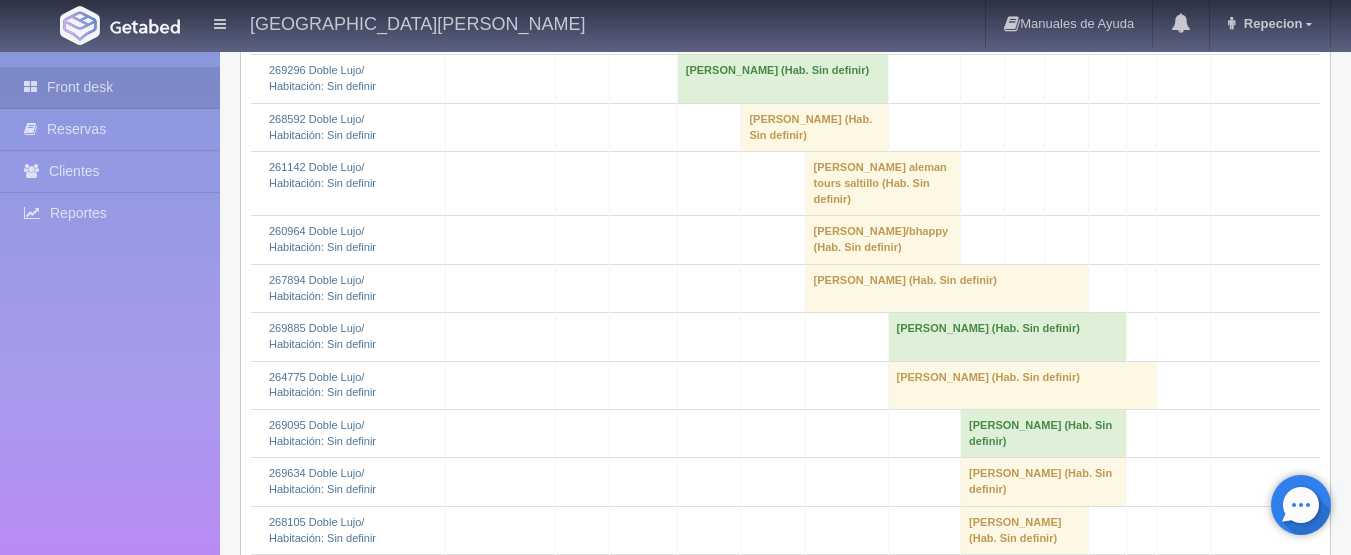 click on "[PERSON_NAME] 												(Hab. Sin definir)" at bounding box center (782, -66) 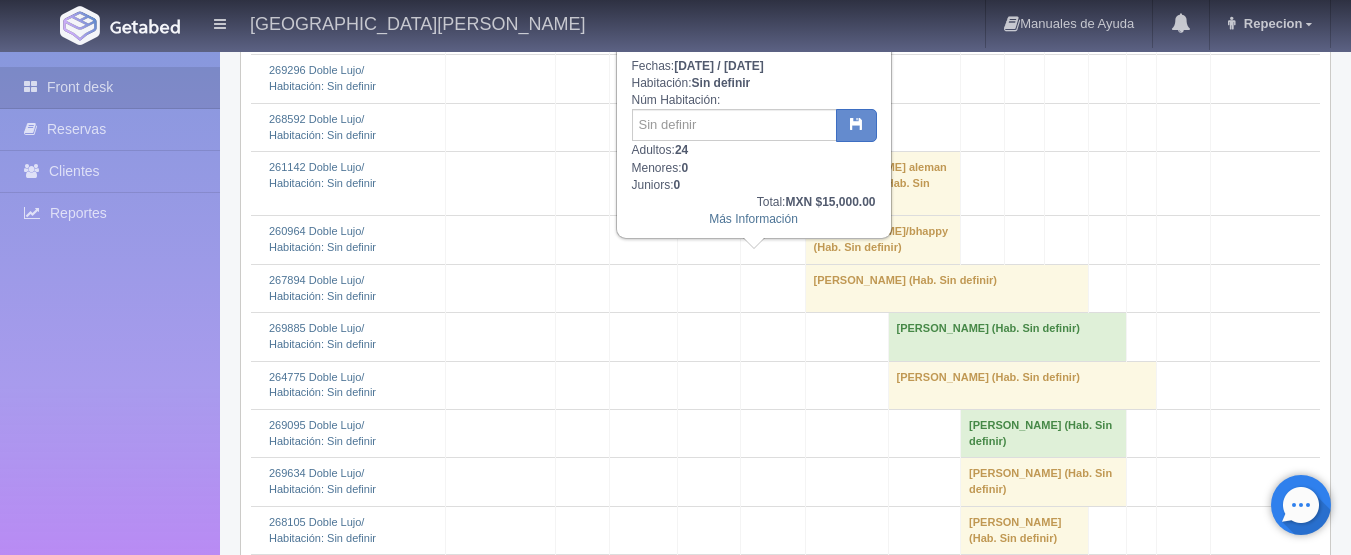 click on "[PERSON_NAME] 												(Hab. Sin definir)" at bounding box center (782, -66) 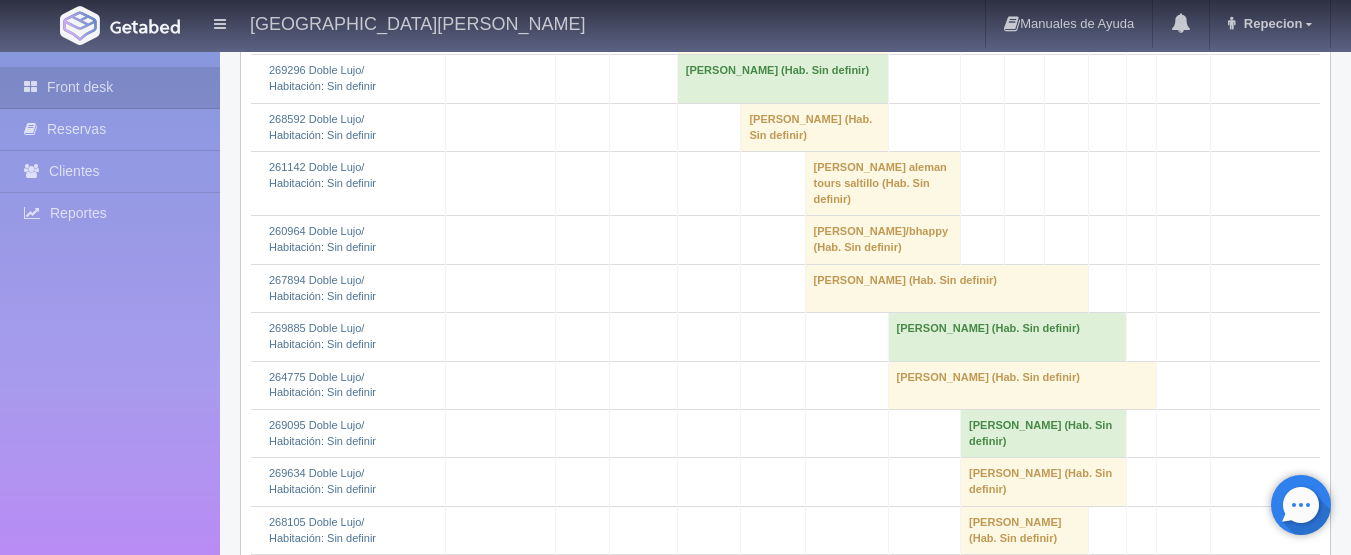 click on "[PERSON_NAME] 												(Hab. Sin definir)" at bounding box center (782, -66) 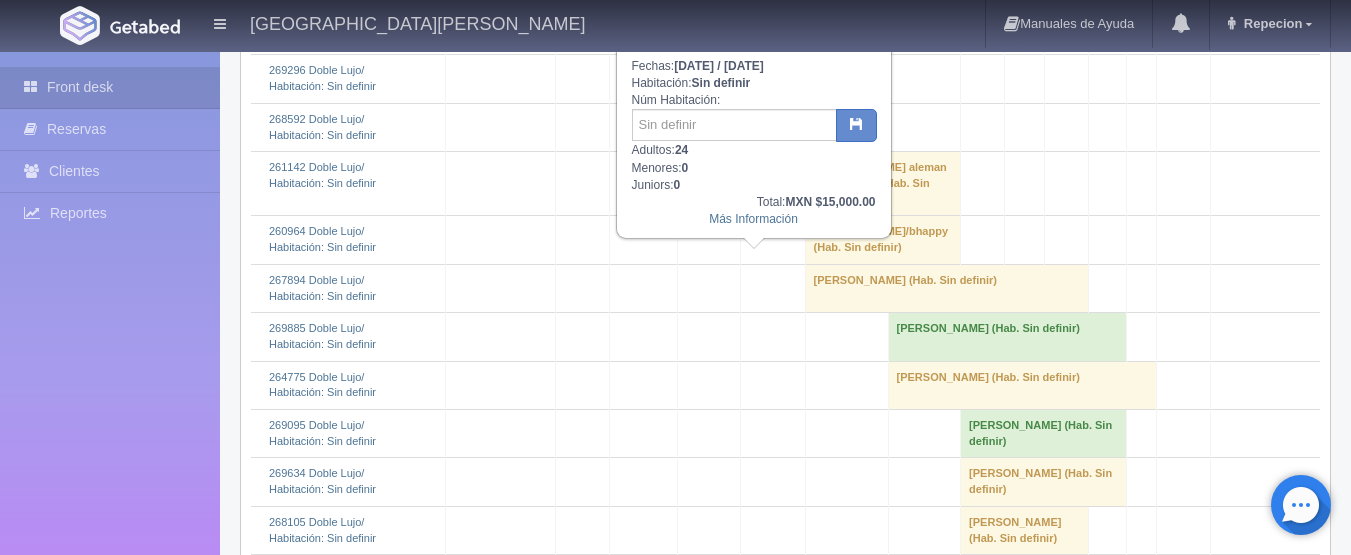 click on "[PERSON_NAME] 												(Hab. Sin definir)" at bounding box center (782, -66) 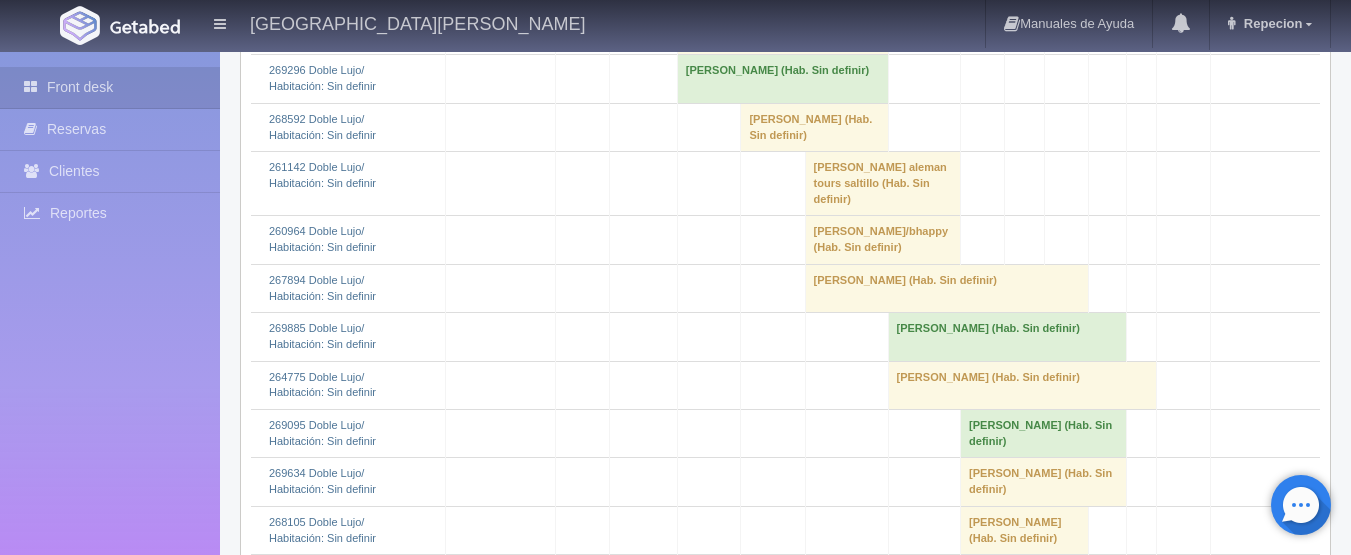 click on "alma rosa martinez 												(Hab. Sin definir)" at bounding box center (782, -66) 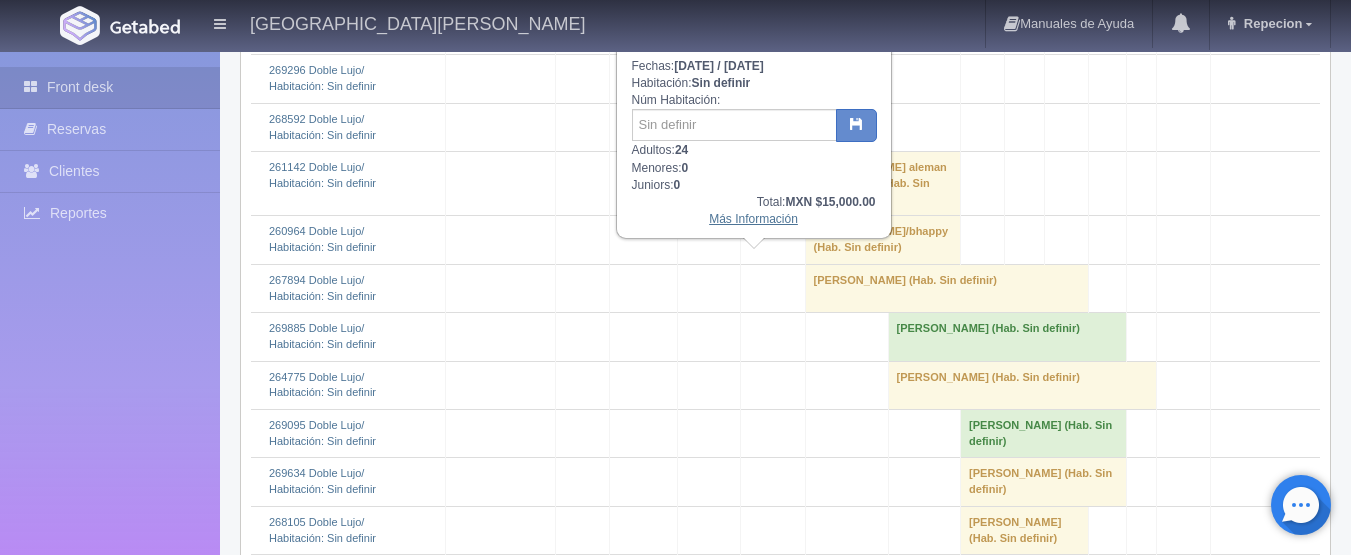 click on "Más Información" at bounding box center [753, 219] 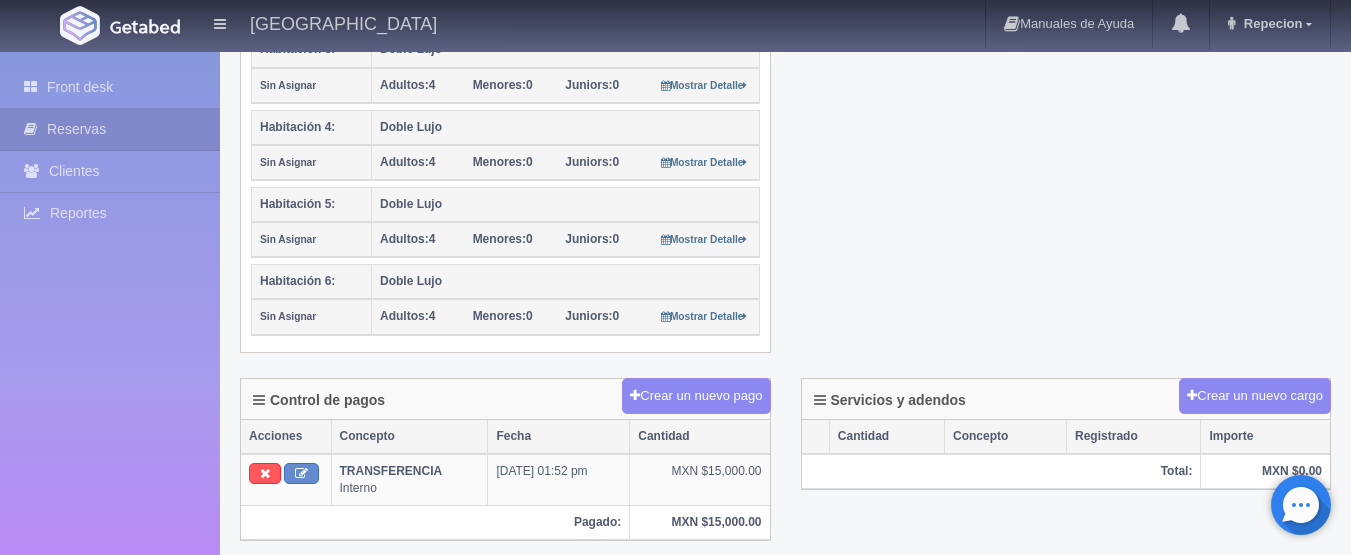scroll, scrollTop: 600, scrollLeft: 0, axis: vertical 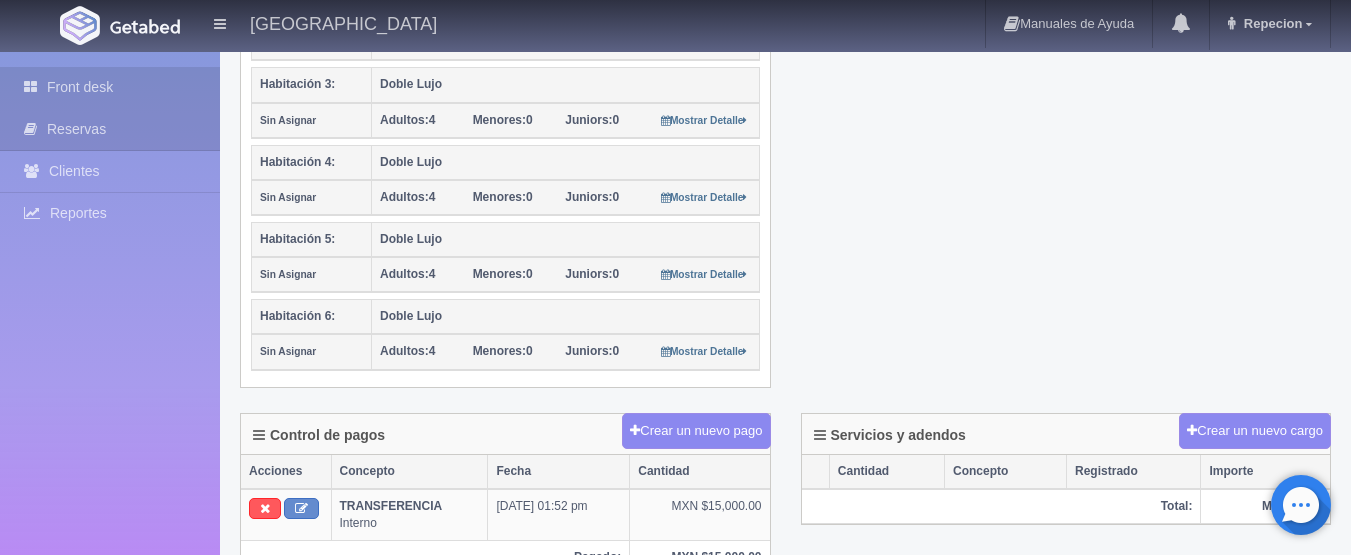click on "Front desk" at bounding box center [110, 87] 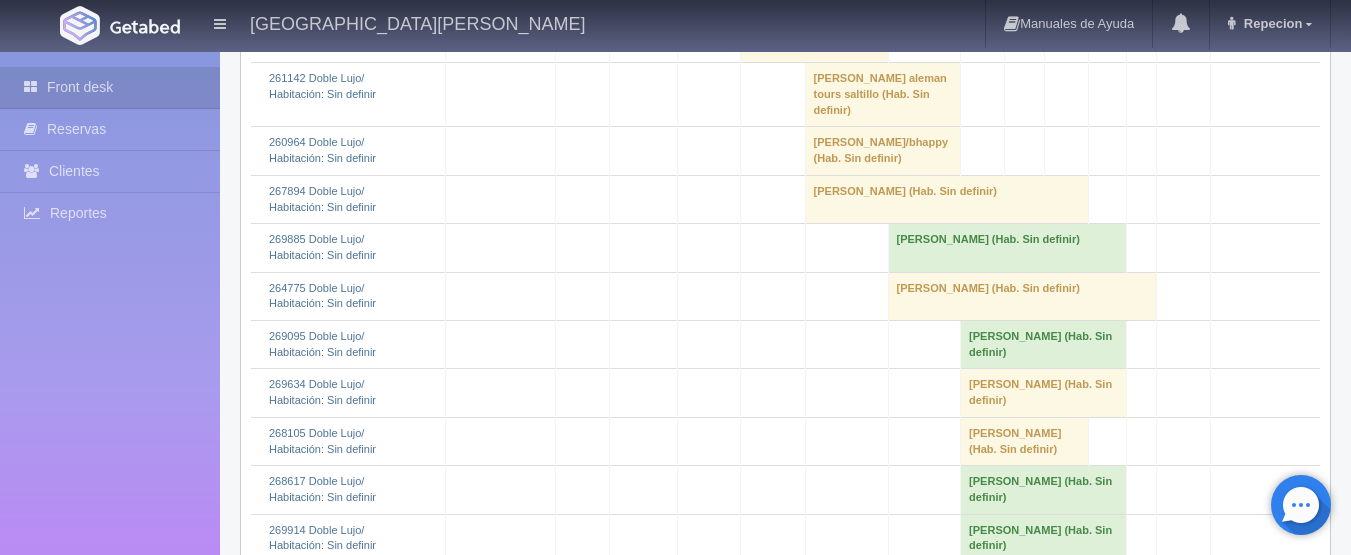 scroll, scrollTop: 2500, scrollLeft: 0, axis: vertical 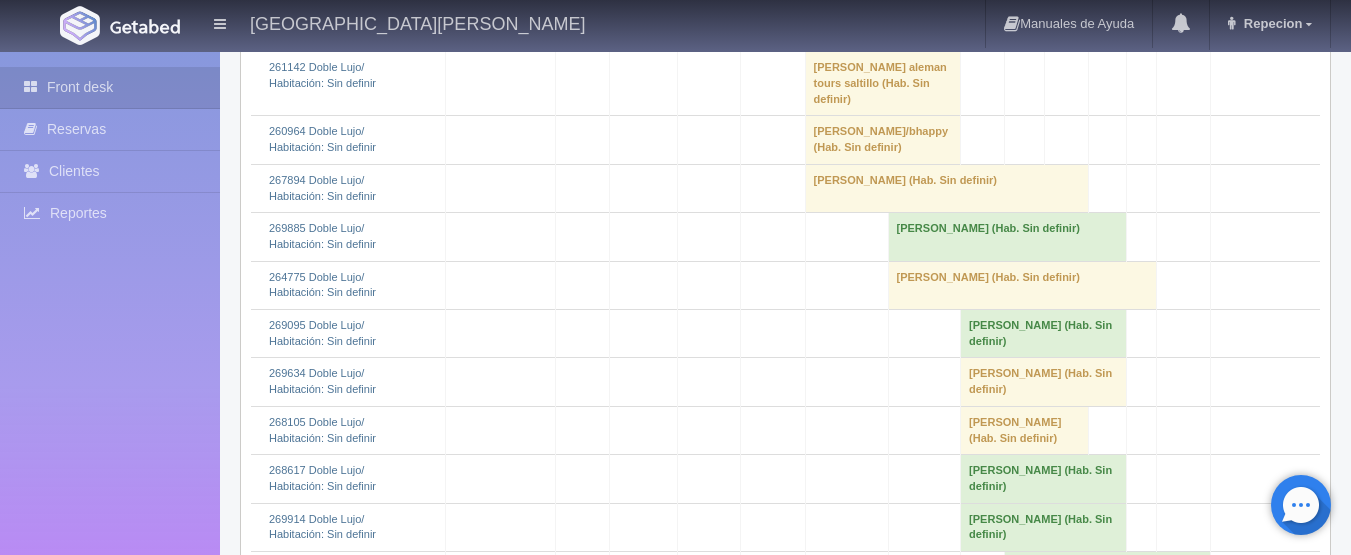 click on "[PERSON_NAME] 												(Hab. Sin definir)" at bounding box center [741, -118] 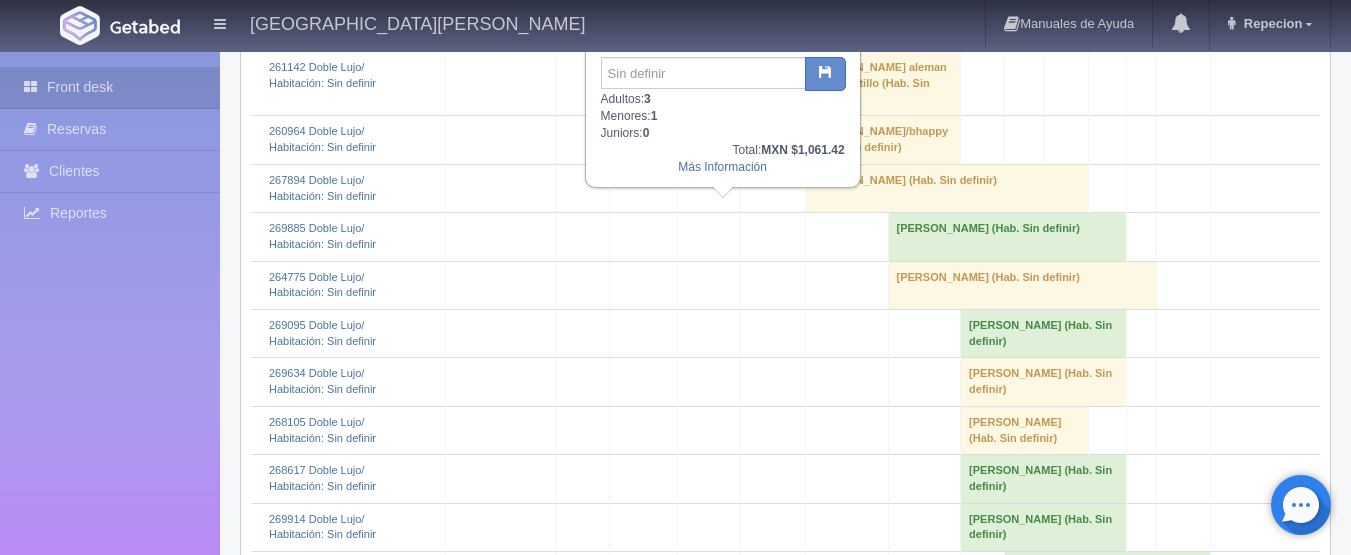 click on "[PERSON_NAME] 												(Hab. Sin definir)" at bounding box center [741, -118] 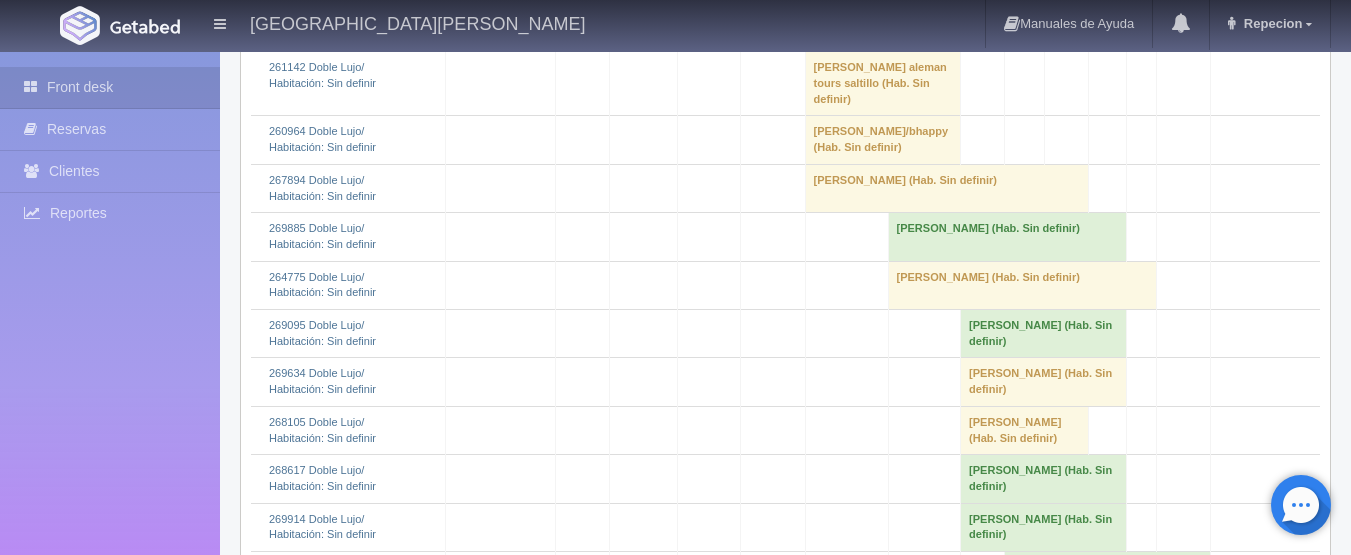 click on "[PERSON_NAME] 												(Hab. Sin definir)" at bounding box center [782, -69] 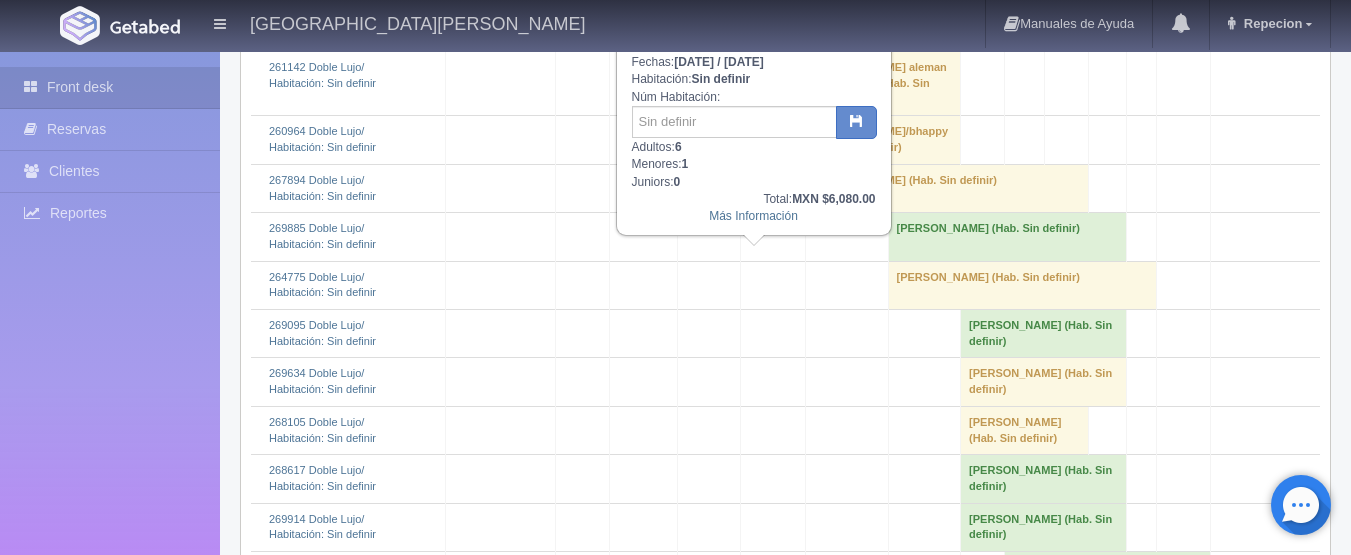 click on "[PERSON_NAME] 												(Hab. Sin definir)" at bounding box center (782, -69) 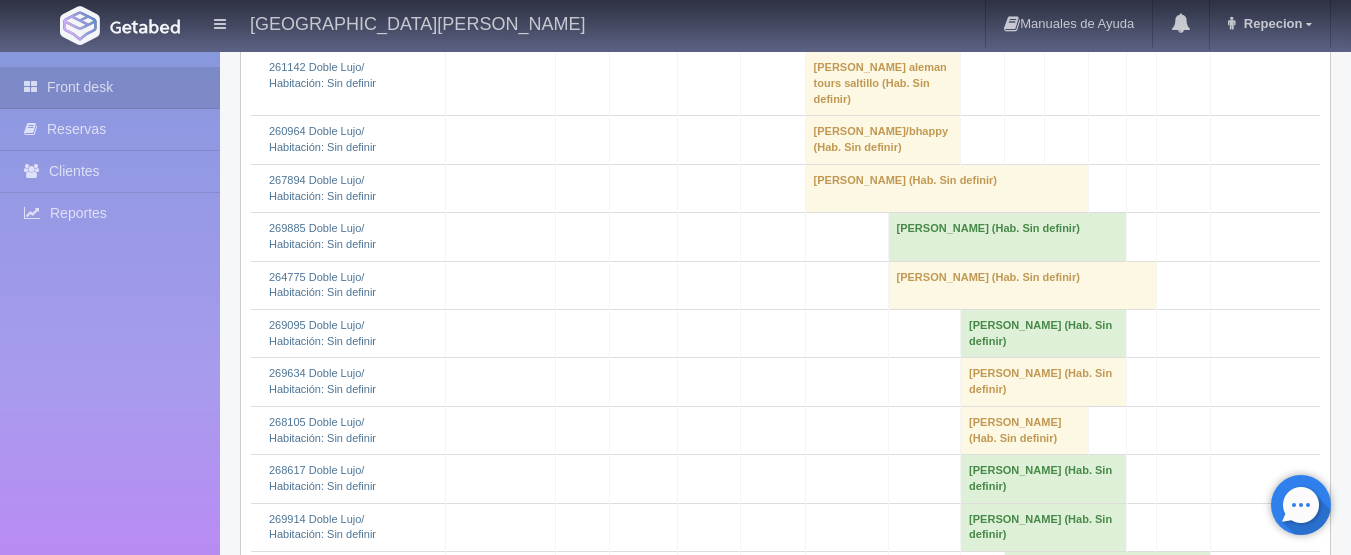 click on "[PERSON_NAME] 												(Hab. Sin definir)" at bounding box center (782, -69) 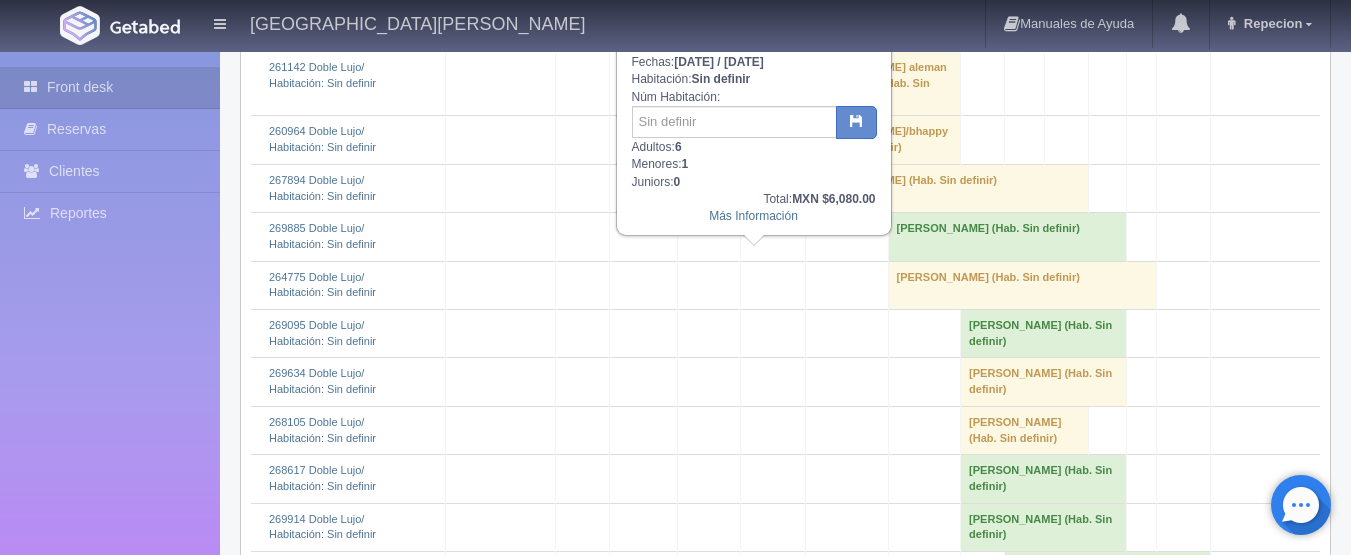 click on "[PERSON_NAME] 												(Hab. Sin definir)" at bounding box center (782, -69) 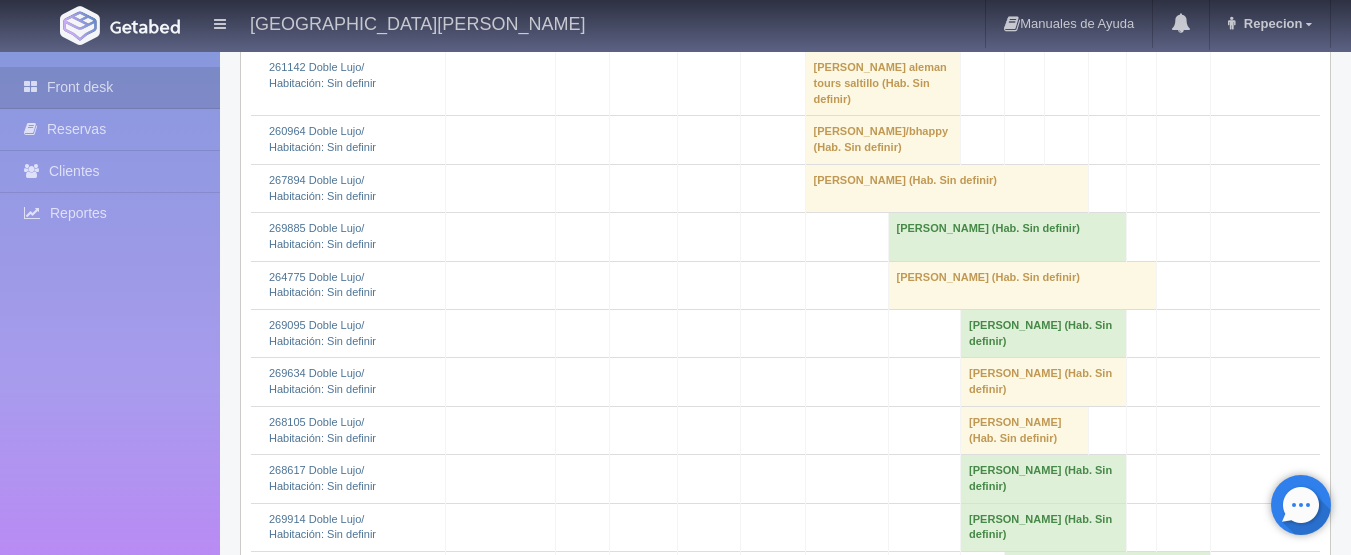 click on "[PERSON_NAME] 												(Hab. Sin definir)" at bounding box center [782, -21] 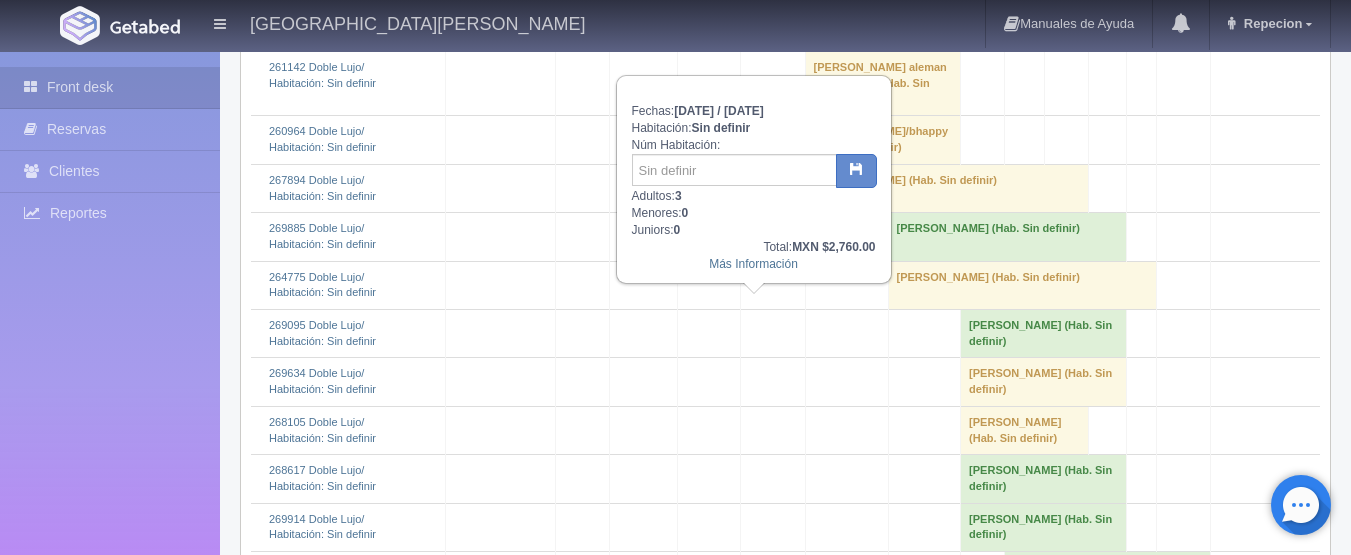 click on "[PERSON_NAME] 												(Hab. Sin definir)" at bounding box center [782, -21] 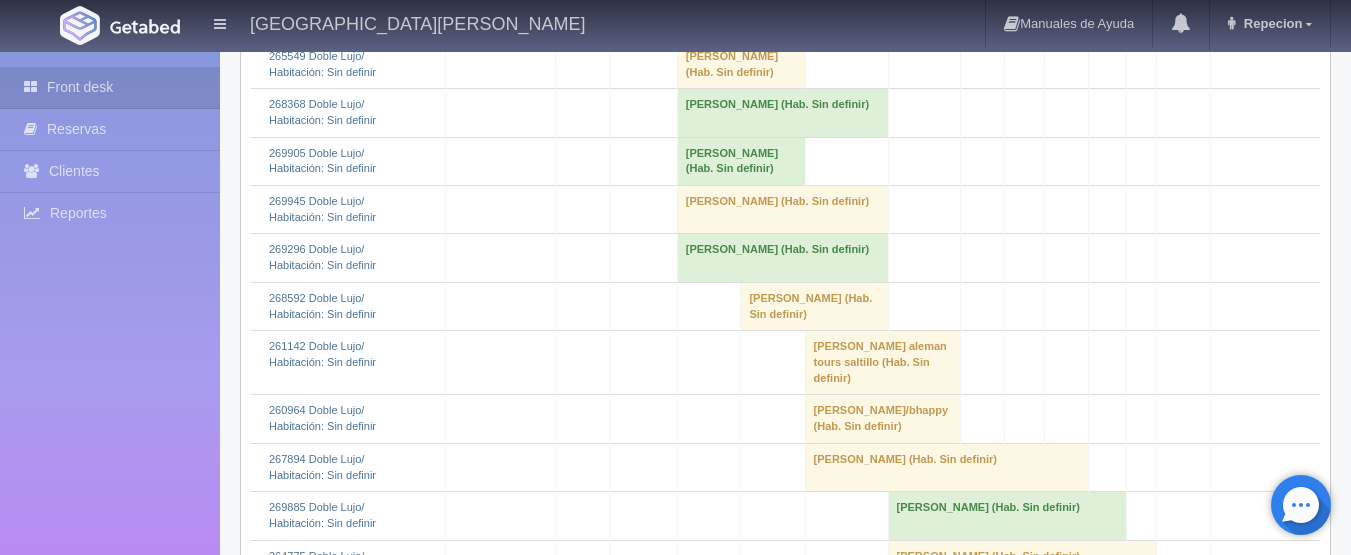 scroll, scrollTop: 2200, scrollLeft: 0, axis: vertical 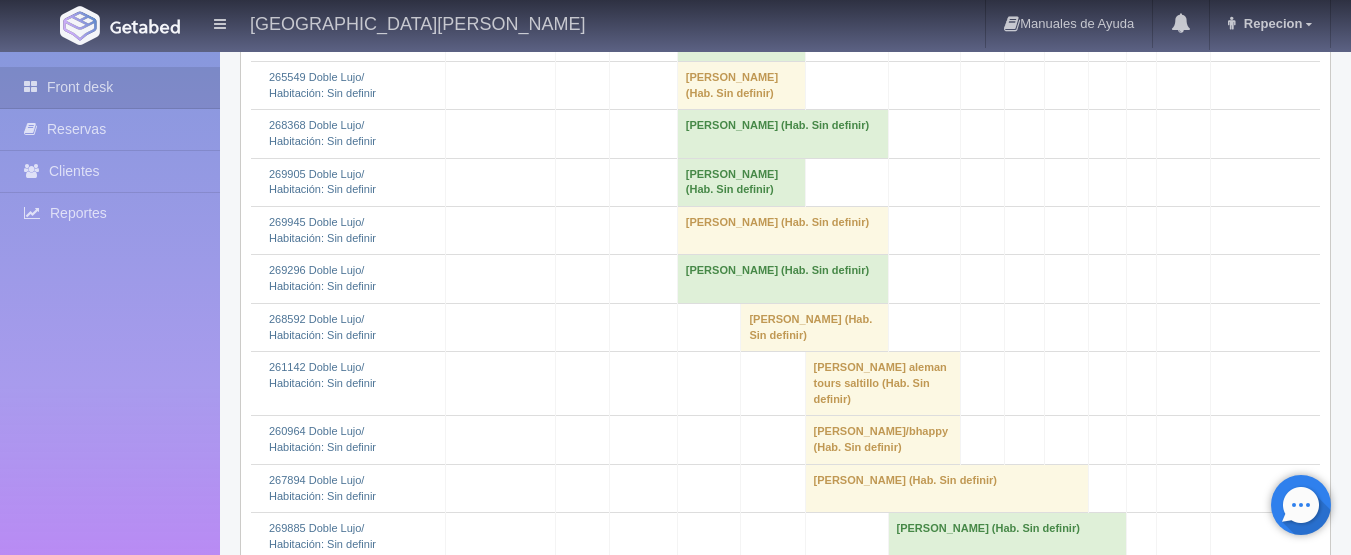 click on "[PERSON_NAME] 												(Hab. Sin definir)" at bounding box center (741, 37) 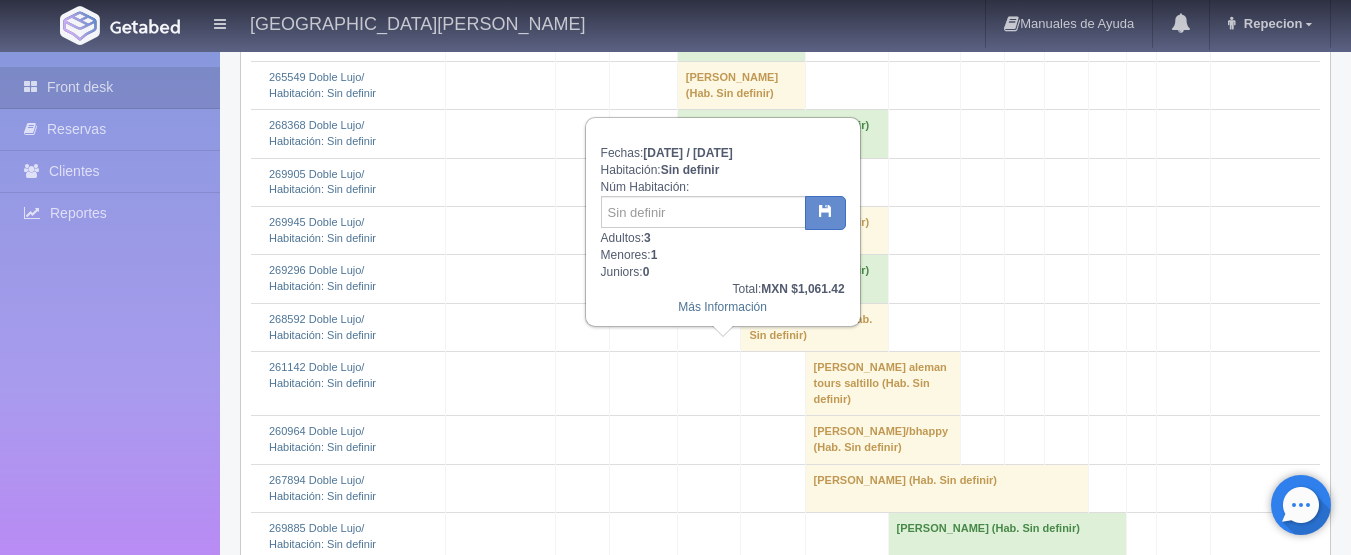 click on "[PERSON_NAME] 												(Hab. Sin definir)" at bounding box center (741, 37) 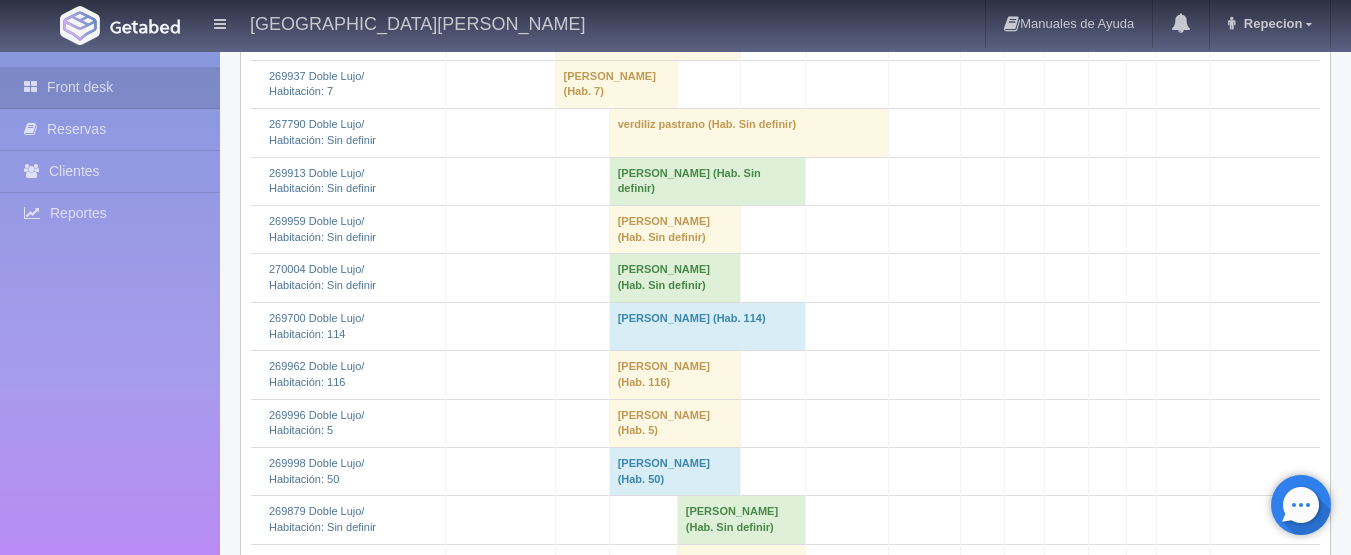 scroll, scrollTop: 1700, scrollLeft: 0, axis: vertical 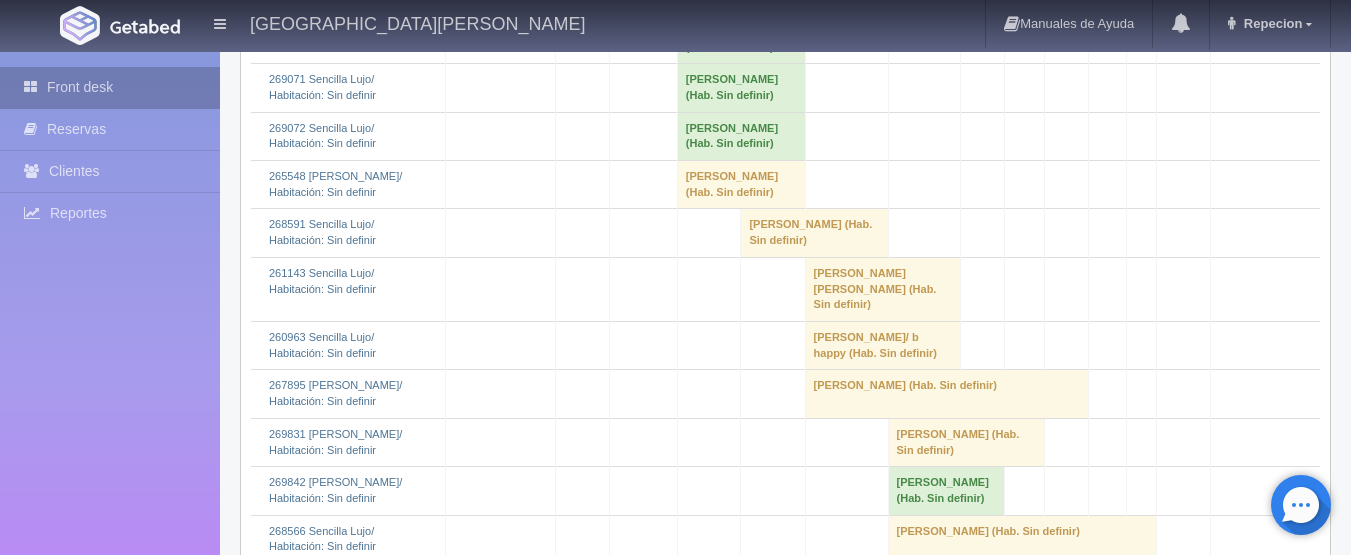 click on "Front desk" at bounding box center [110, 87] 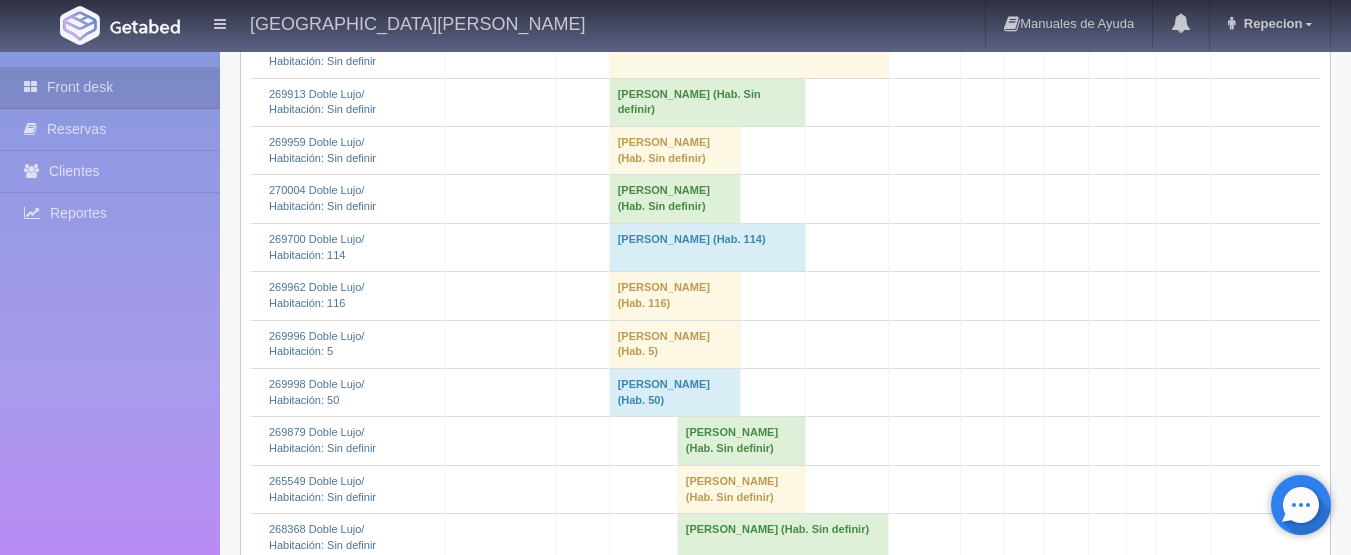scroll, scrollTop: 1800, scrollLeft: 0, axis: vertical 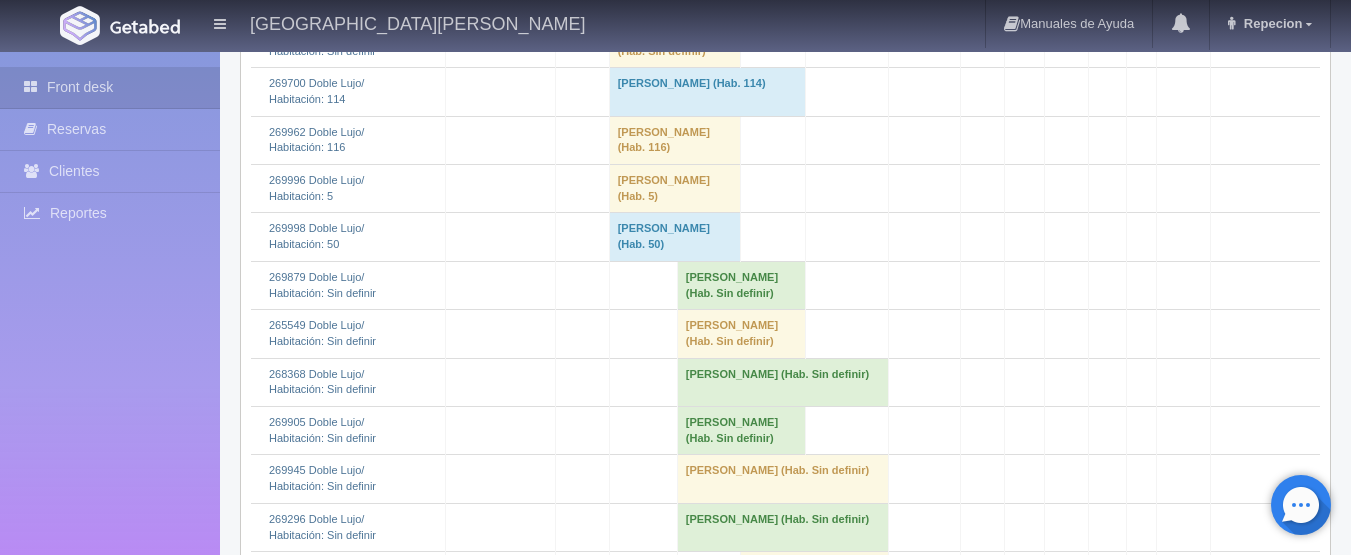 click on "Paulina Hernández 												(Hab. Sin definir)" at bounding box center [675, 43] 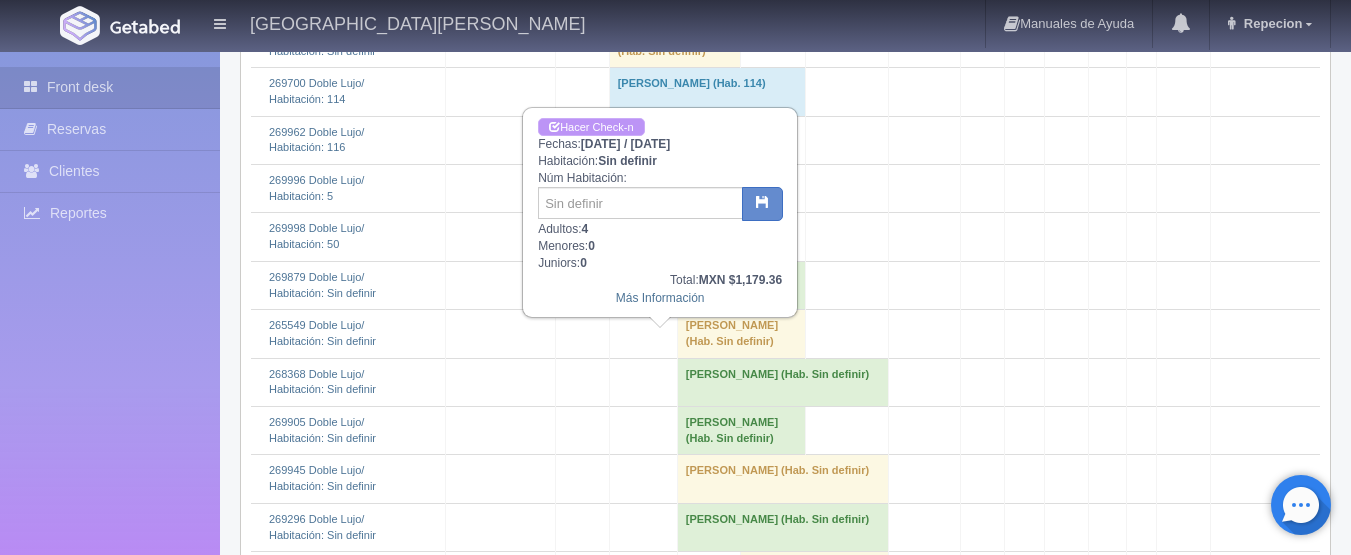 click on "Hacer Check-n" at bounding box center (591, 127) 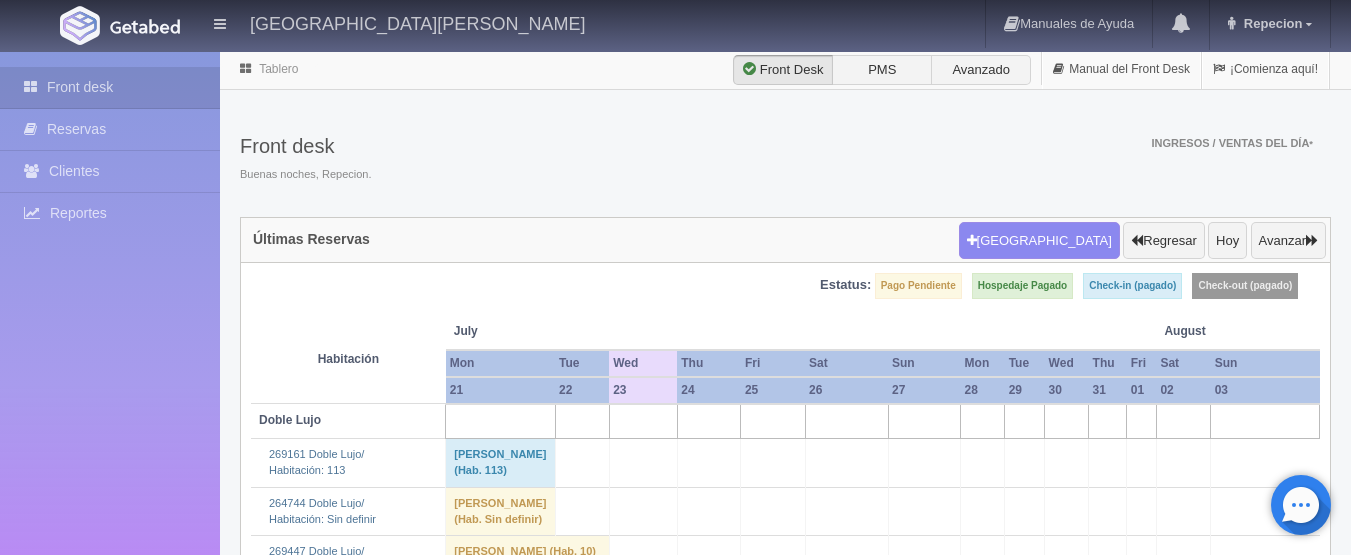 scroll, scrollTop: 2000, scrollLeft: 0, axis: vertical 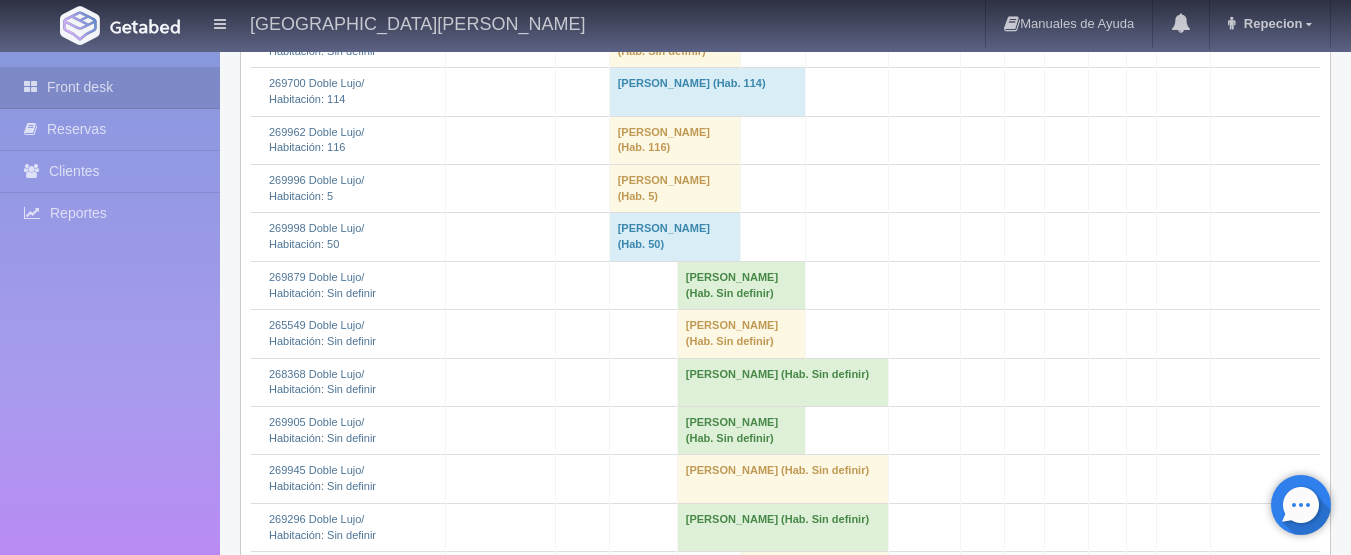 click on "[PERSON_NAME] 												(Hab. Sin definir)" at bounding box center [675, 43] 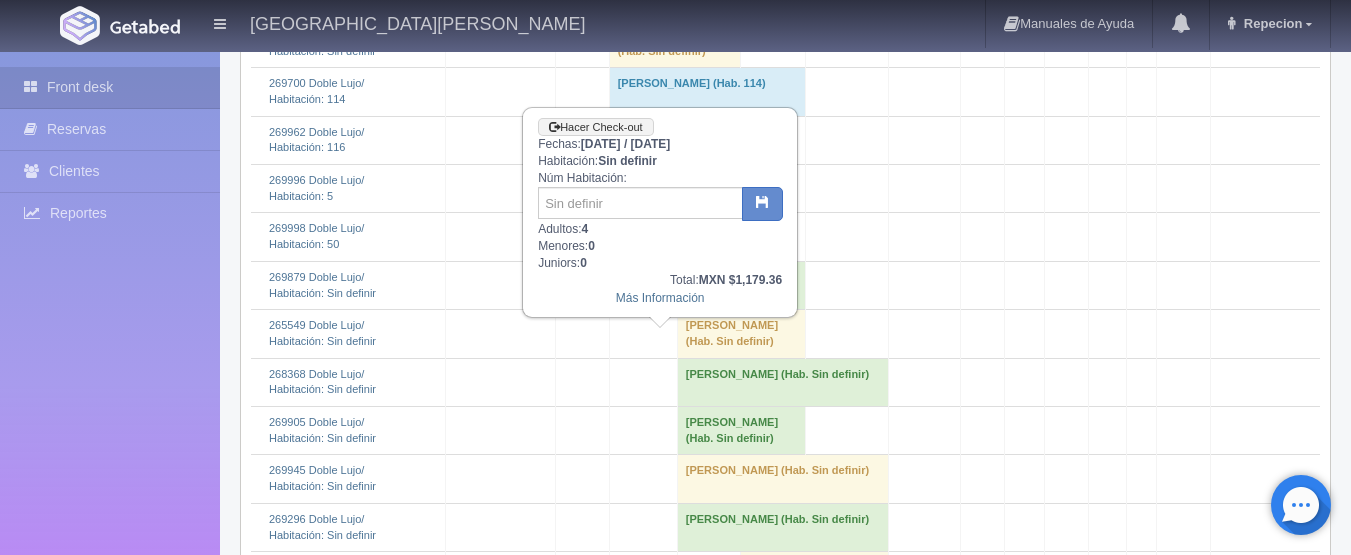 click on "Paulina Hernández 												(Hab. Sin definir)" at bounding box center [675, 43] 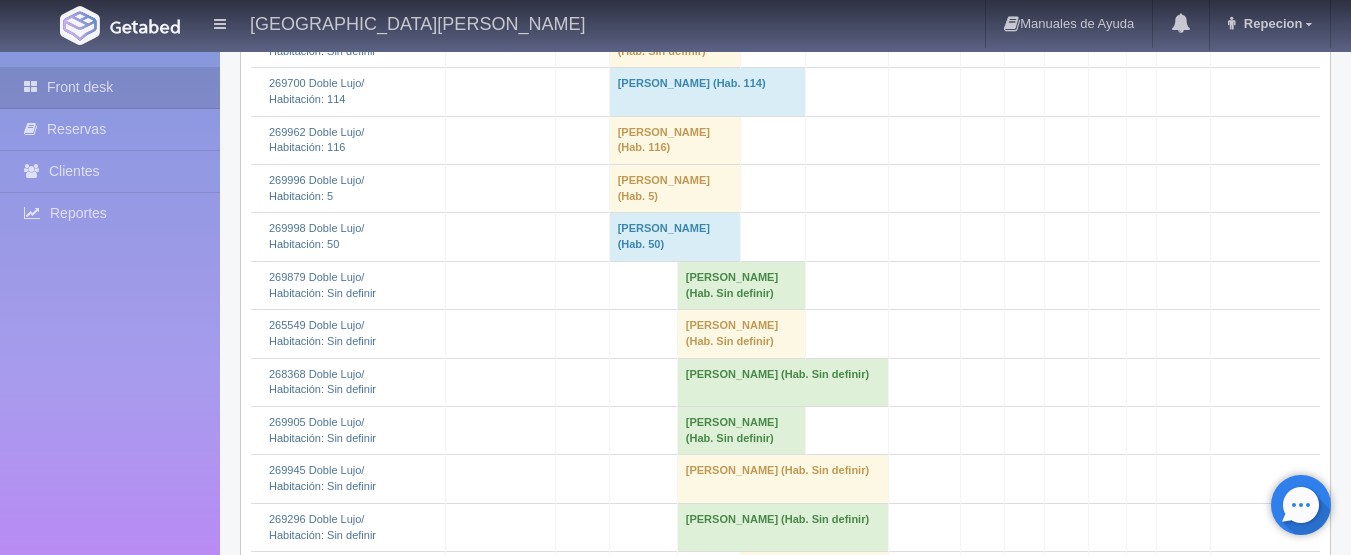click on "Paulina Hernández 												(Hab. Sin definir)" at bounding box center [675, 43] 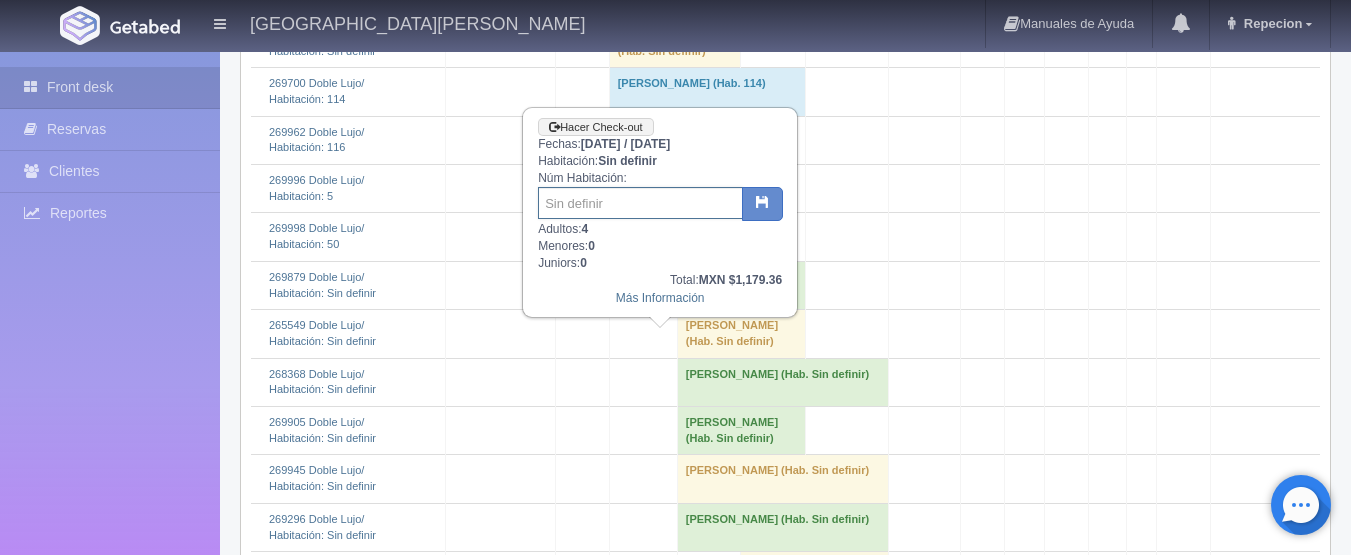 click at bounding box center [640, 203] 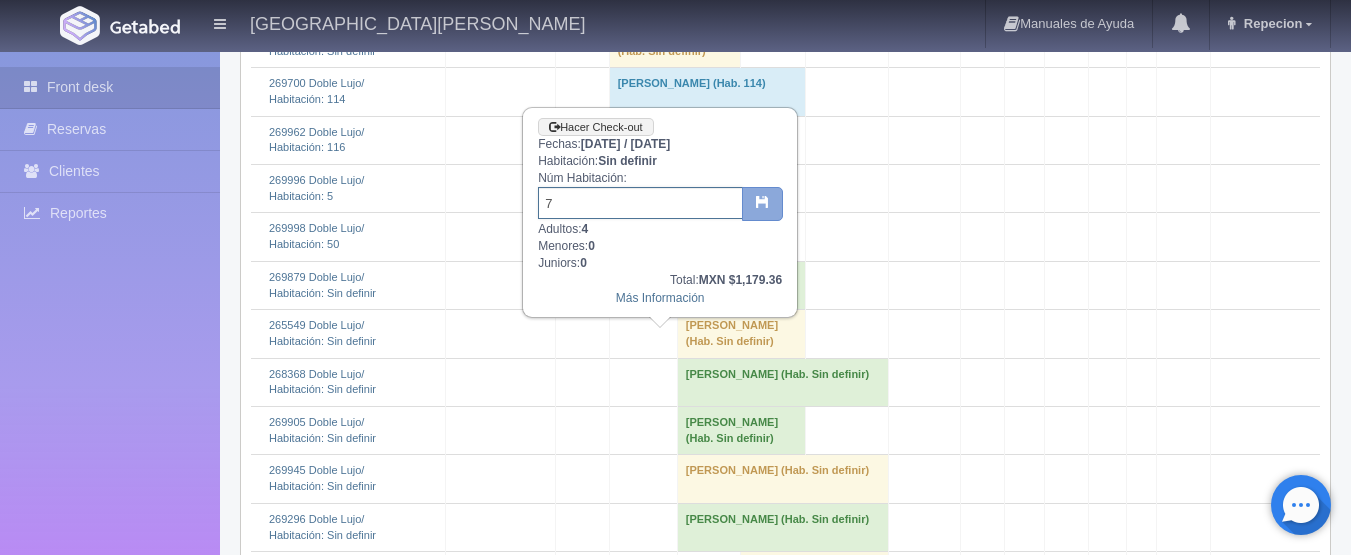 type on "7" 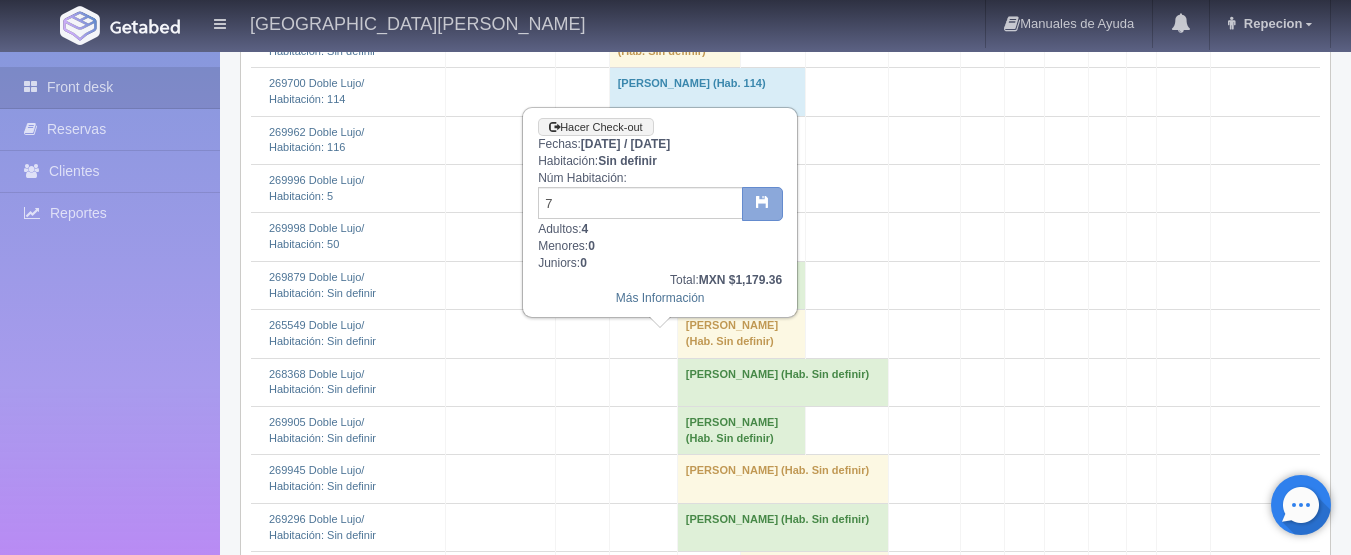 click at bounding box center [762, 204] 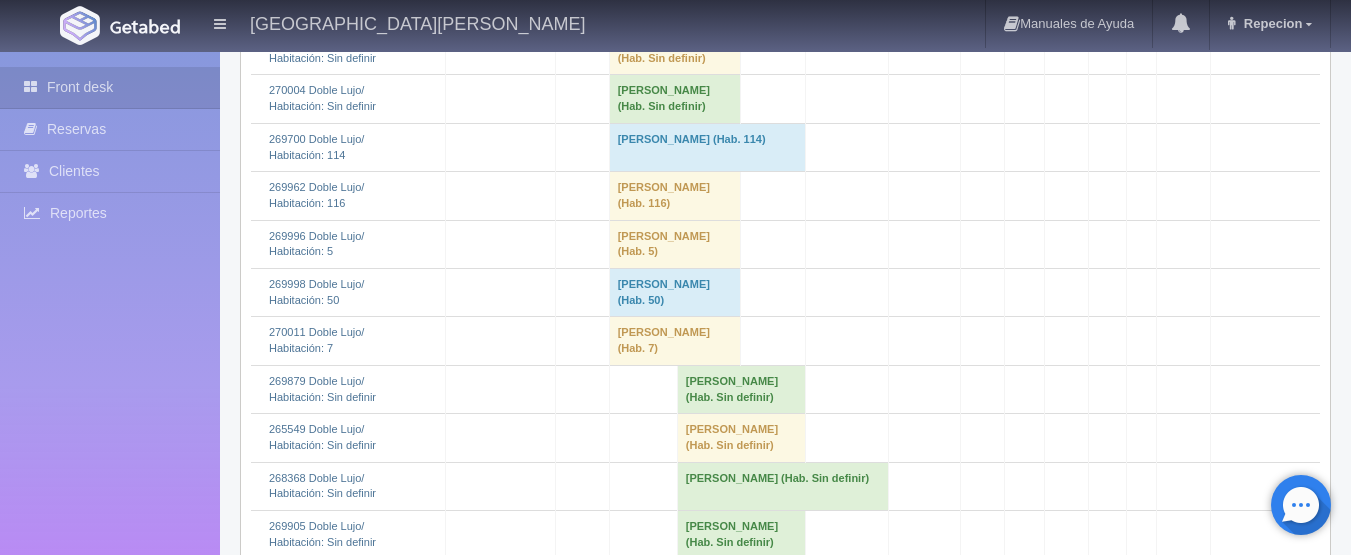 scroll, scrollTop: 1900, scrollLeft: 0, axis: vertical 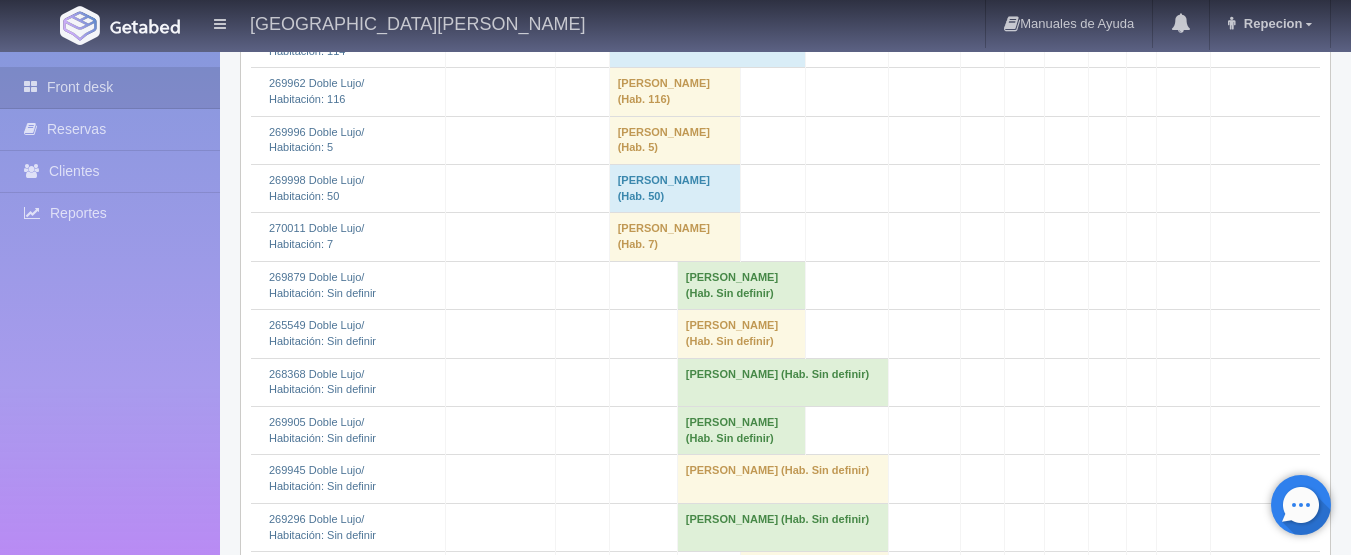 click on "verdiliz pastrano 												(Hab. Sin definir)" at bounding box center [748, -150] 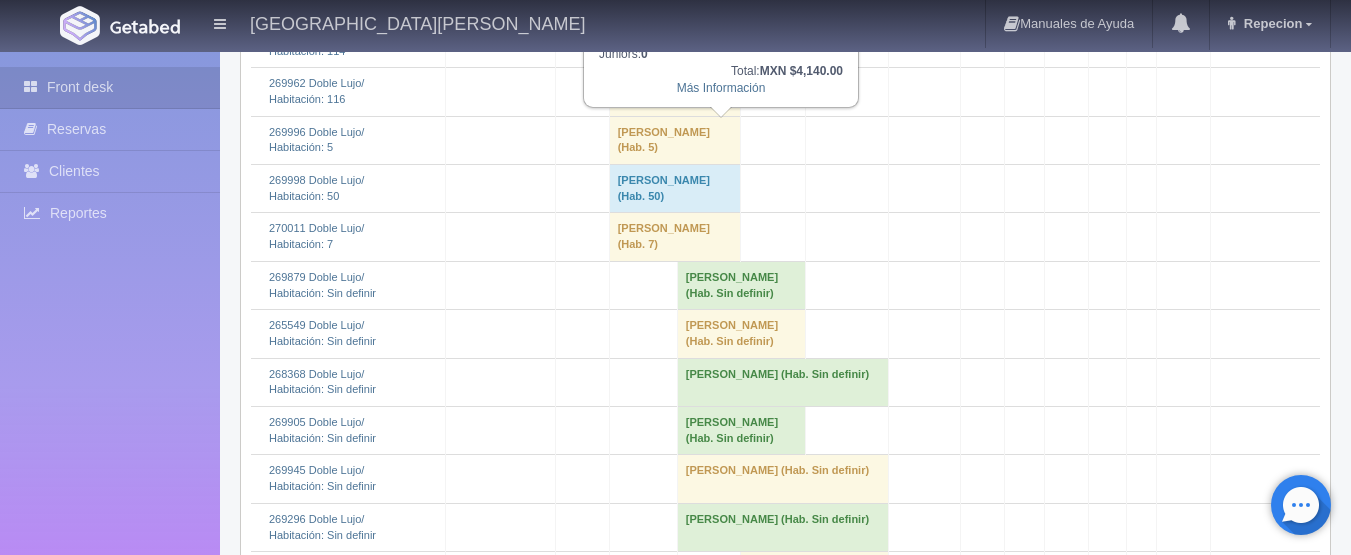 click on "verdiliz pastrano 												(Hab. Sin definir)" at bounding box center (748, -150) 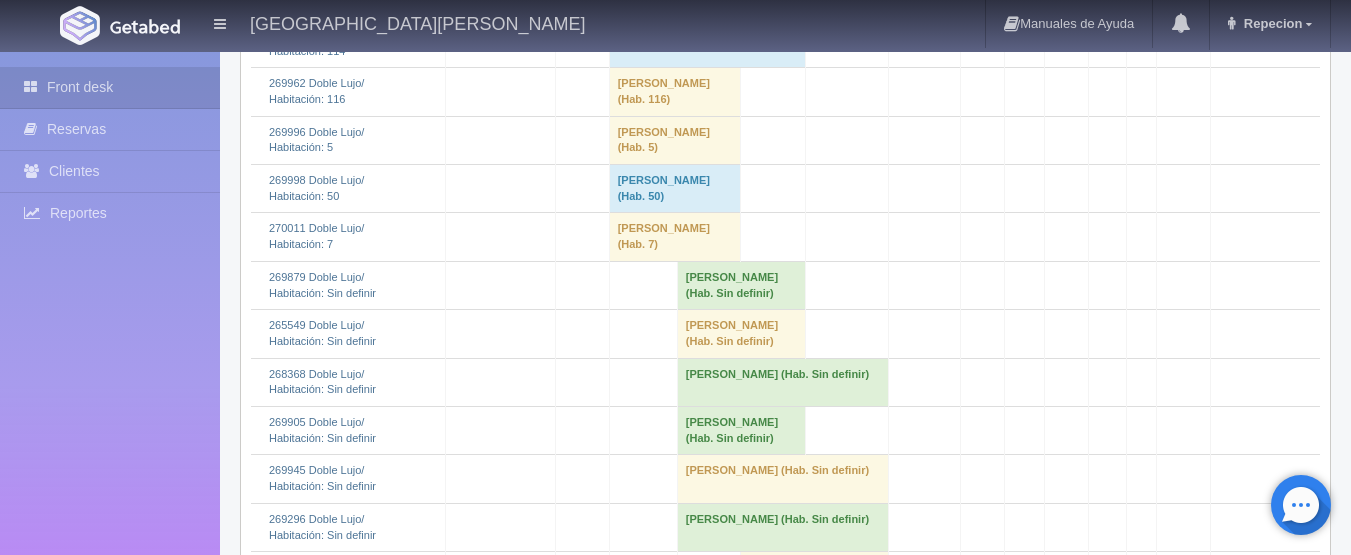 click on "[PERSON_NAME] 												(Hab. Sin definir)" at bounding box center (707, -102) 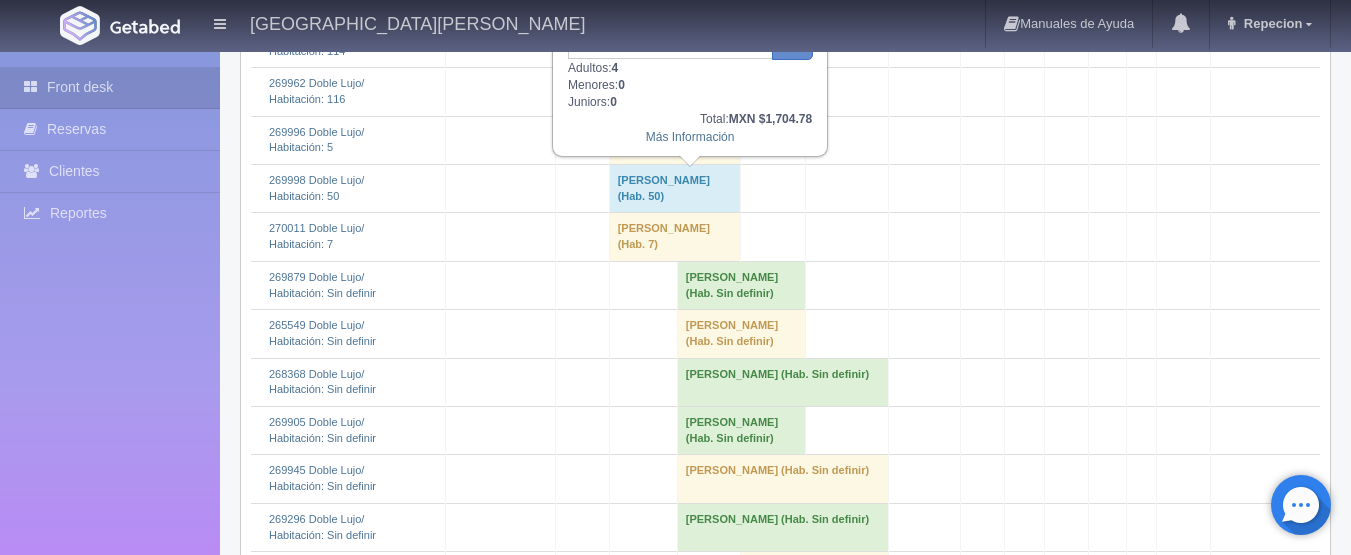 click on "[PERSON_NAME] 												(Hab. Sin definir)" at bounding box center [707, -102] 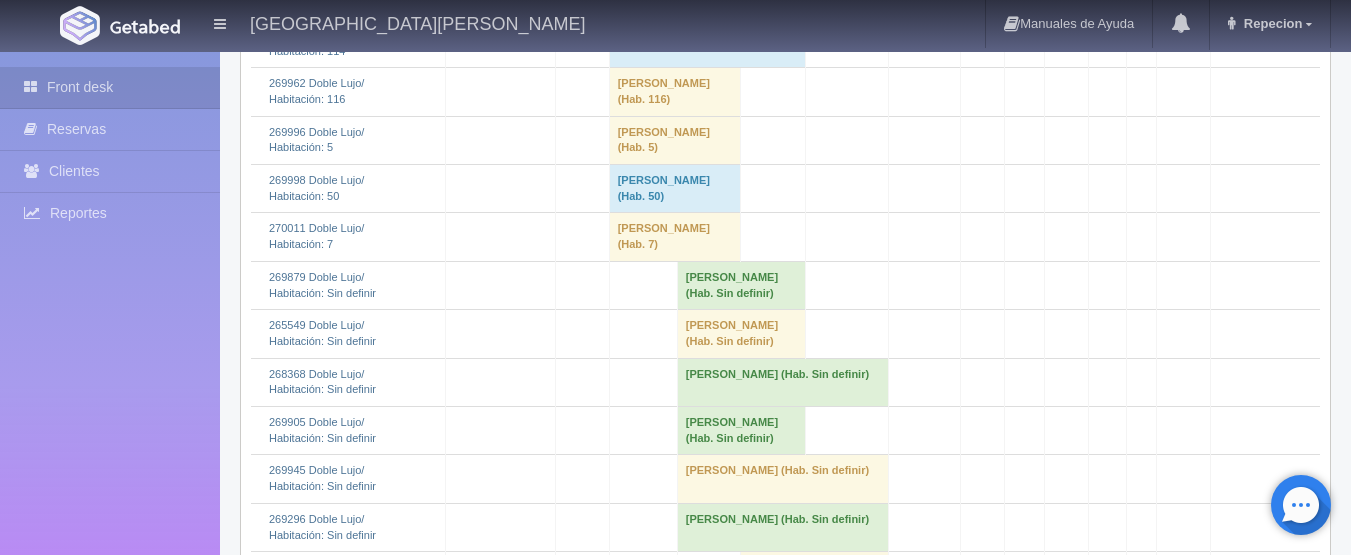 click on "[PERSON_NAME] 												(Hab. Sin definir)" at bounding box center (675, -53) 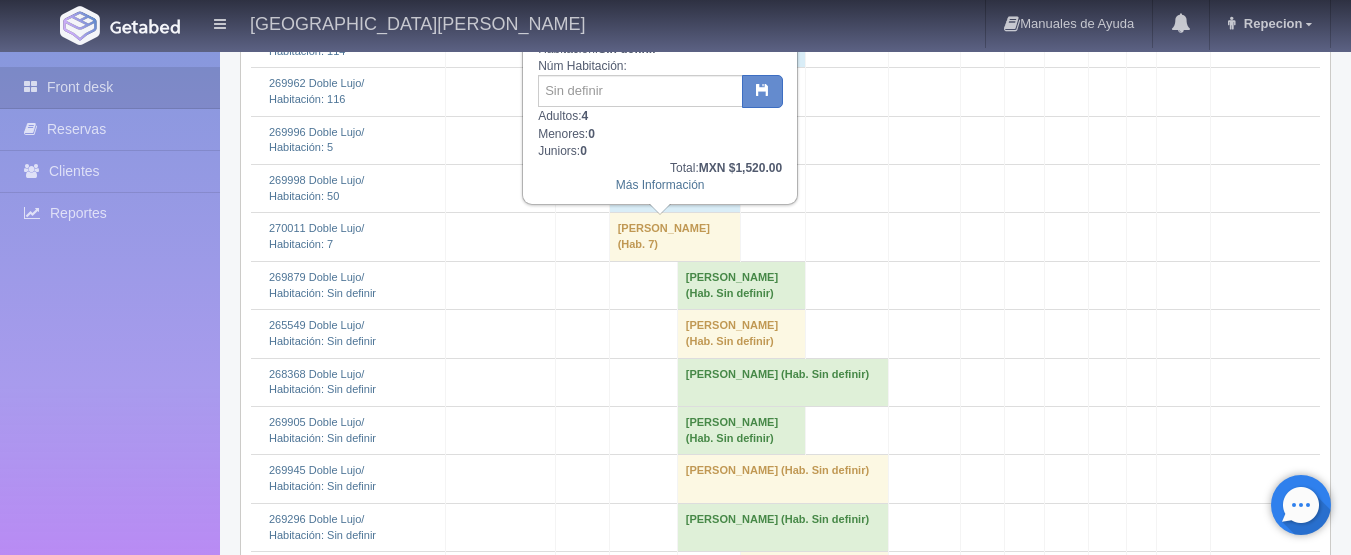 click on "[PERSON_NAME] 												(Hab. Sin definir)" at bounding box center [675, -53] 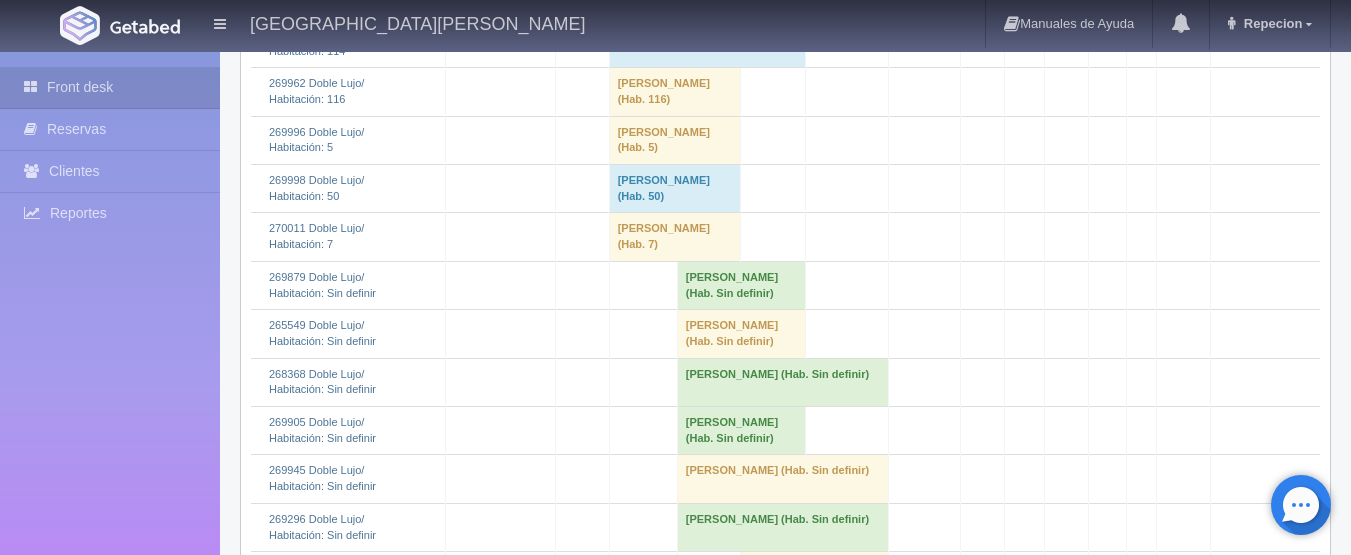 click on "[PERSON_NAME] 												(Hab. Sin definir)" at bounding box center (675, -5) 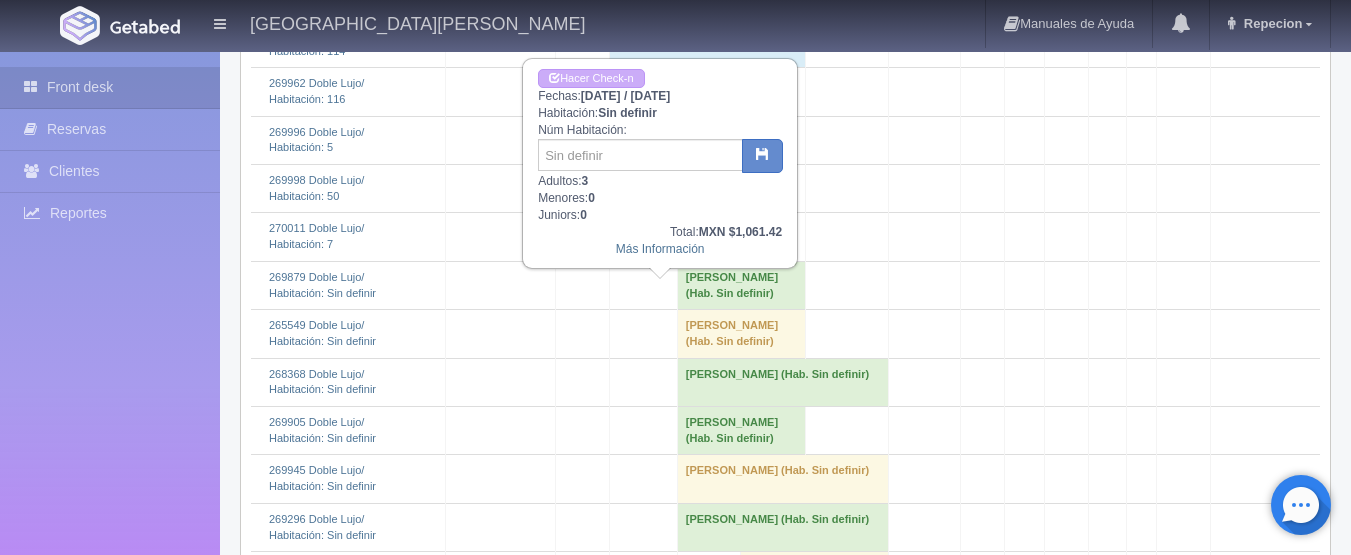 click on "[PERSON_NAME] 												(Hab. Sin definir)" at bounding box center [675, -5] 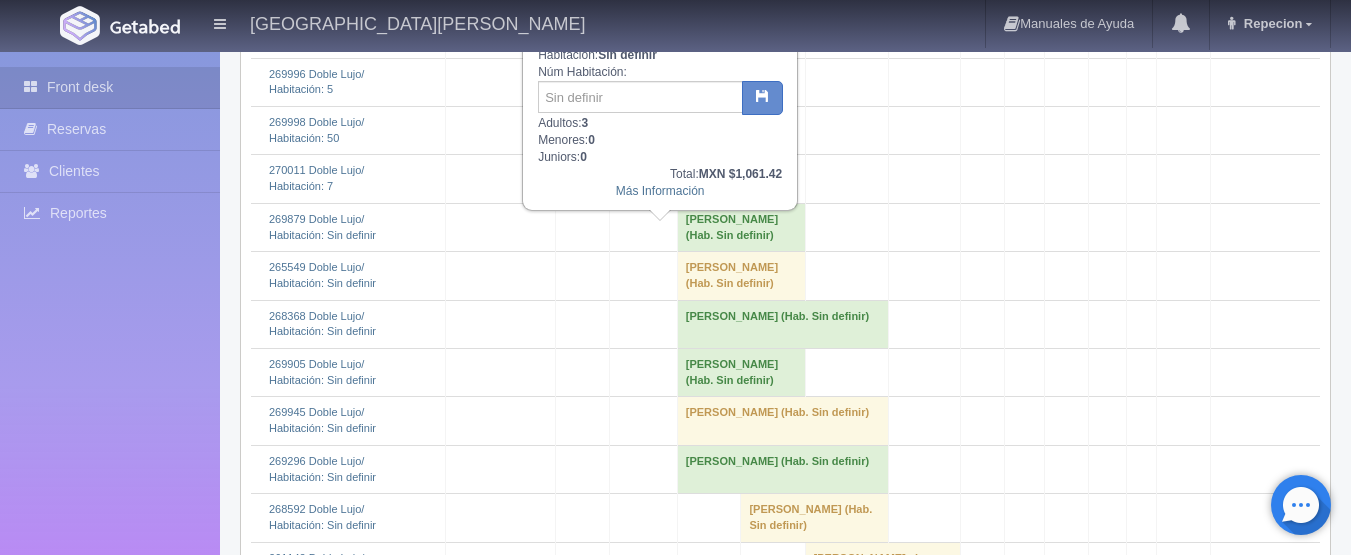 scroll, scrollTop: 2000, scrollLeft: 0, axis: vertical 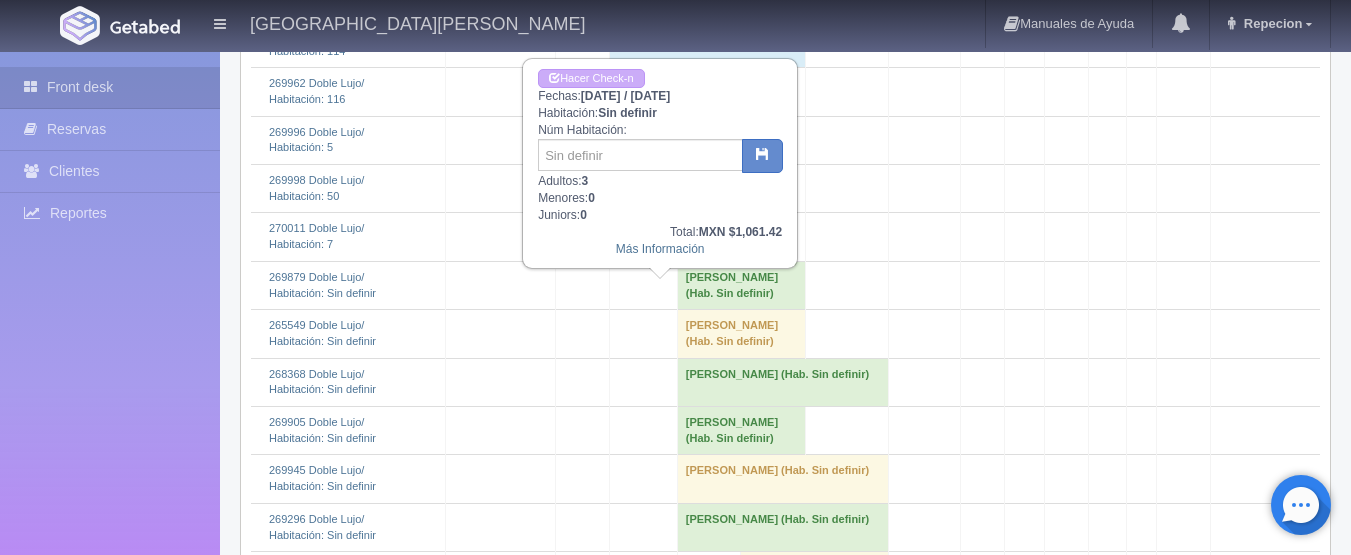 click on "[PERSON_NAME] 												(Hab. Sin definir)" at bounding box center [675, -5] 